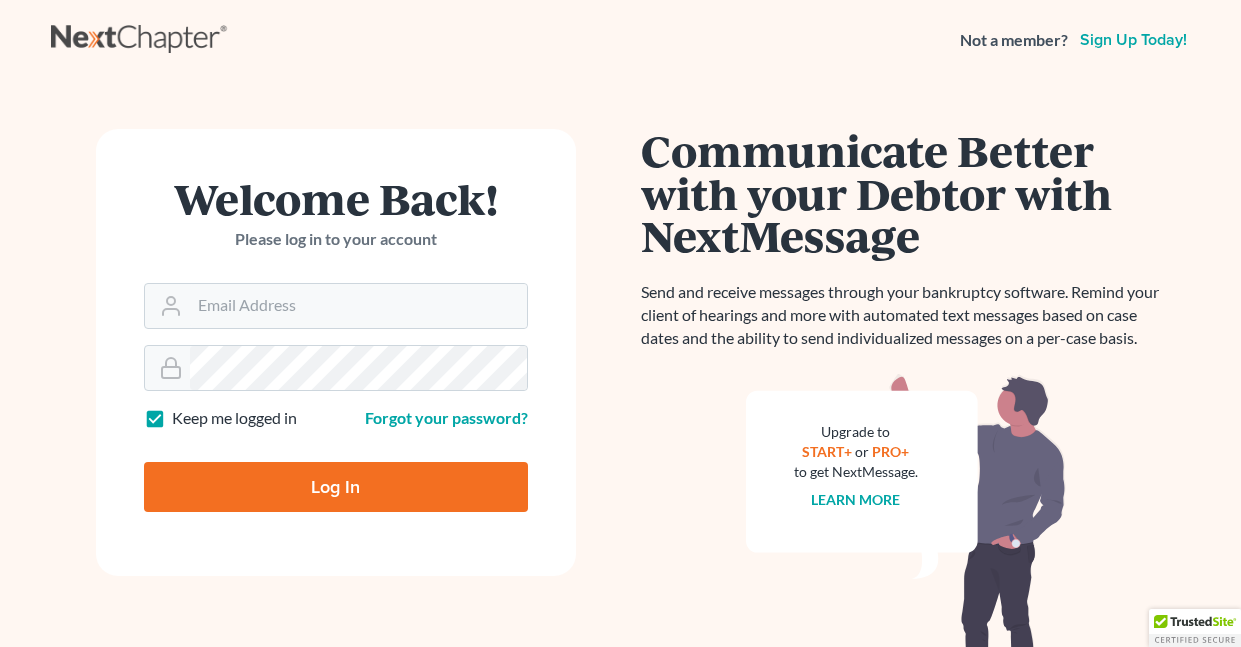 scroll, scrollTop: 0, scrollLeft: 0, axis: both 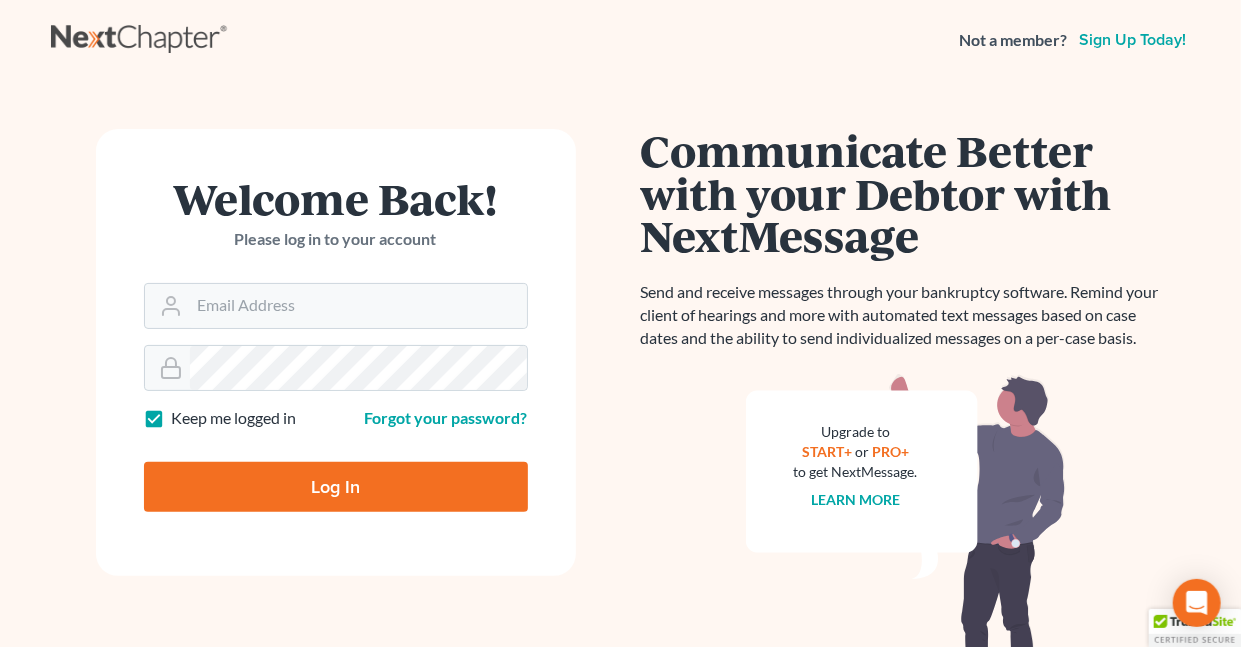 drag, startPoint x: 156, startPoint y: 412, endPoint x: 168, endPoint y: 400, distance: 16.970562 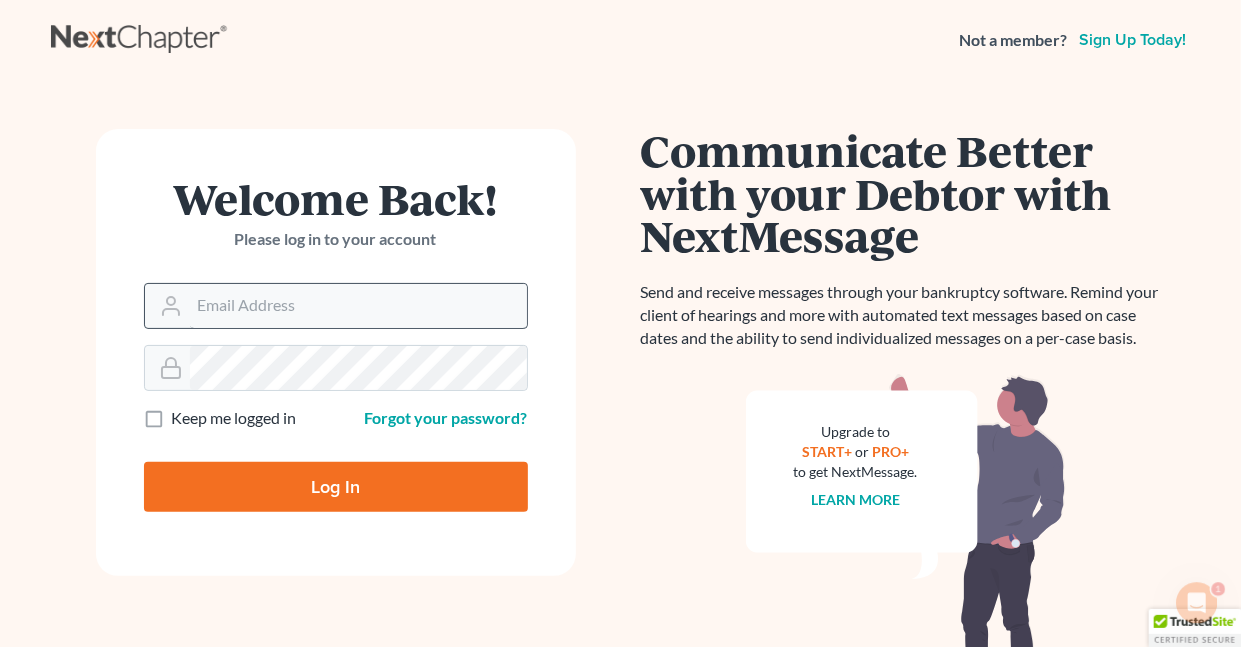 scroll, scrollTop: 0, scrollLeft: 0, axis: both 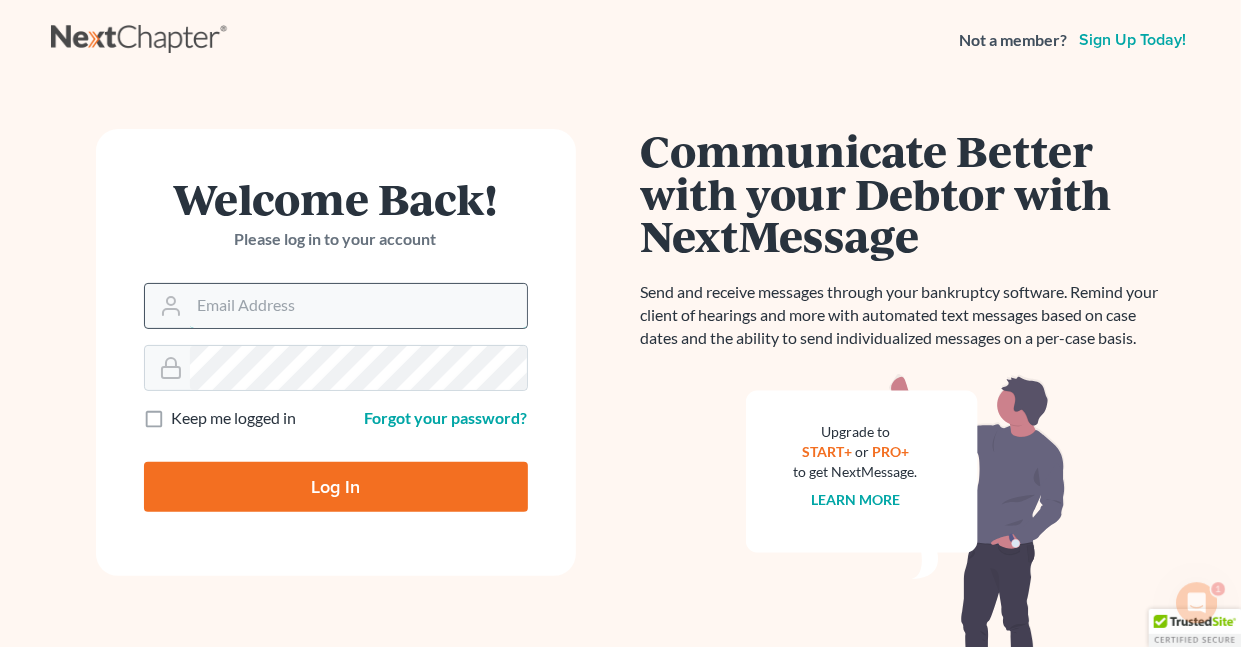 click on "Email Address" at bounding box center (358, 306) 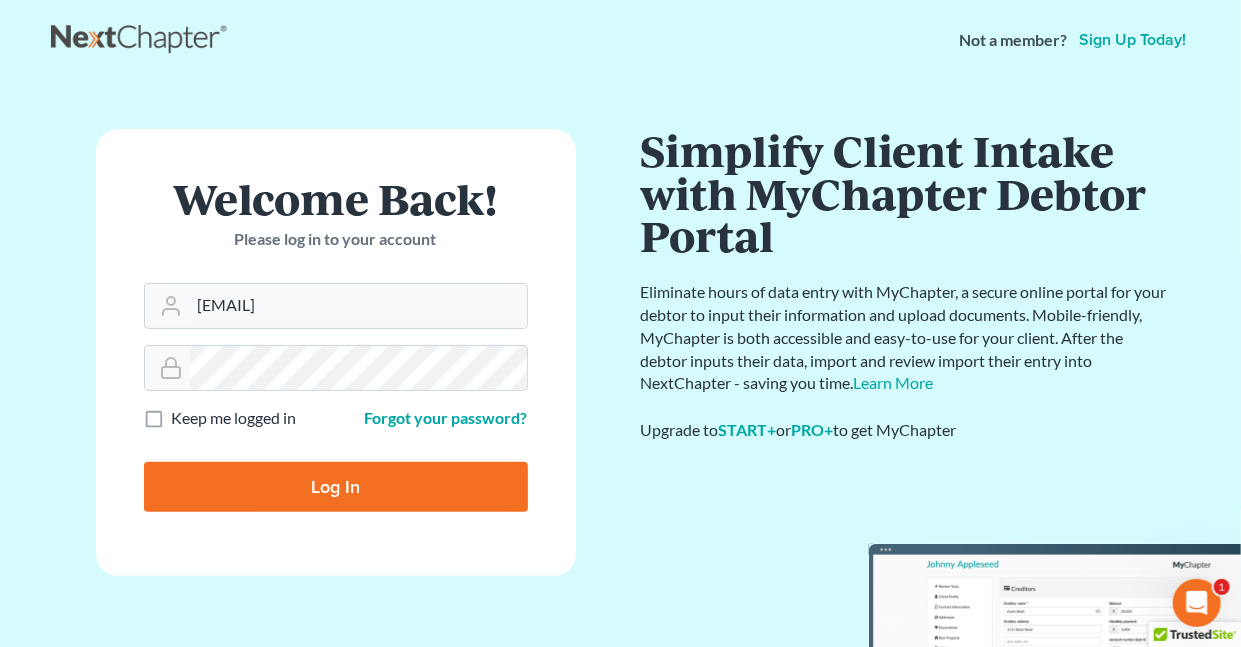 click on "Log In" at bounding box center [336, 487] 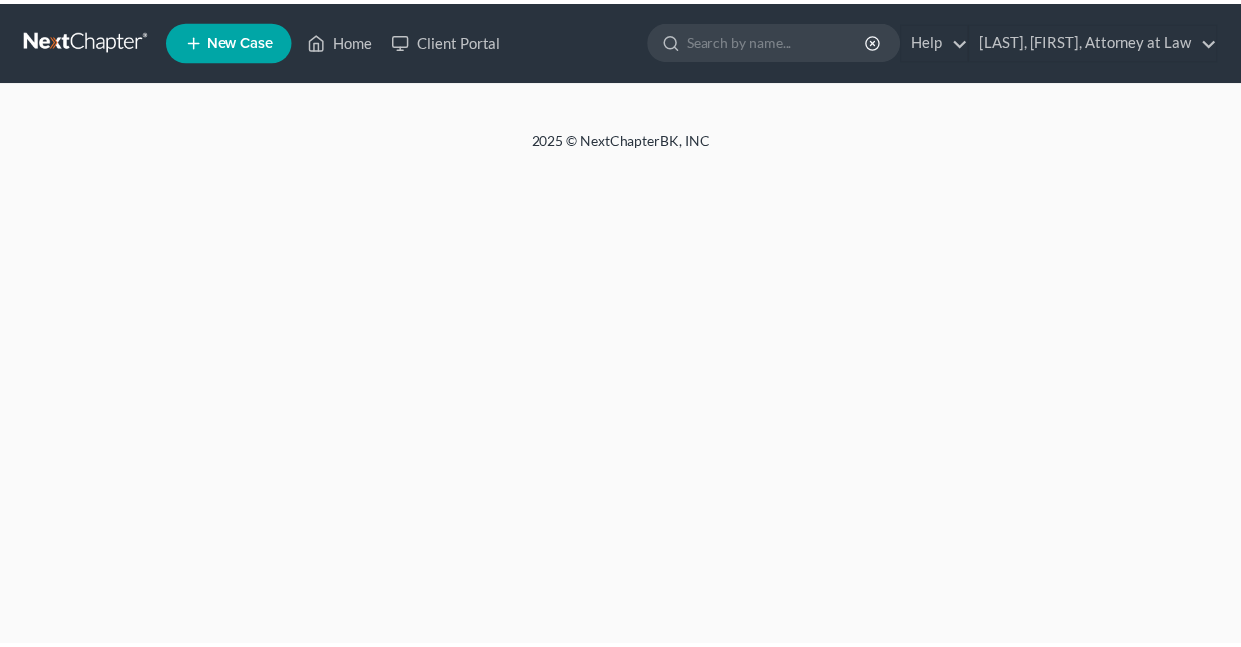 scroll, scrollTop: 0, scrollLeft: 0, axis: both 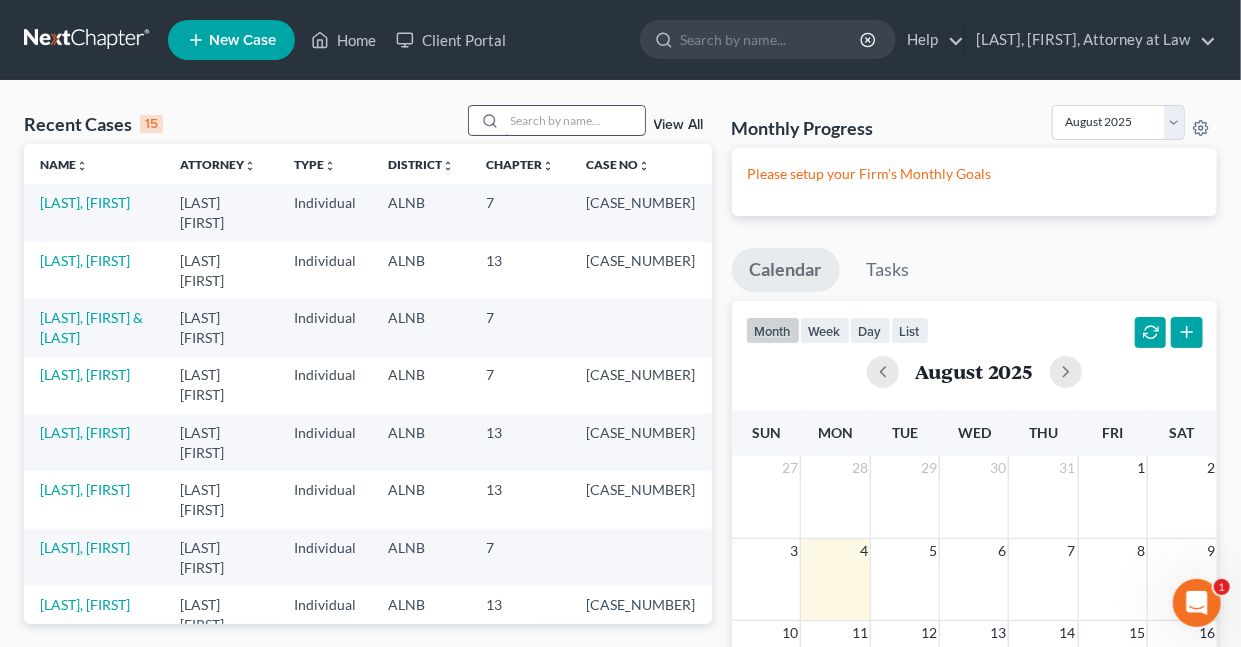 click at bounding box center (575, 120) 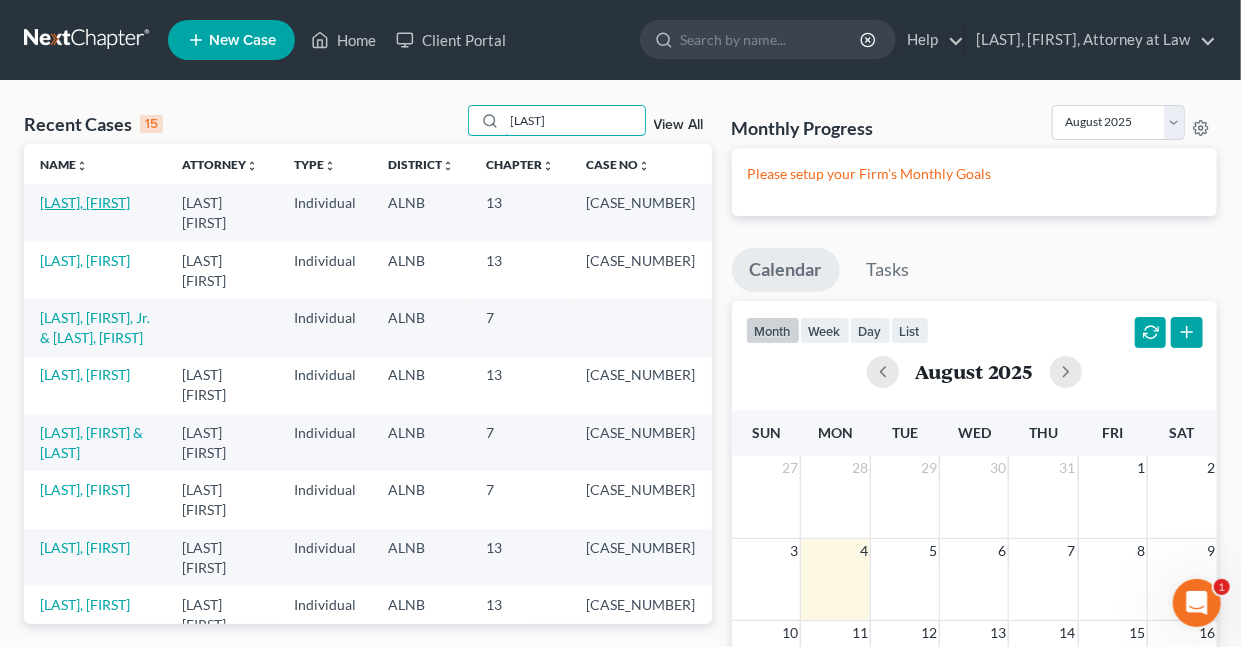 type on "Hill" 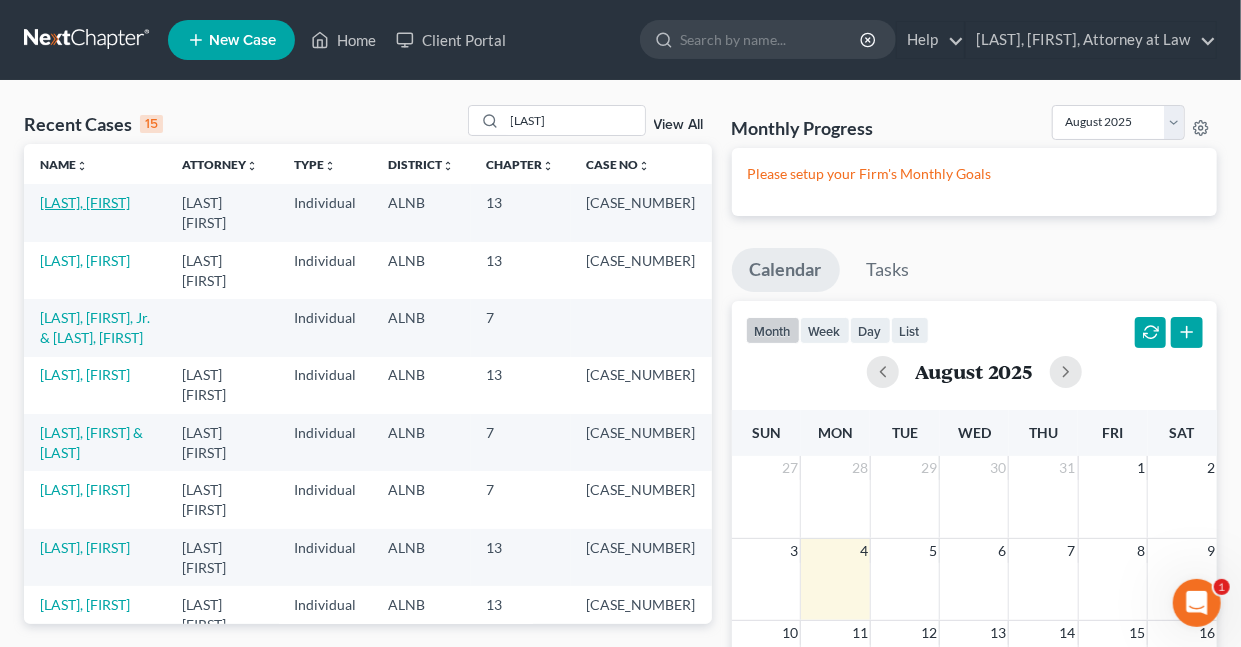 click on "Hill, Willie" at bounding box center (85, 202) 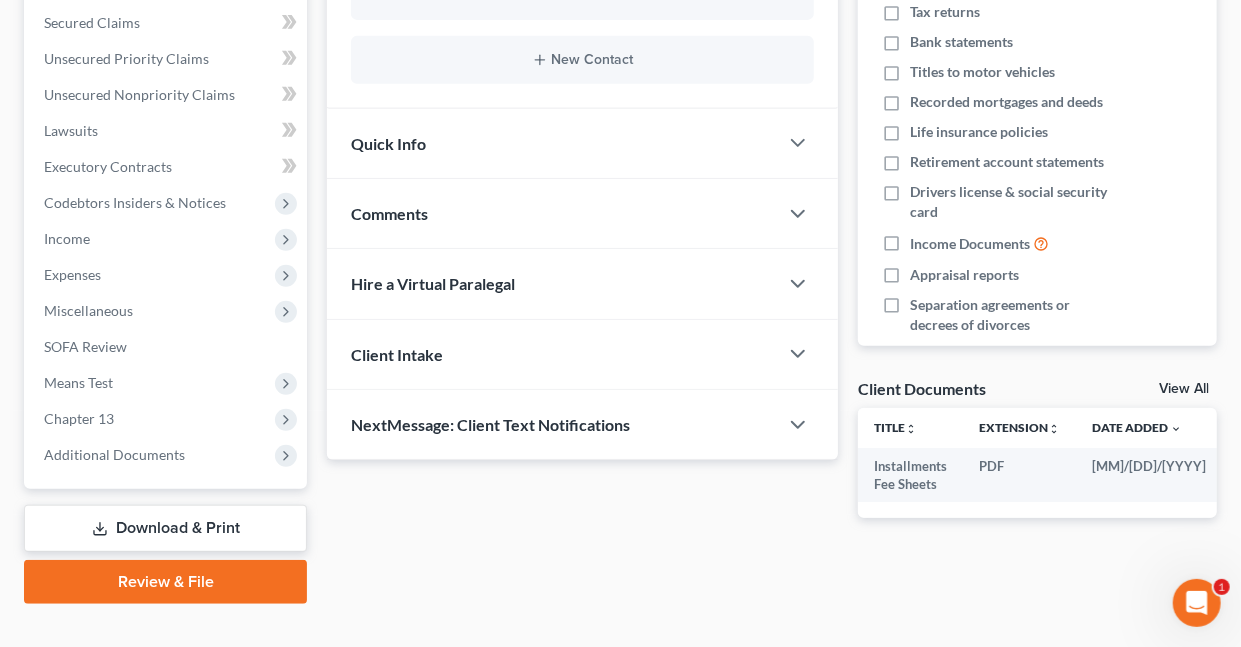 scroll, scrollTop: 429, scrollLeft: 0, axis: vertical 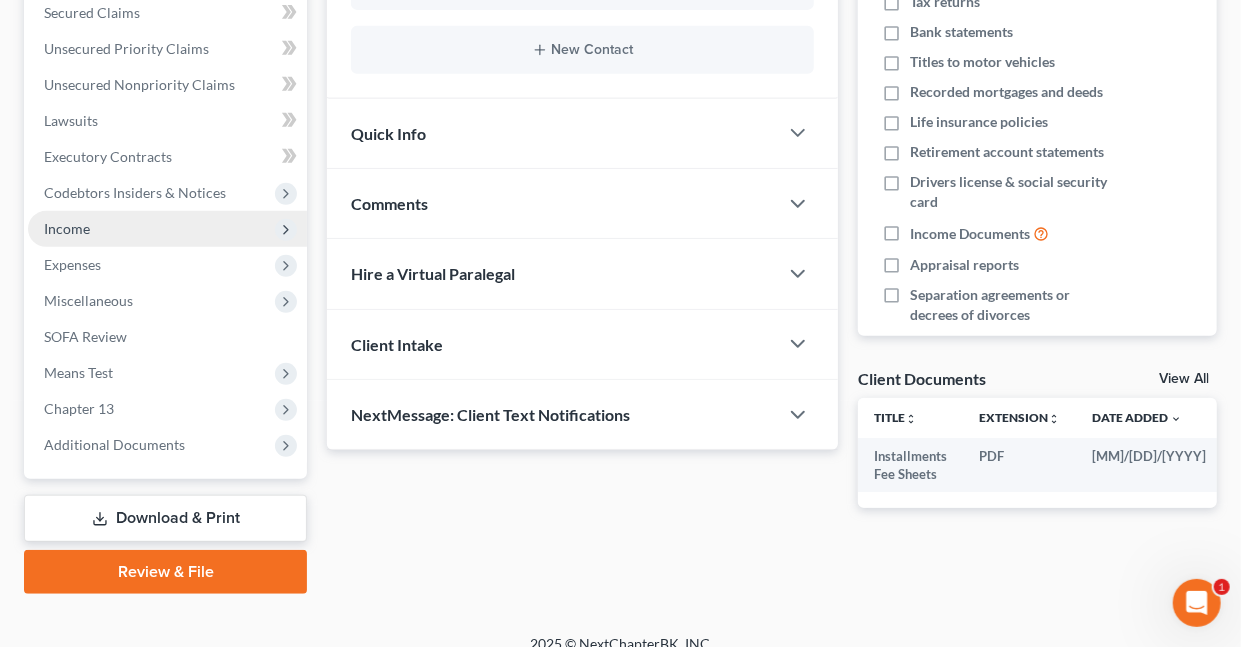 click on "Income" at bounding box center (67, 228) 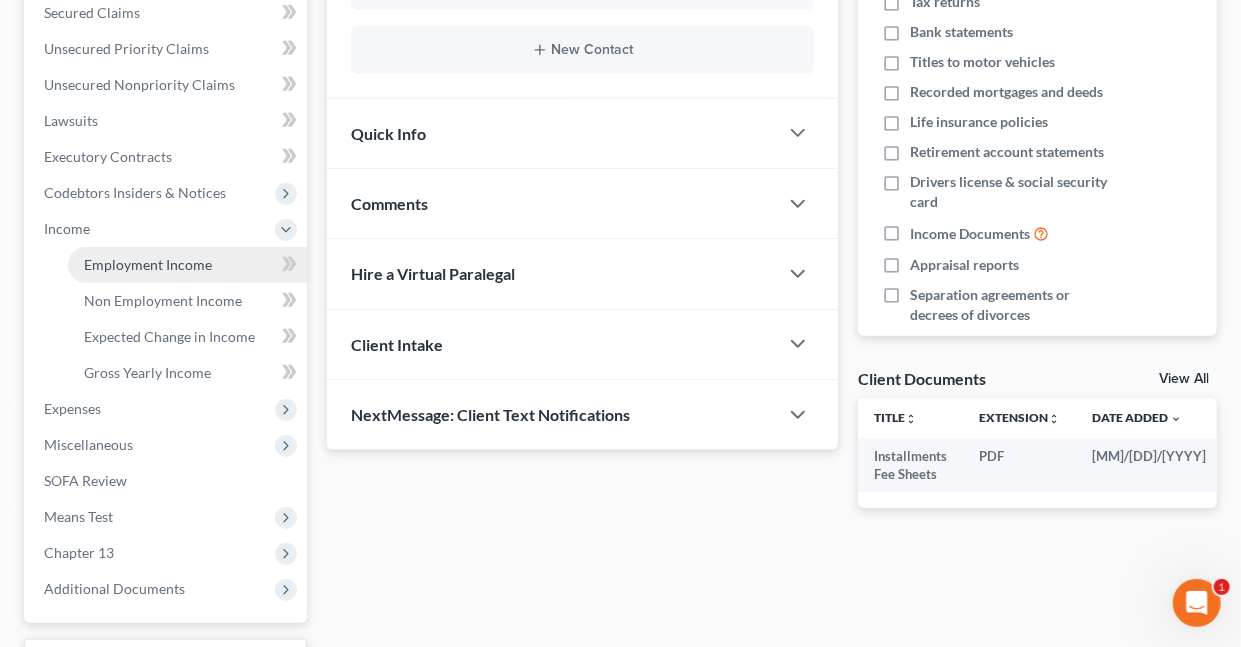 click on "Employment Income" at bounding box center (148, 264) 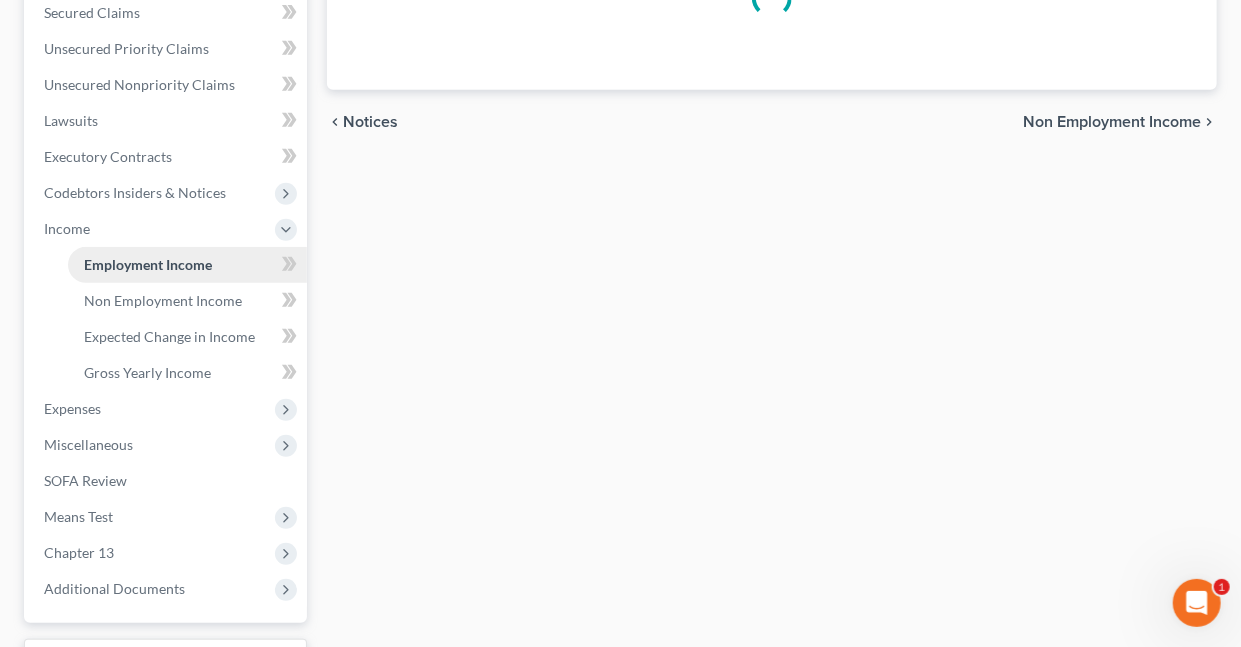 scroll, scrollTop: 0, scrollLeft: 0, axis: both 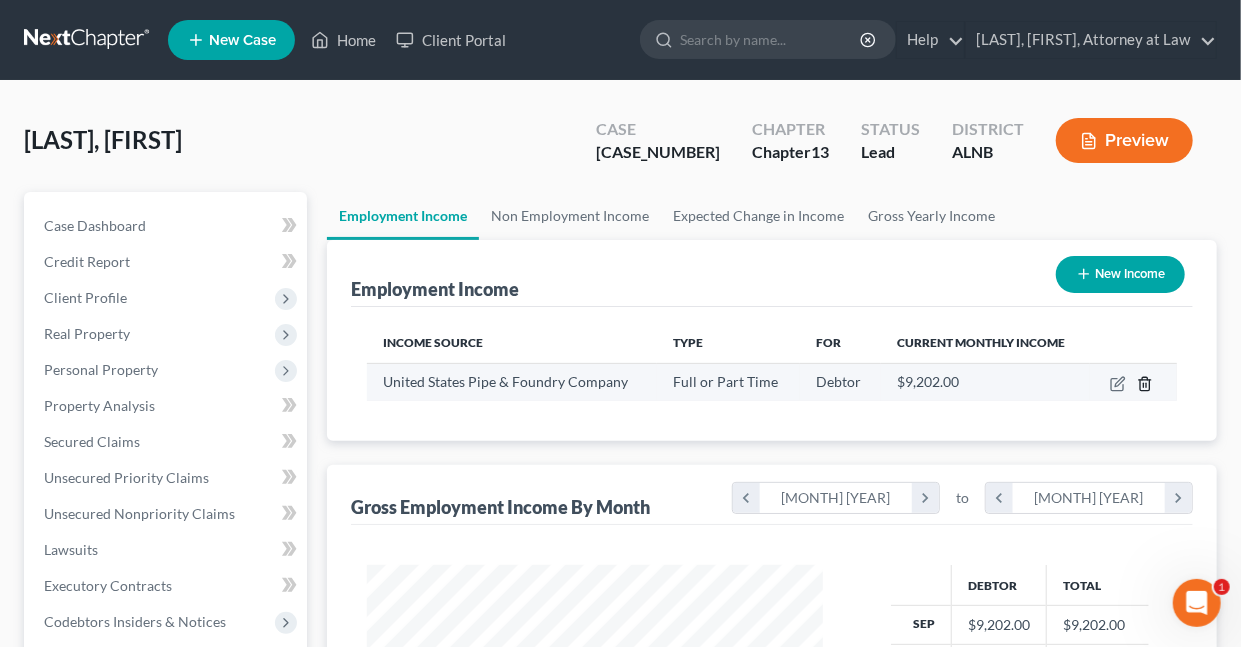 click 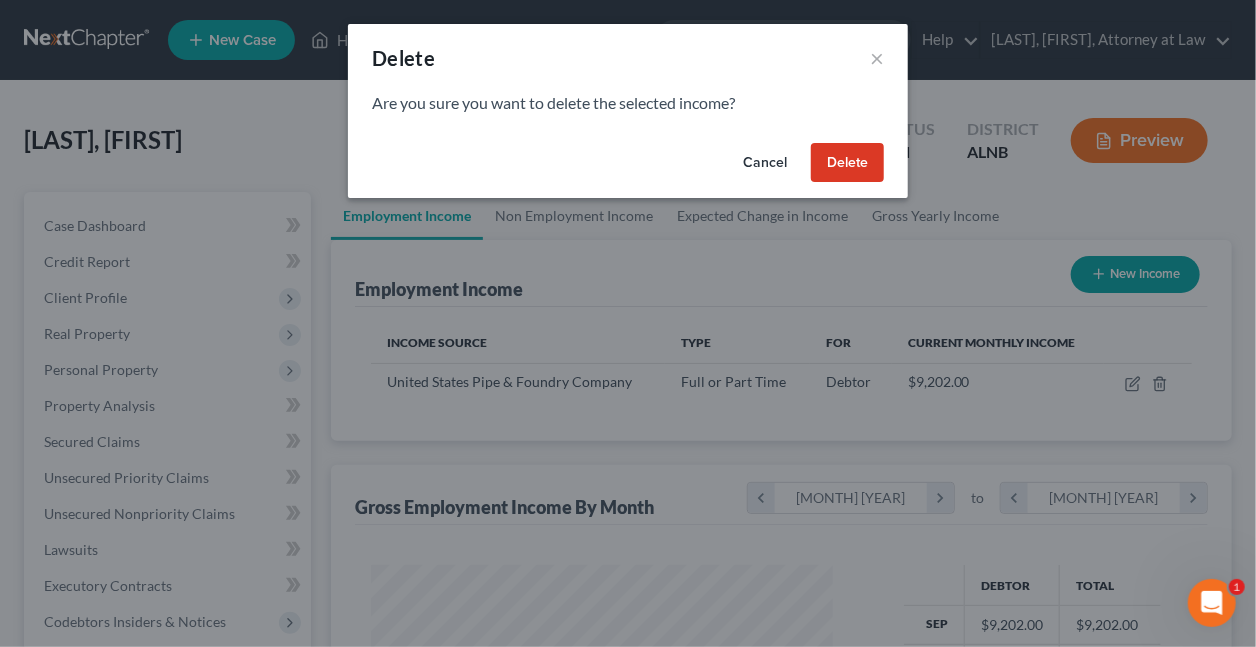 click on "Delete" at bounding box center (847, 163) 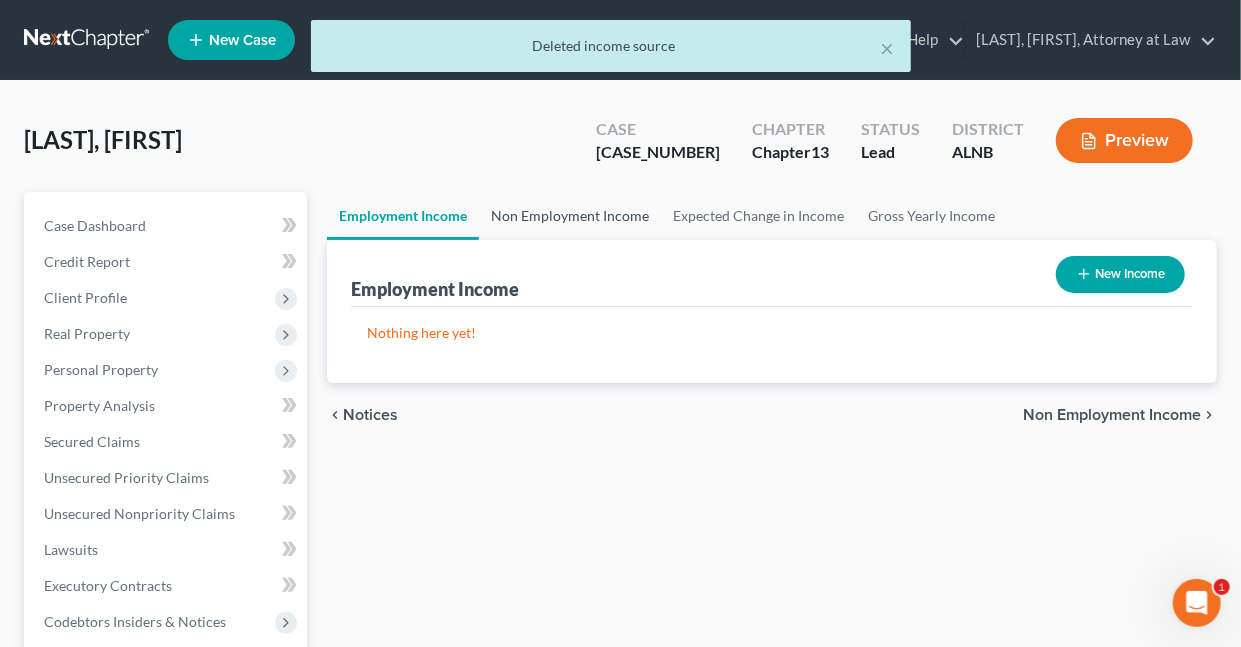 click on "Non Employment Income" at bounding box center [570, 216] 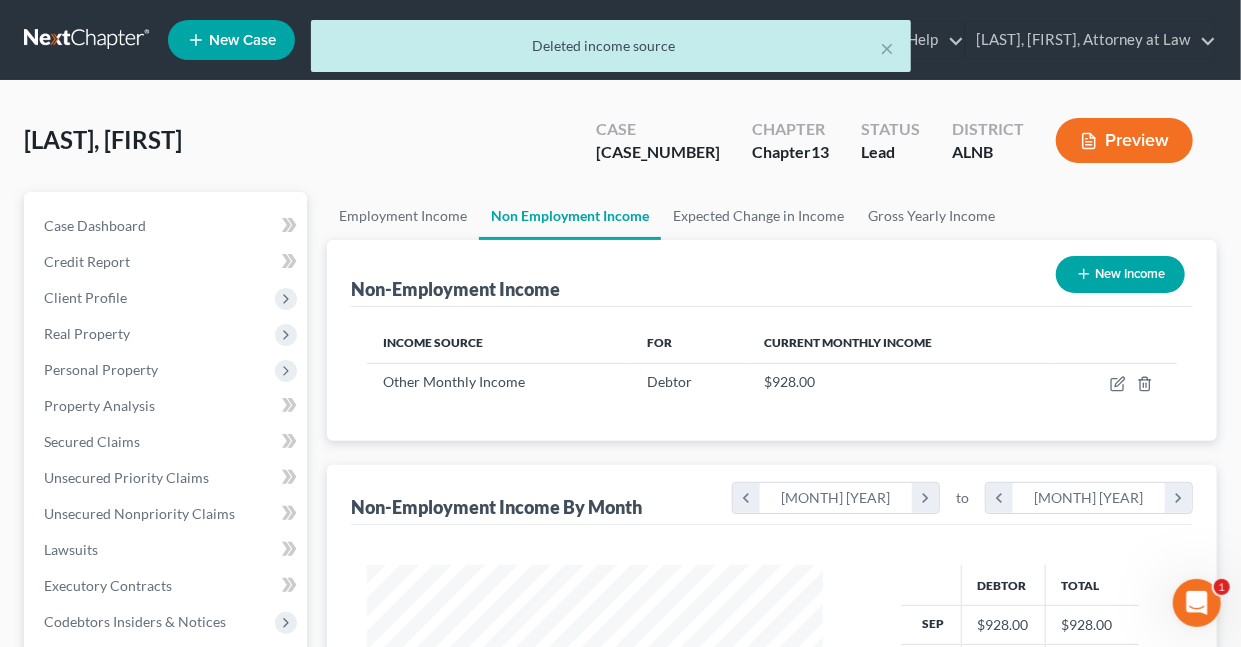 scroll, scrollTop: 999643, scrollLeft: 999503, axis: both 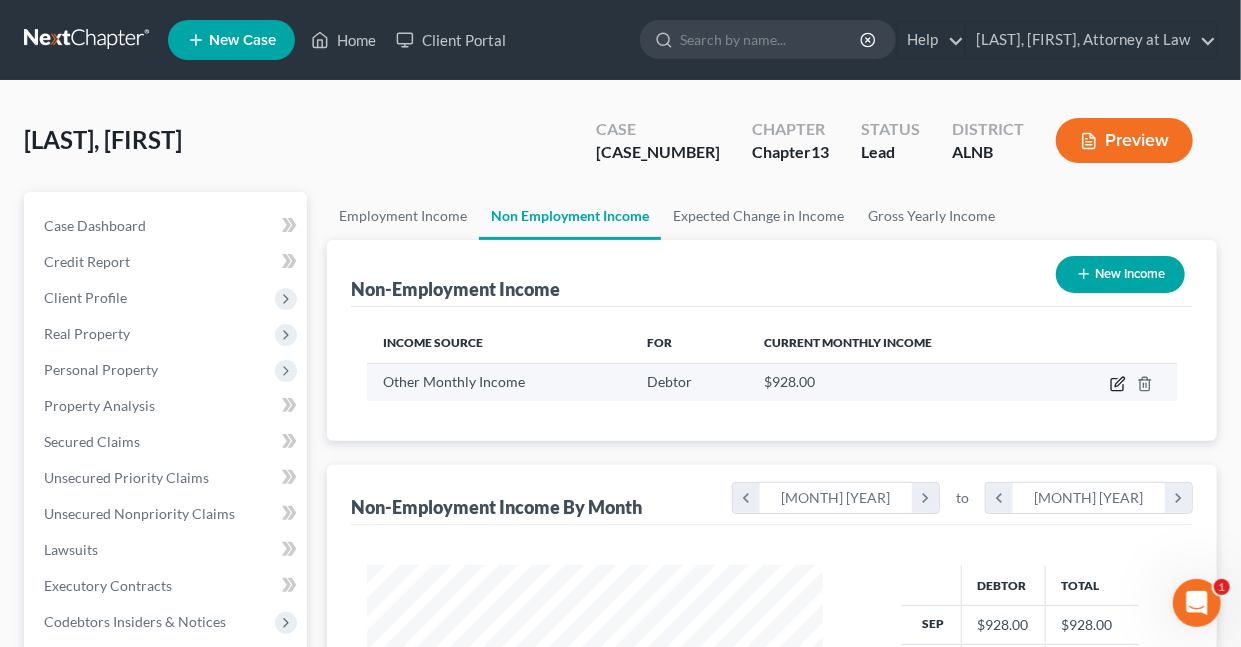 click 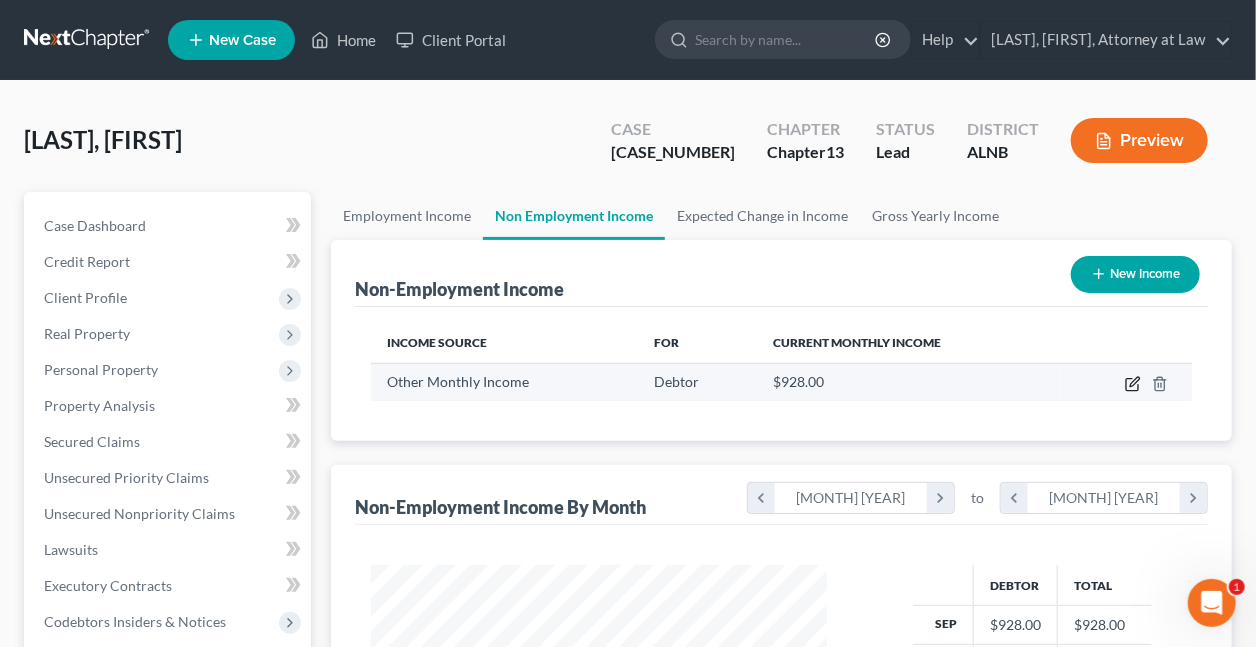 select on "13" 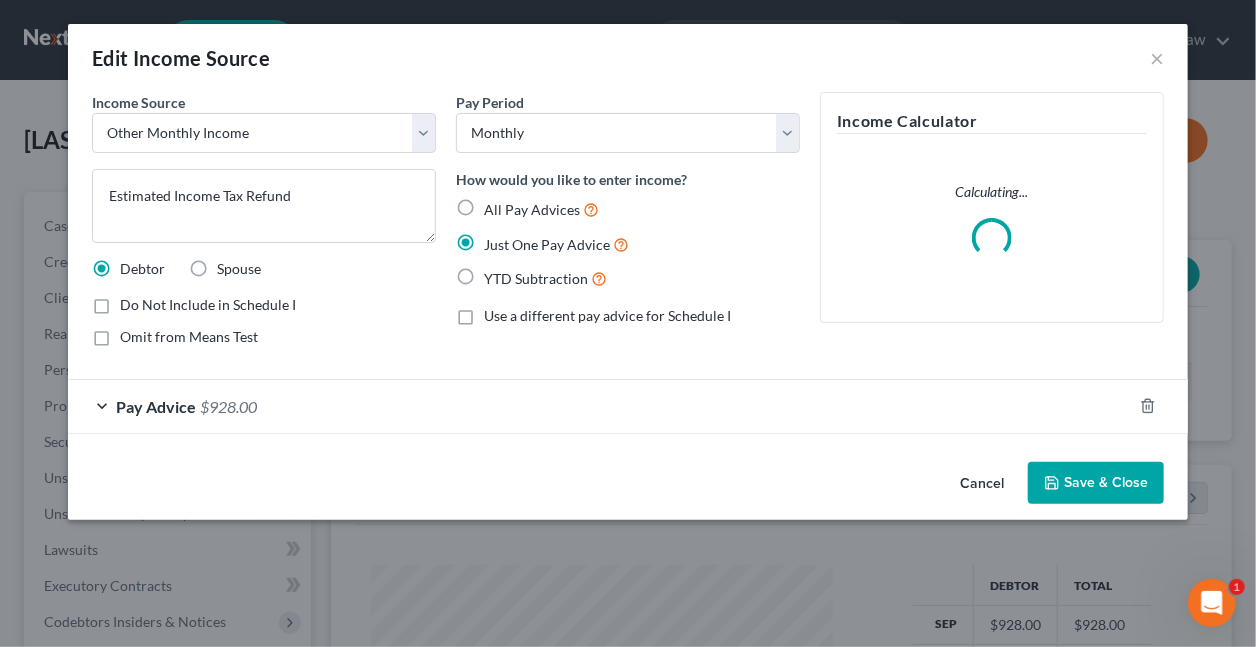 scroll, scrollTop: 999643, scrollLeft: 999497, axis: both 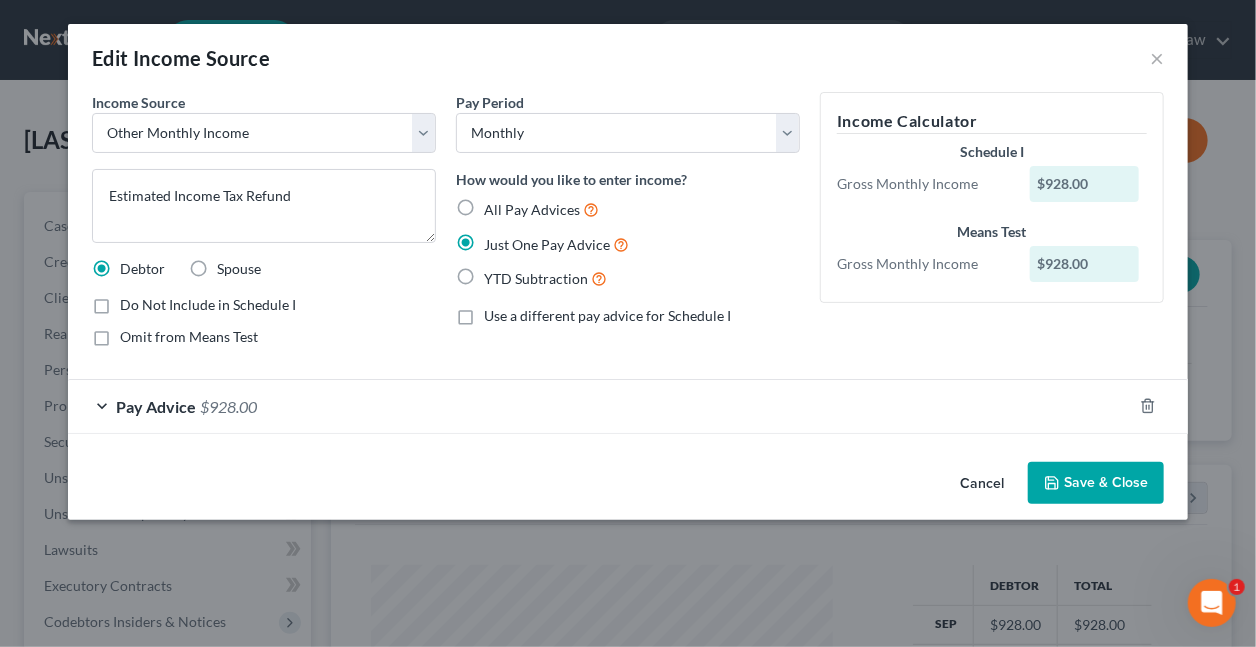 click on "Cancel" at bounding box center [982, 484] 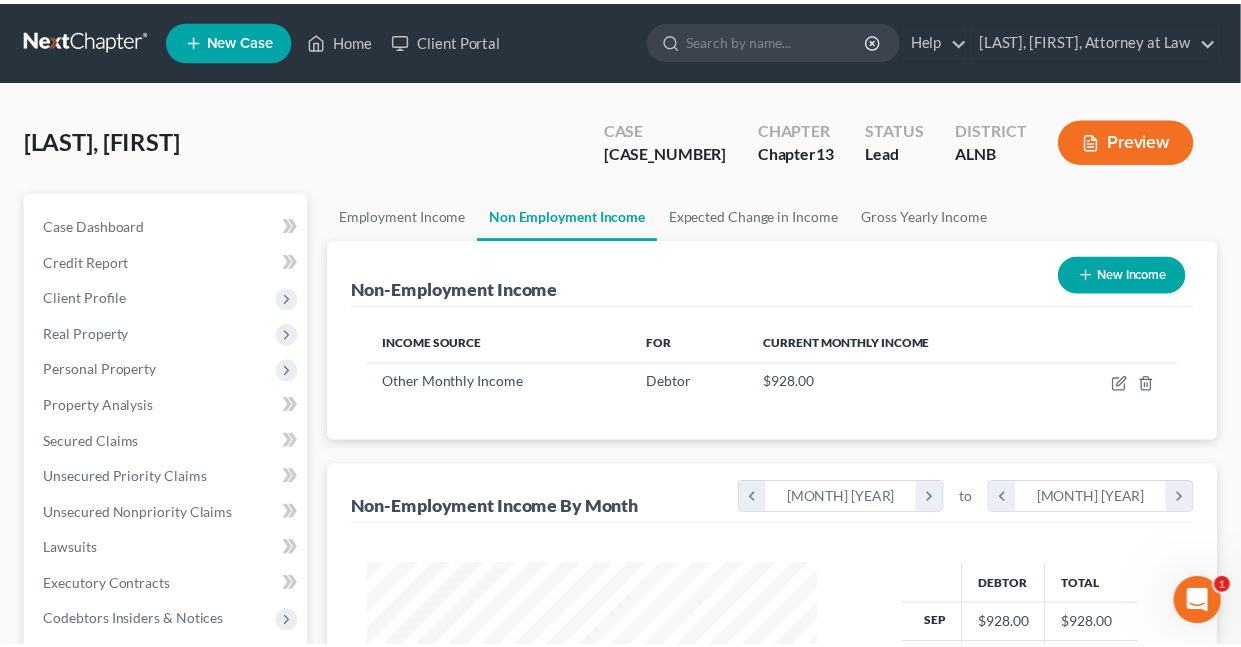 scroll, scrollTop: 356, scrollLeft: 495, axis: both 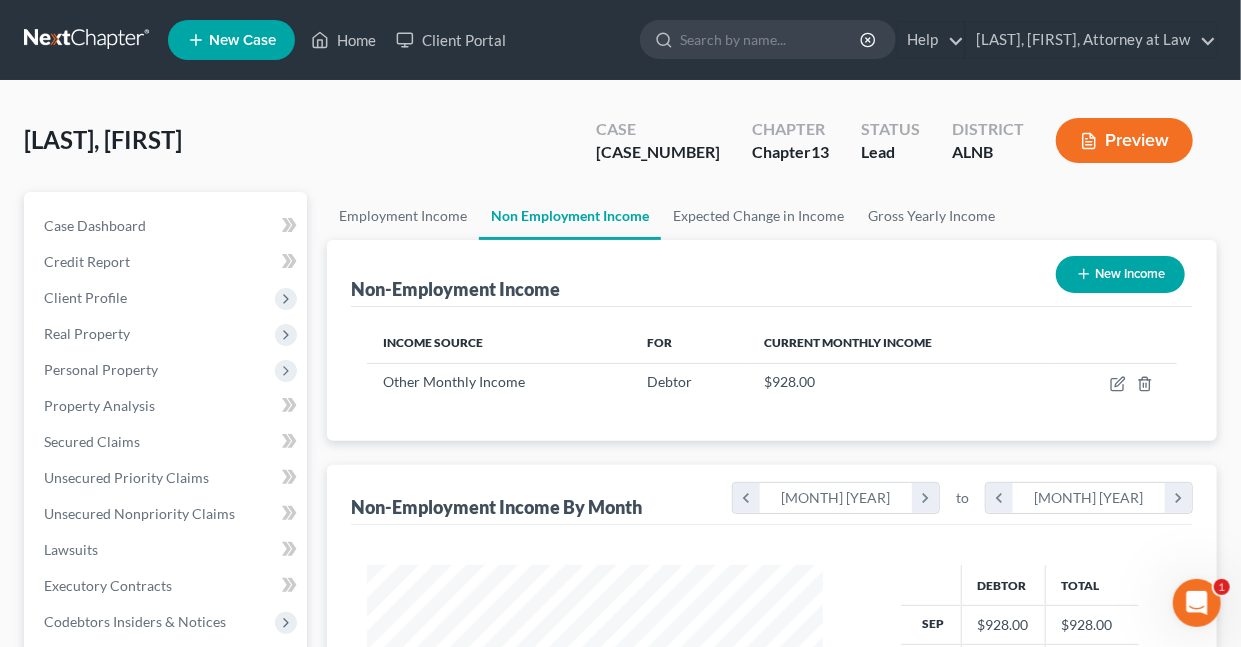 click on "New Income" at bounding box center [1120, 274] 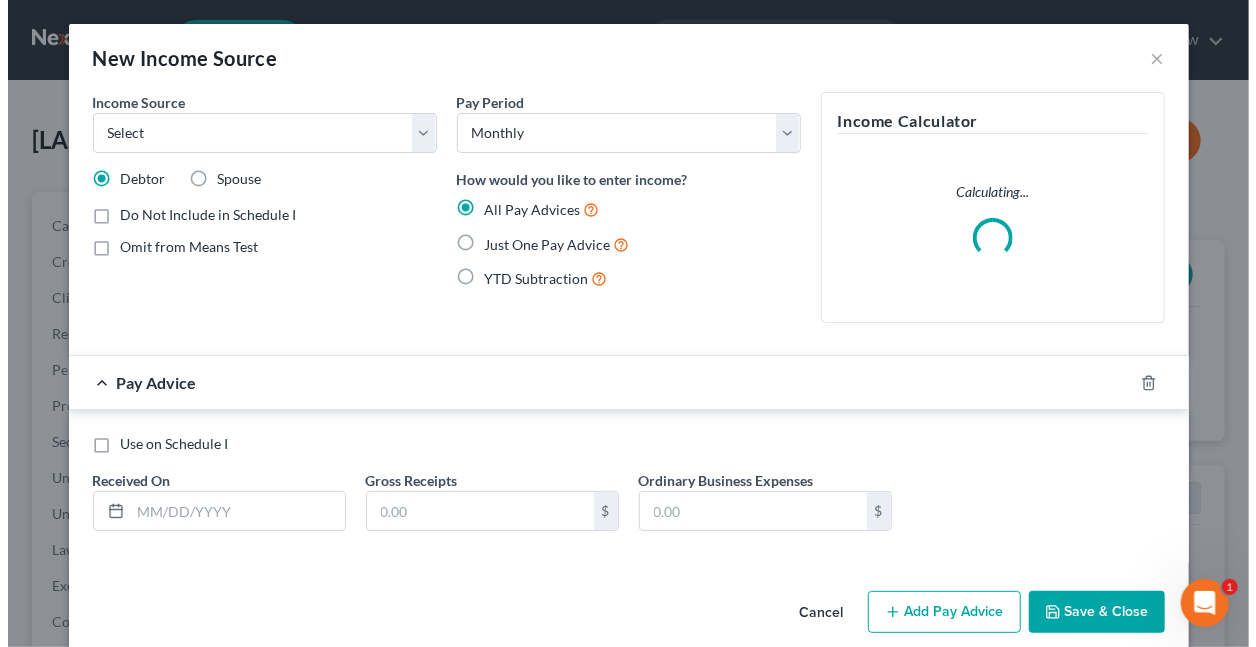 scroll, scrollTop: 999643, scrollLeft: 999497, axis: both 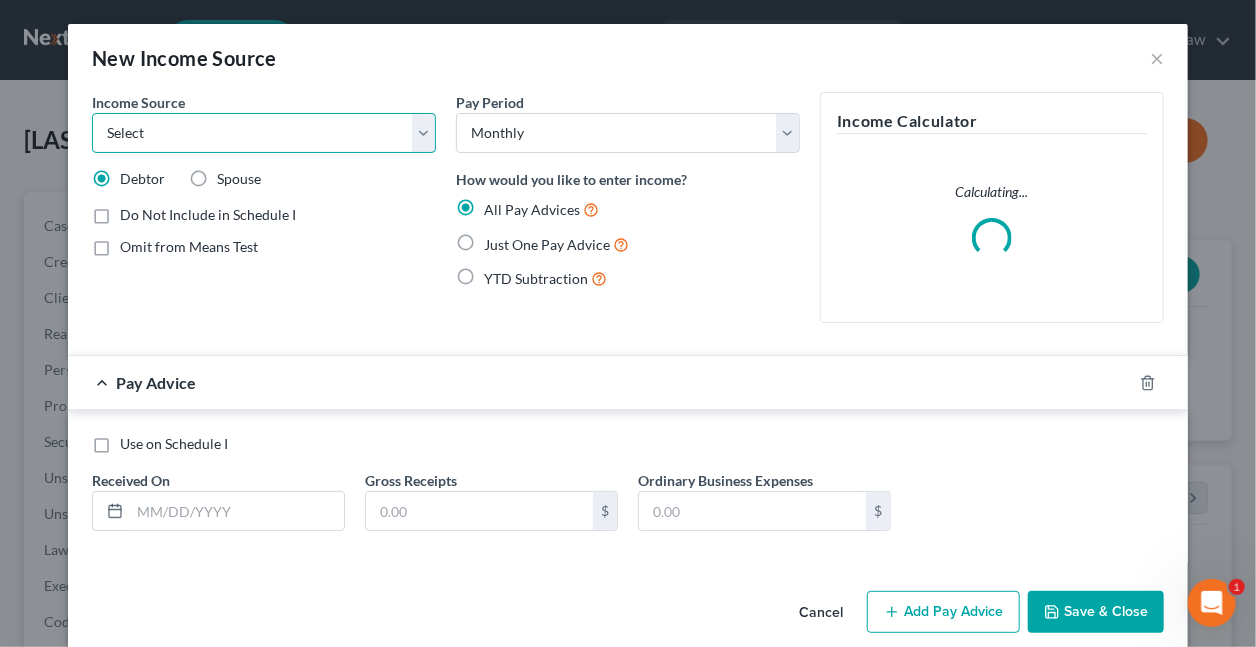 click on "Select Unemployment Disability (from employer) Pension Retirement Social Security / Social Security Disability Other Government Assistance Interests, Dividends or Royalties Child / Family Support Contributions to Household Property / Rental Business, Professional or Farm Alimony / Maintenance Payments Military Disability Benefits Other Monthly Income" at bounding box center (264, 133) 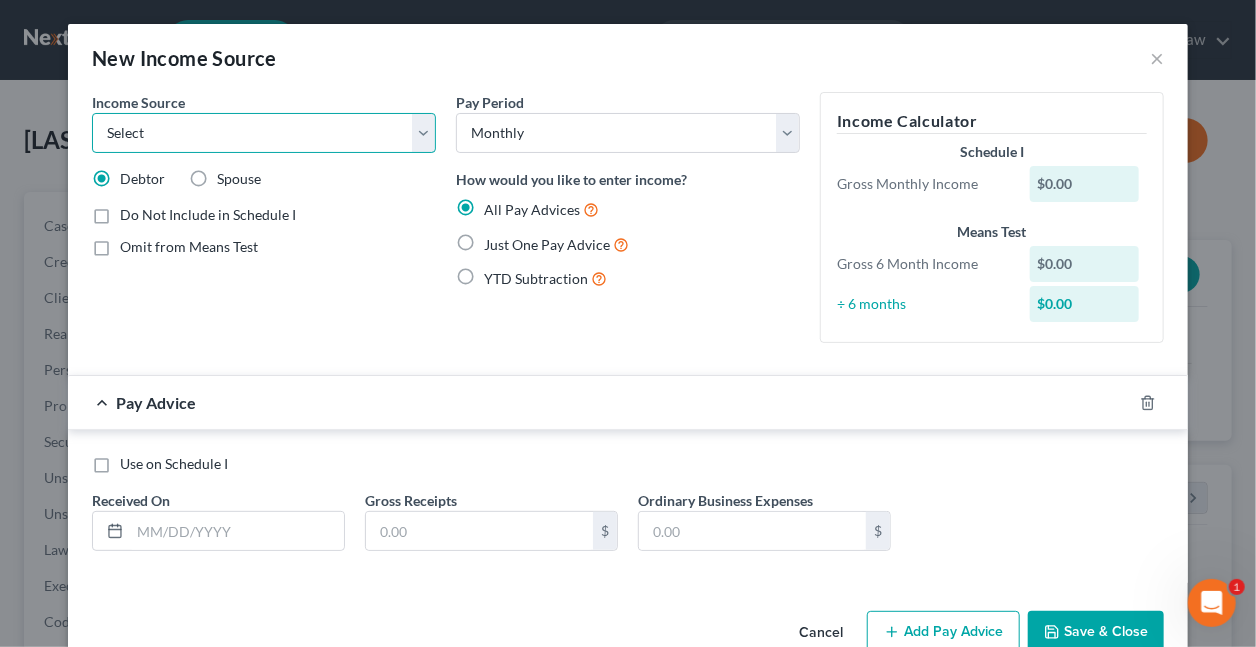 select on "5" 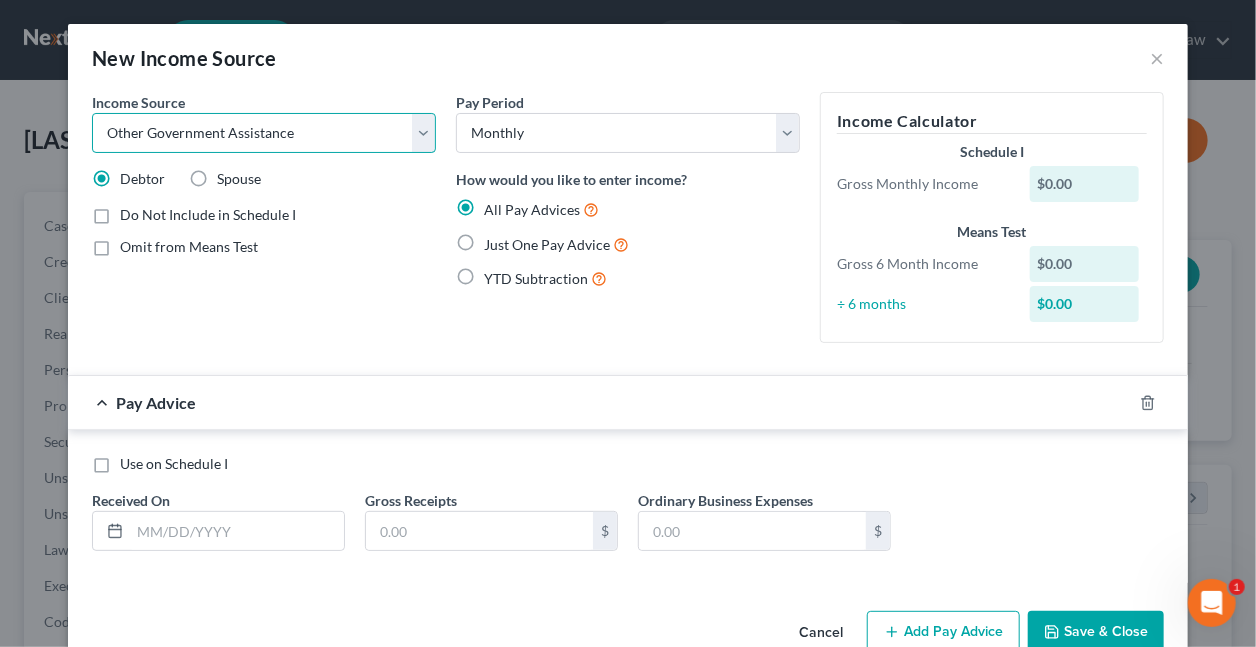 click on "Select Unemployment Disability (from employer) Pension Retirement Social Security / Social Security Disability Other Government Assistance Interests, Dividends or Royalties Child / Family Support Contributions to Household Property / Rental Business, Professional or Farm Alimony / Maintenance Payments Military Disability Benefits Other Monthly Income" at bounding box center (264, 133) 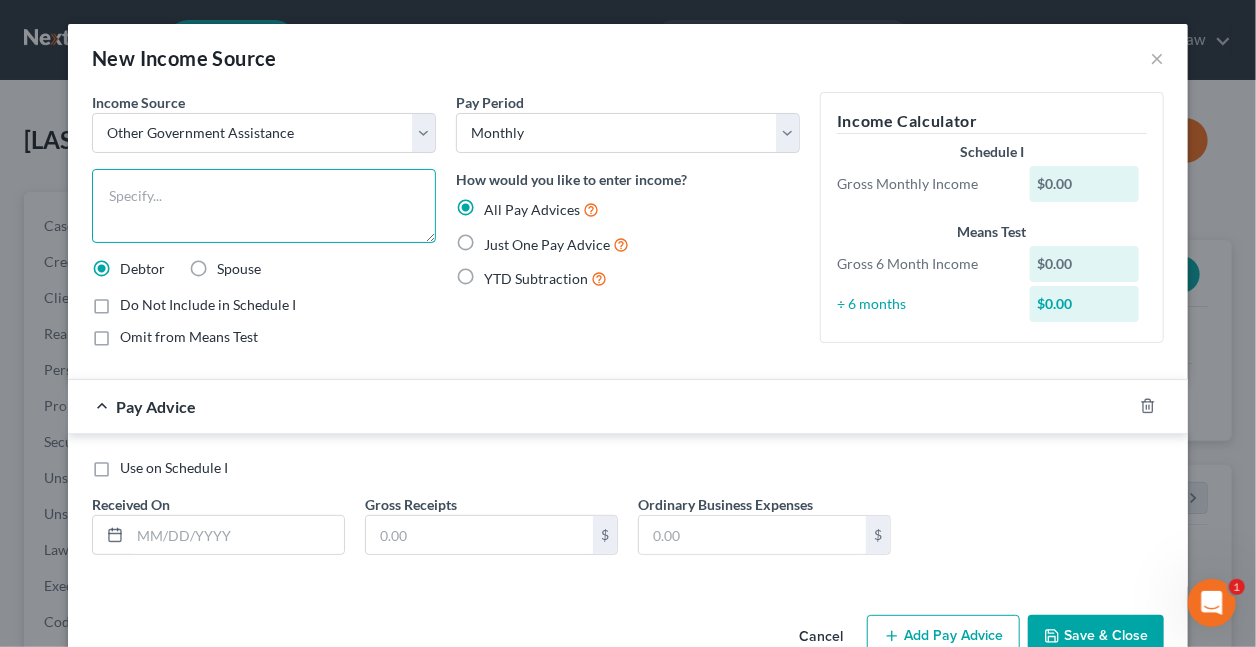 click at bounding box center (264, 206) 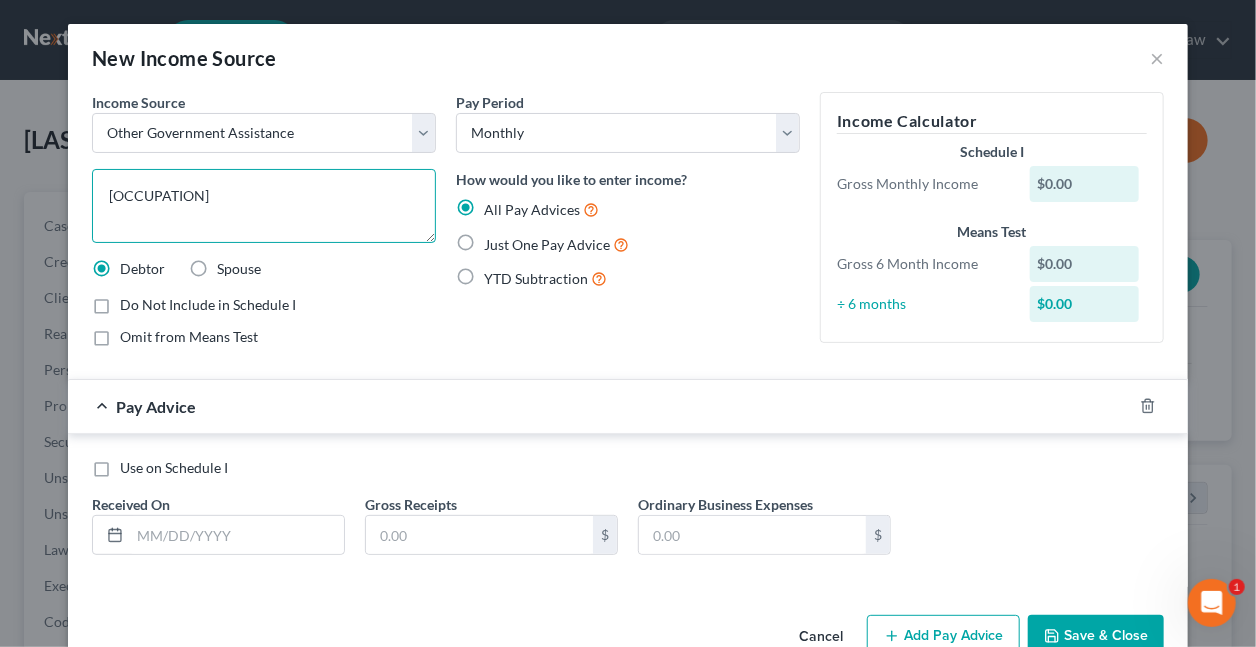 type on "Short-term Disability" 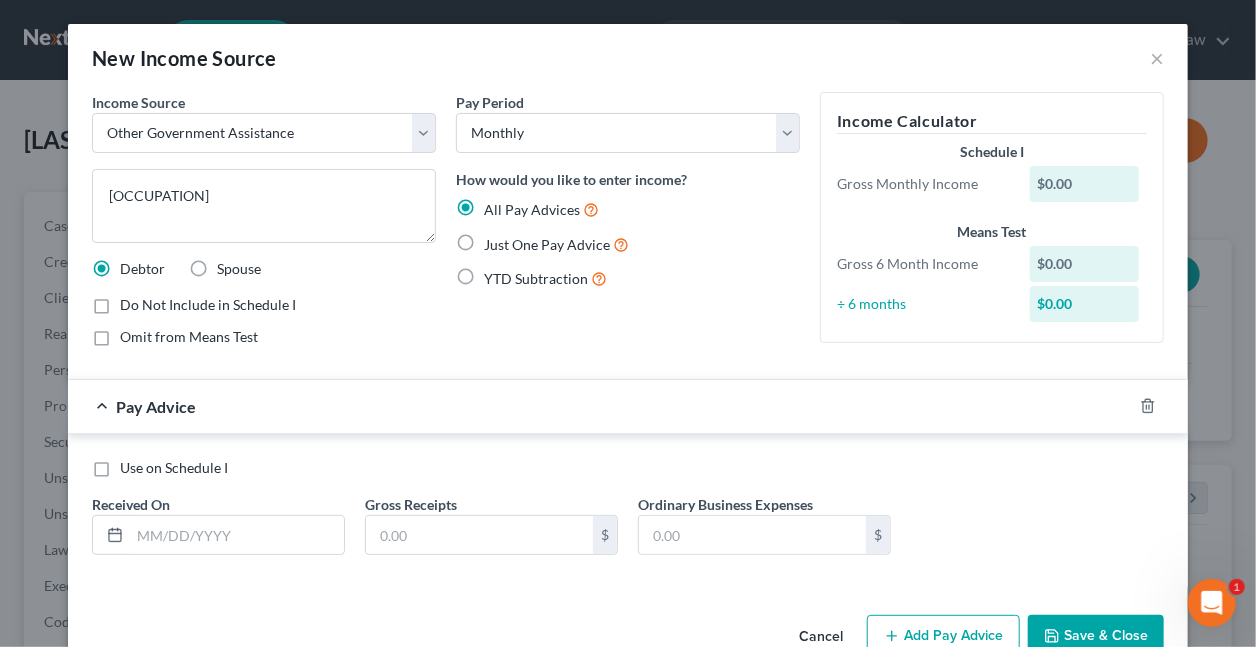 click on "Just One Pay Advice" at bounding box center (556, 244) 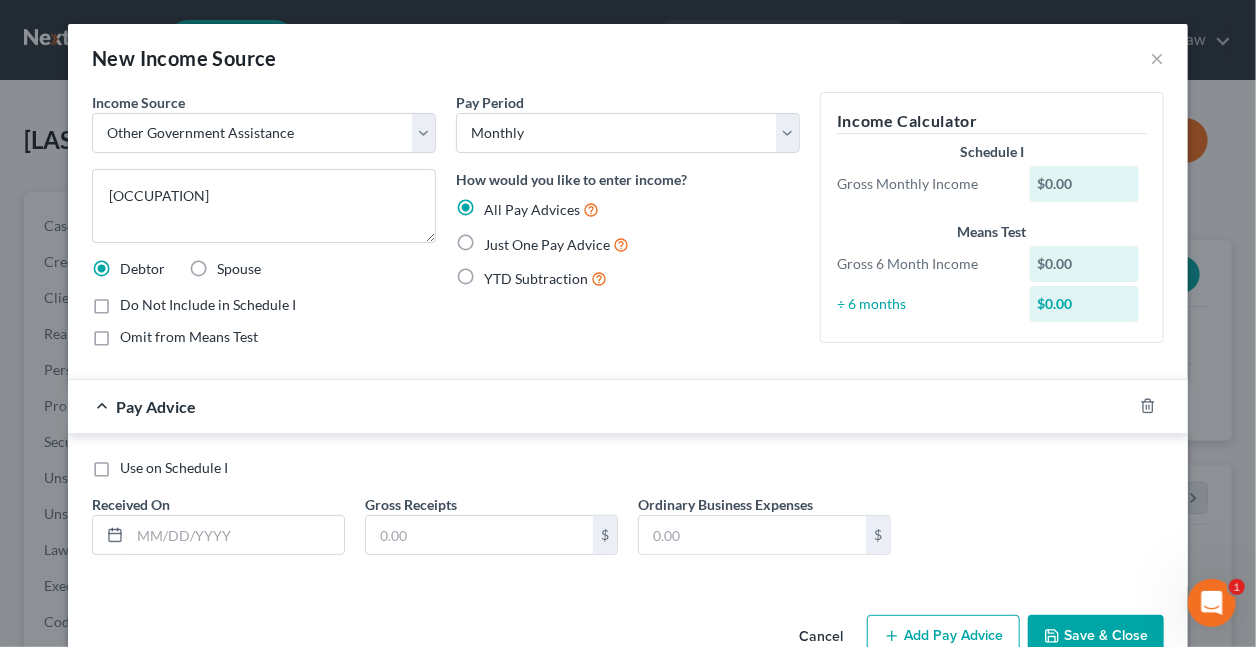 click on "Just One Pay Advice" at bounding box center [498, 239] 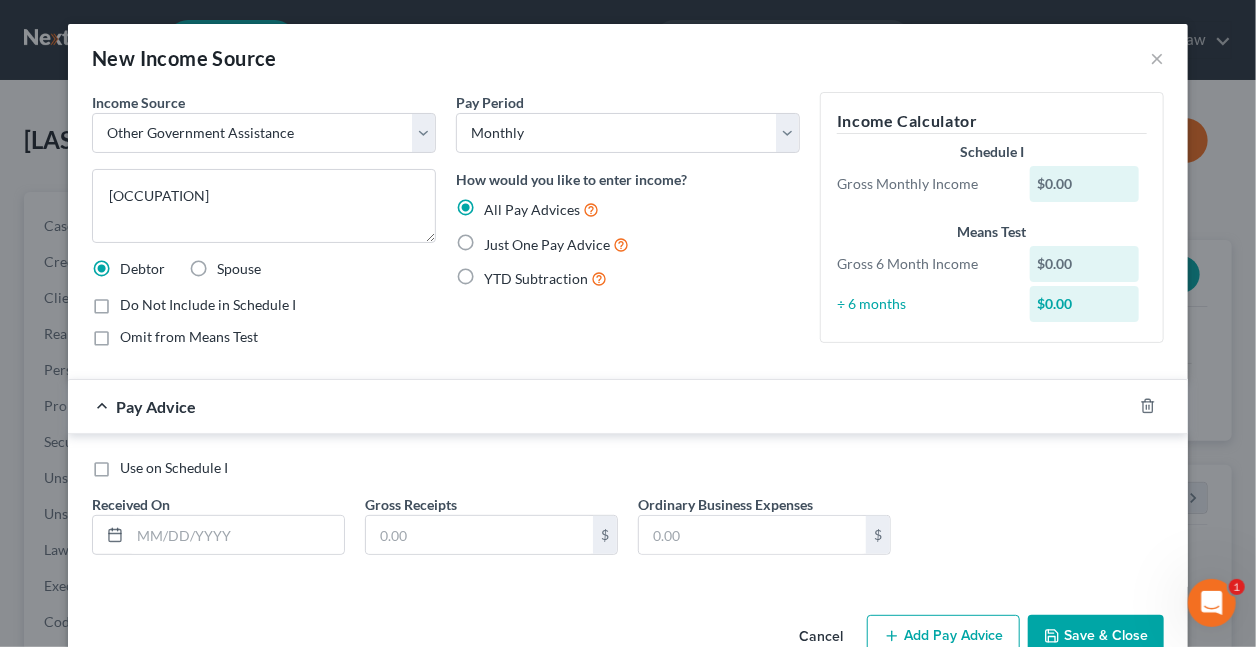 radio on "true" 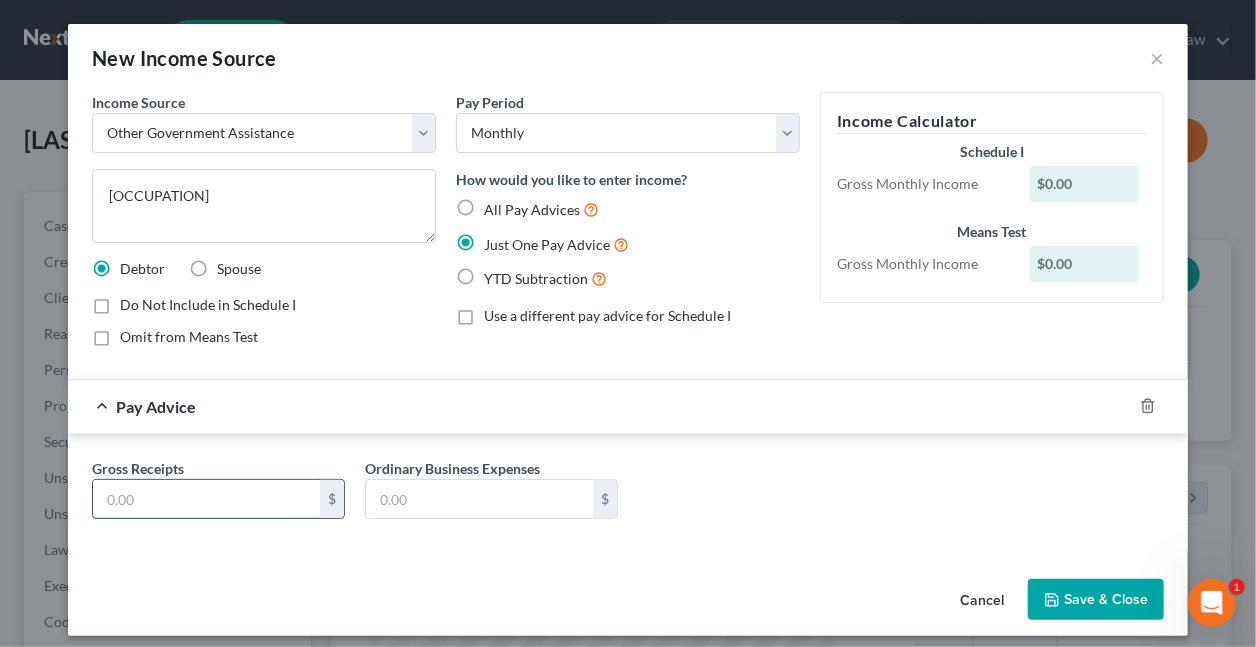 click at bounding box center [206, 499] 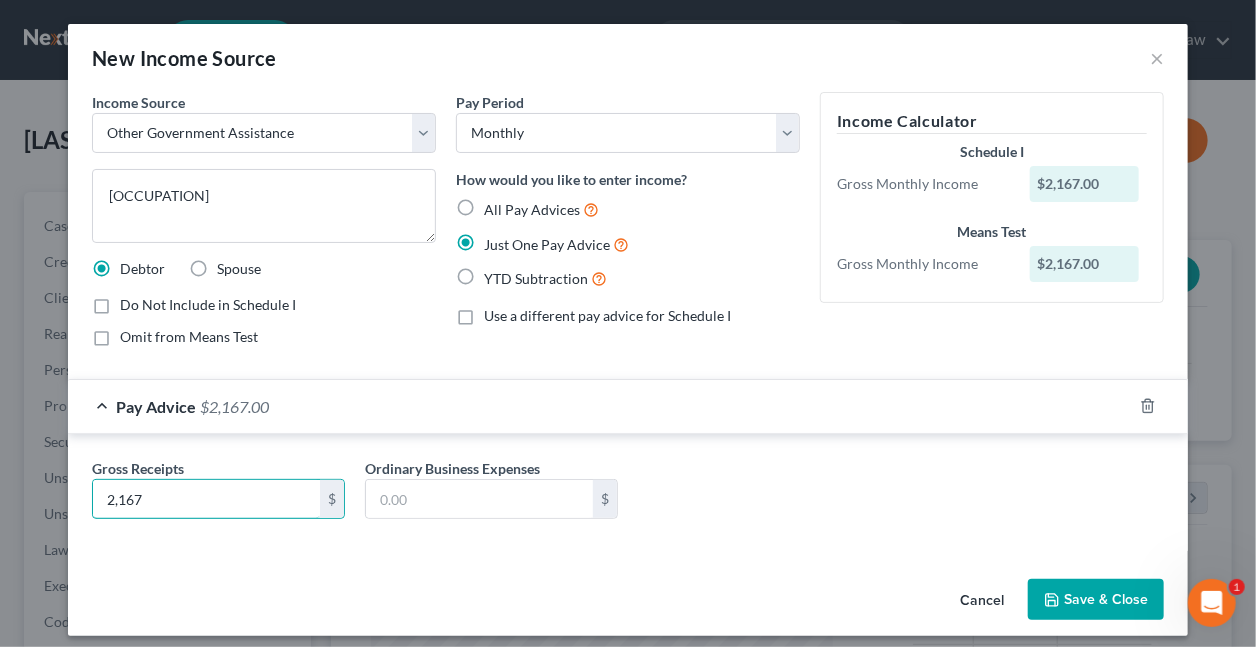 type on "2,167" 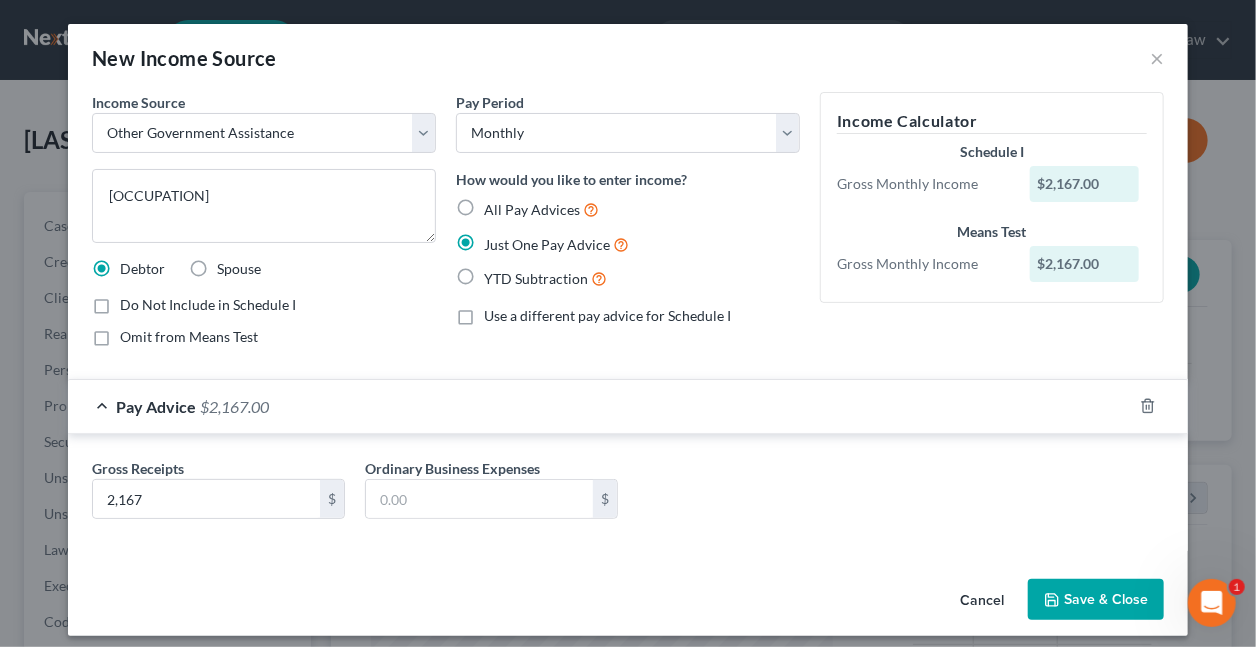 click on "Save & Close" at bounding box center [1096, 600] 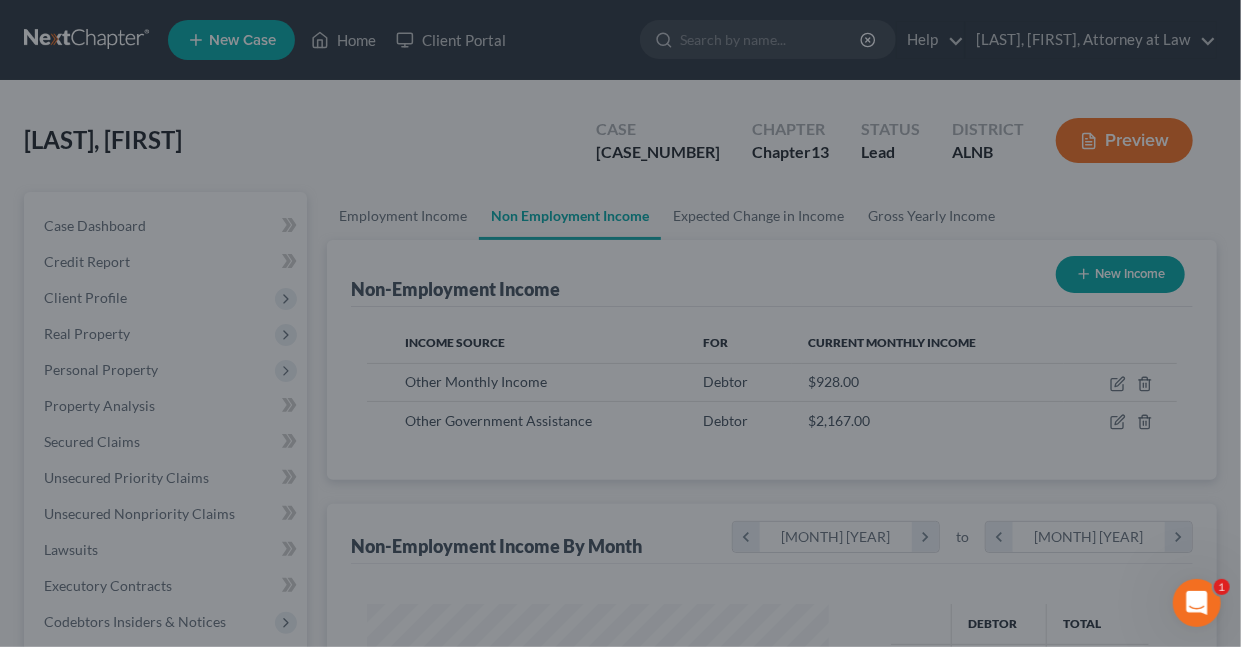 scroll, scrollTop: 356, scrollLeft: 495, axis: both 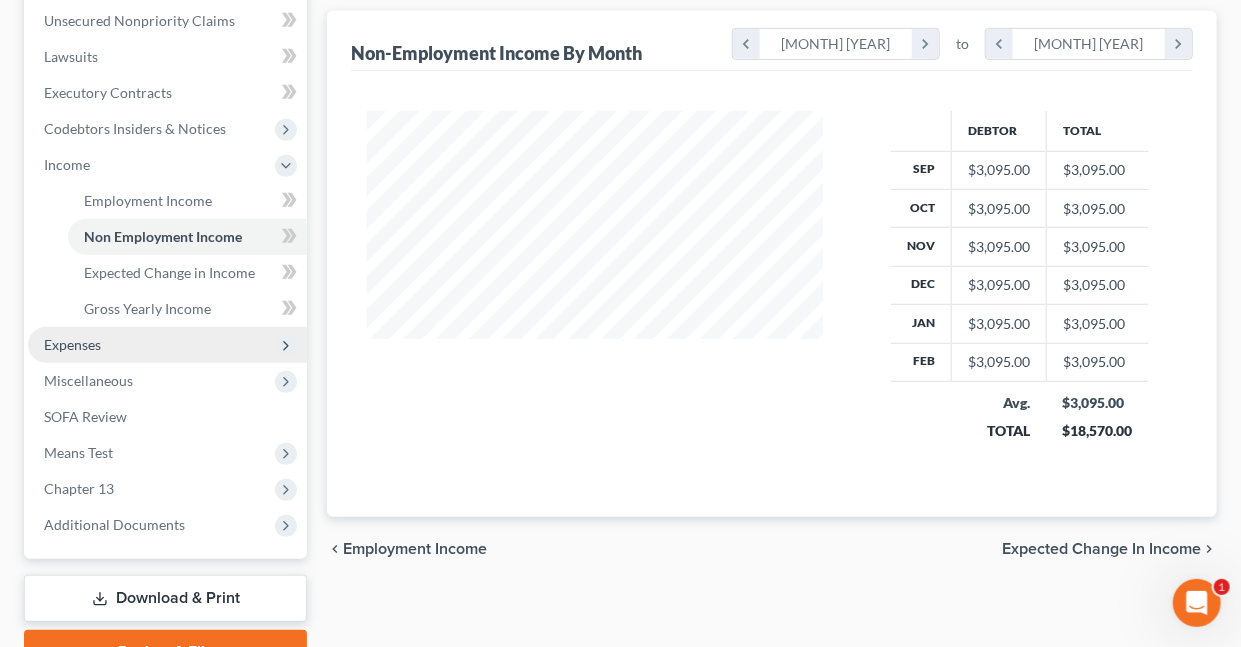 click on "Expenses" at bounding box center (72, 344) 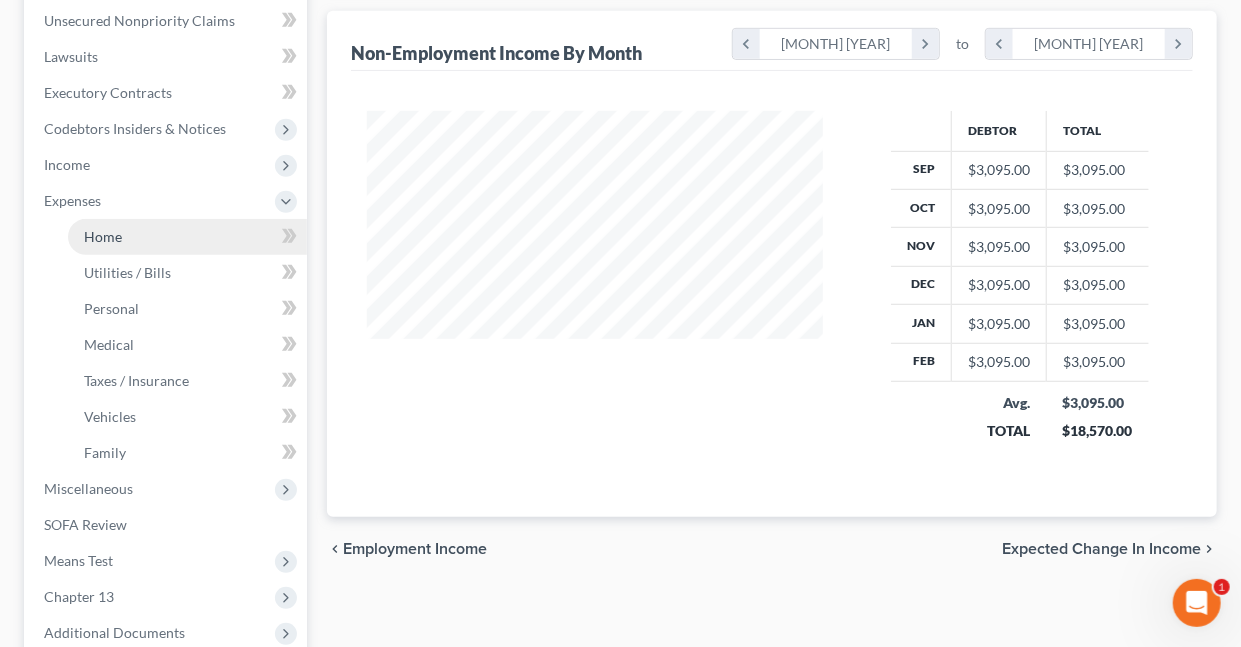 click on "Home" at bounding box center [103, 236] 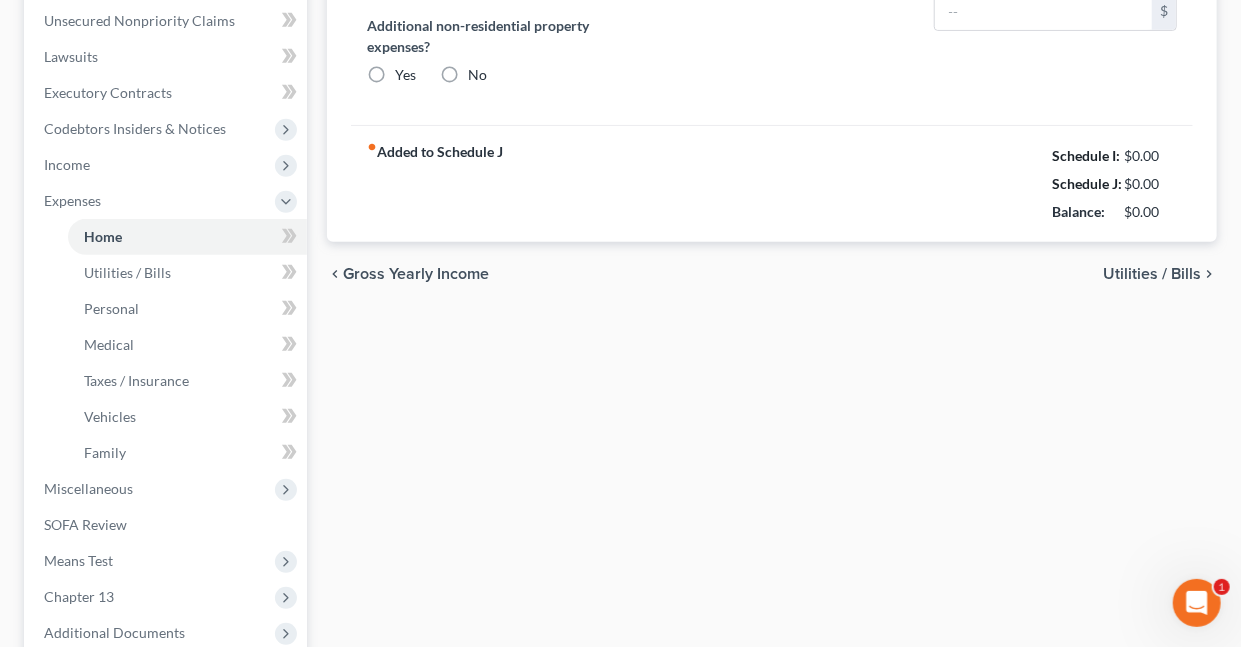 type on "943.00" 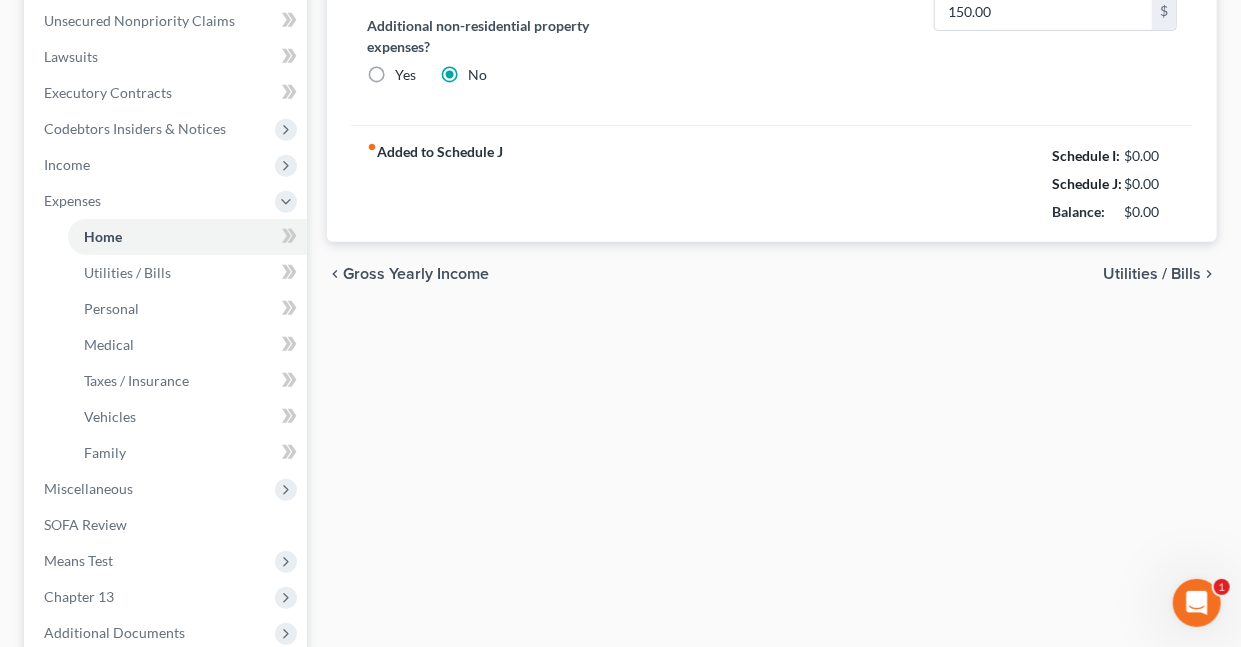 scroll, scrollTop: 0, scrollLeft: 0, axis: both 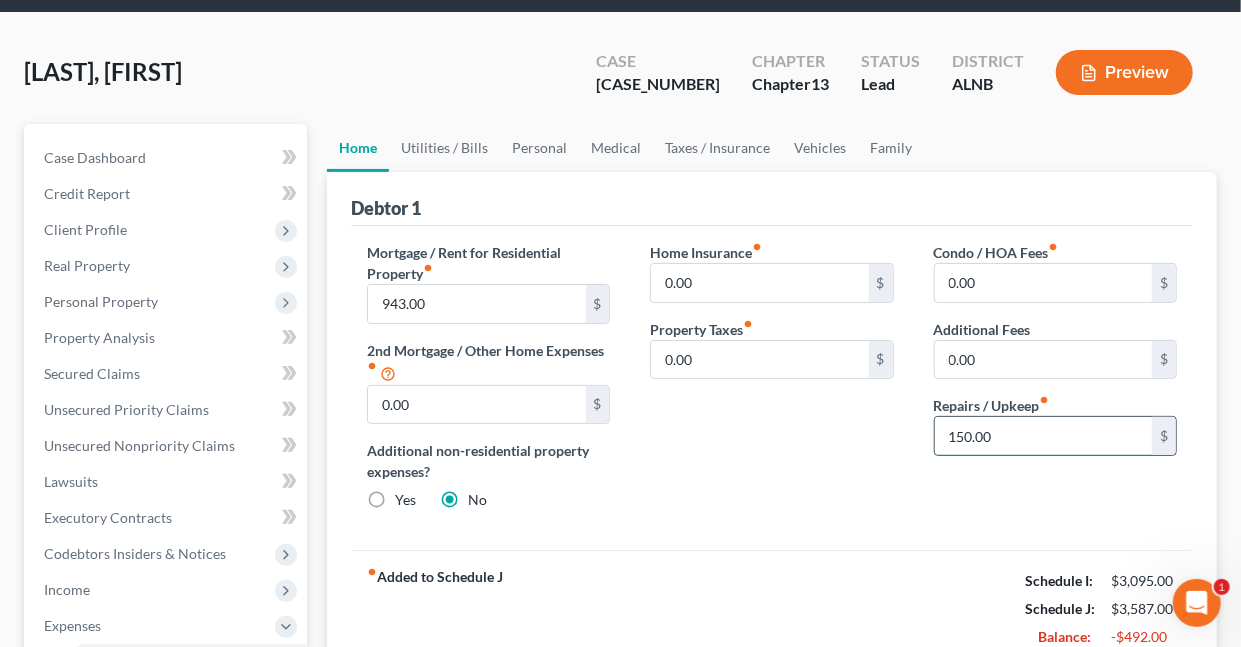 click on "150.00" at bounding box center (1043, 436) 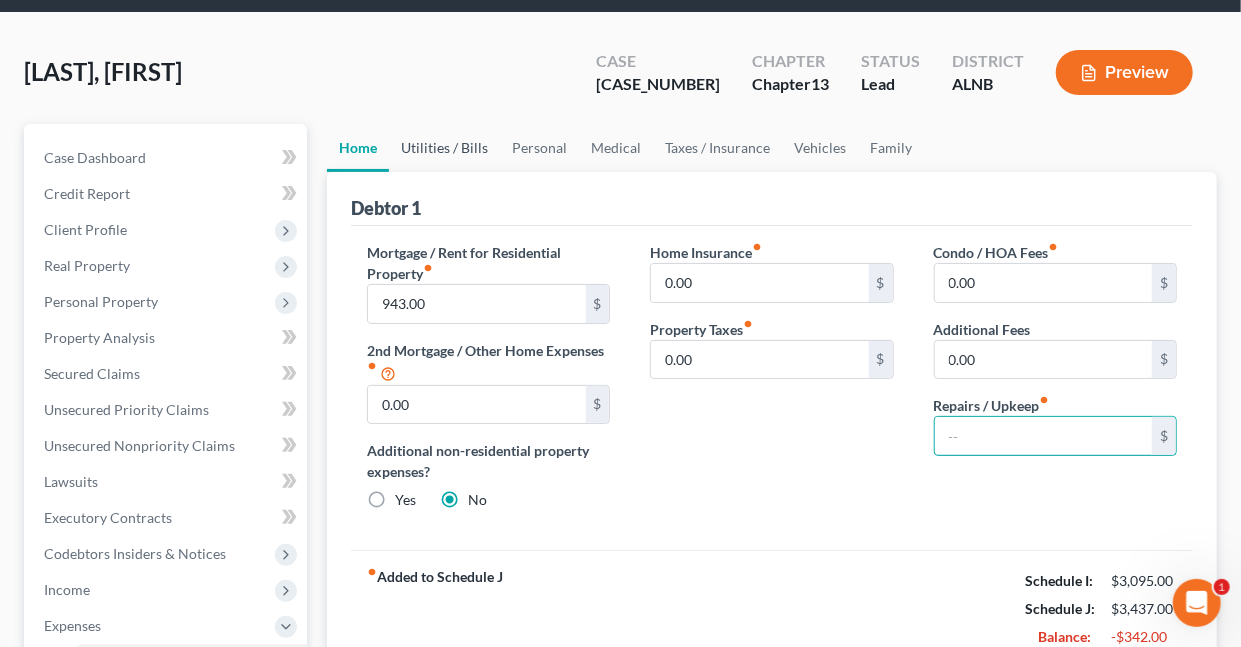 type 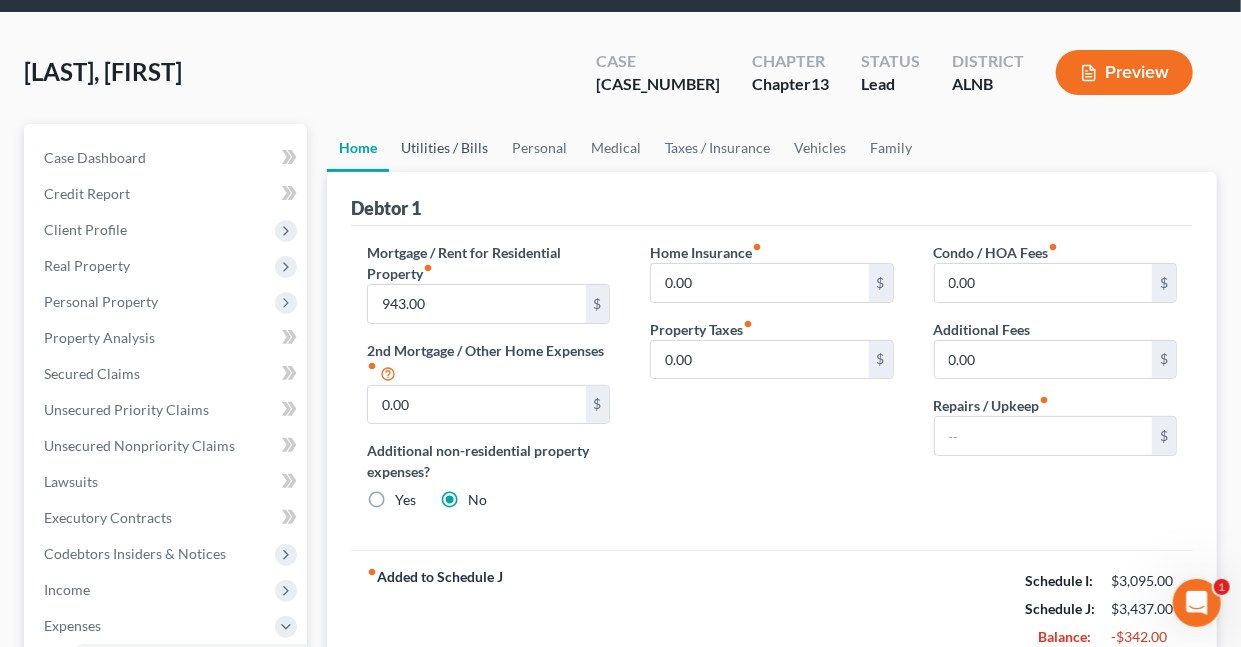 click on "Utilities / Bills" at bounding box center [444, 148] 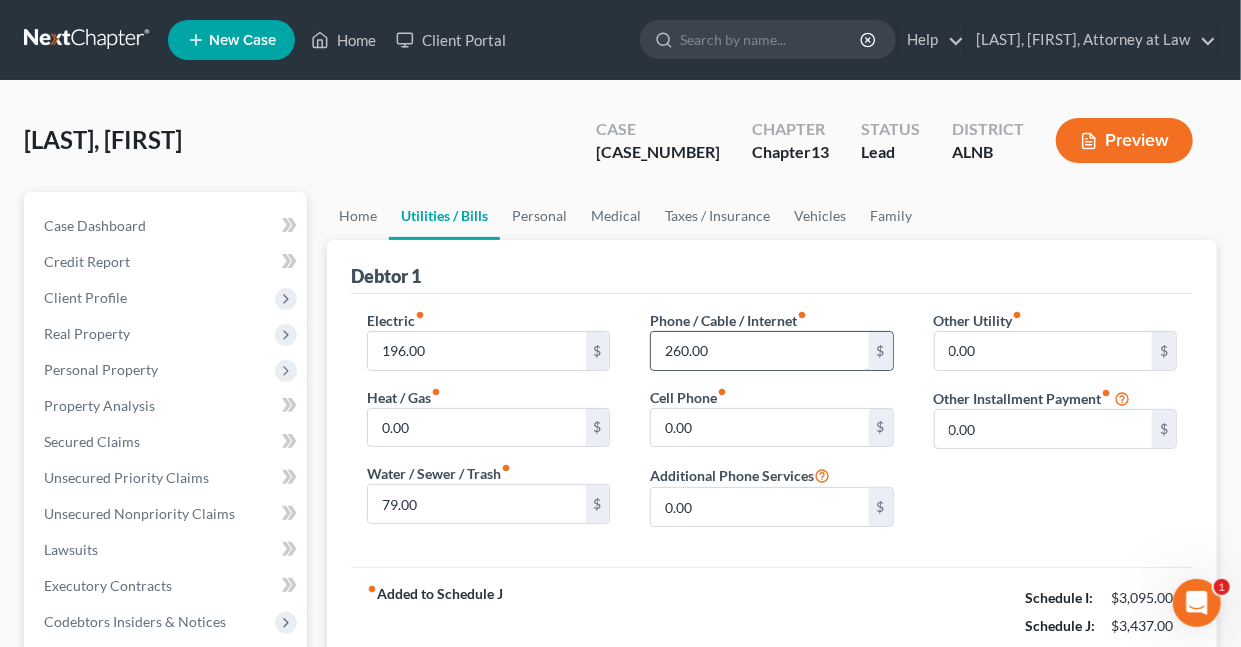 click on "260.00" at bounding box center [759, 351] 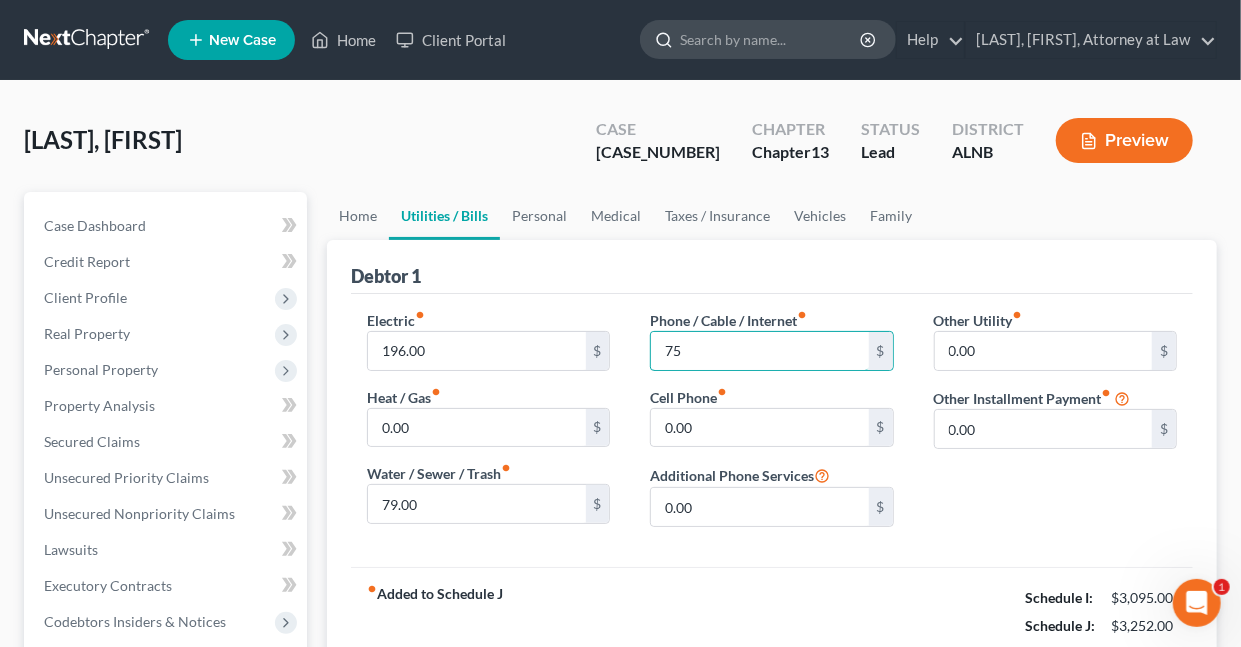 type on "75" 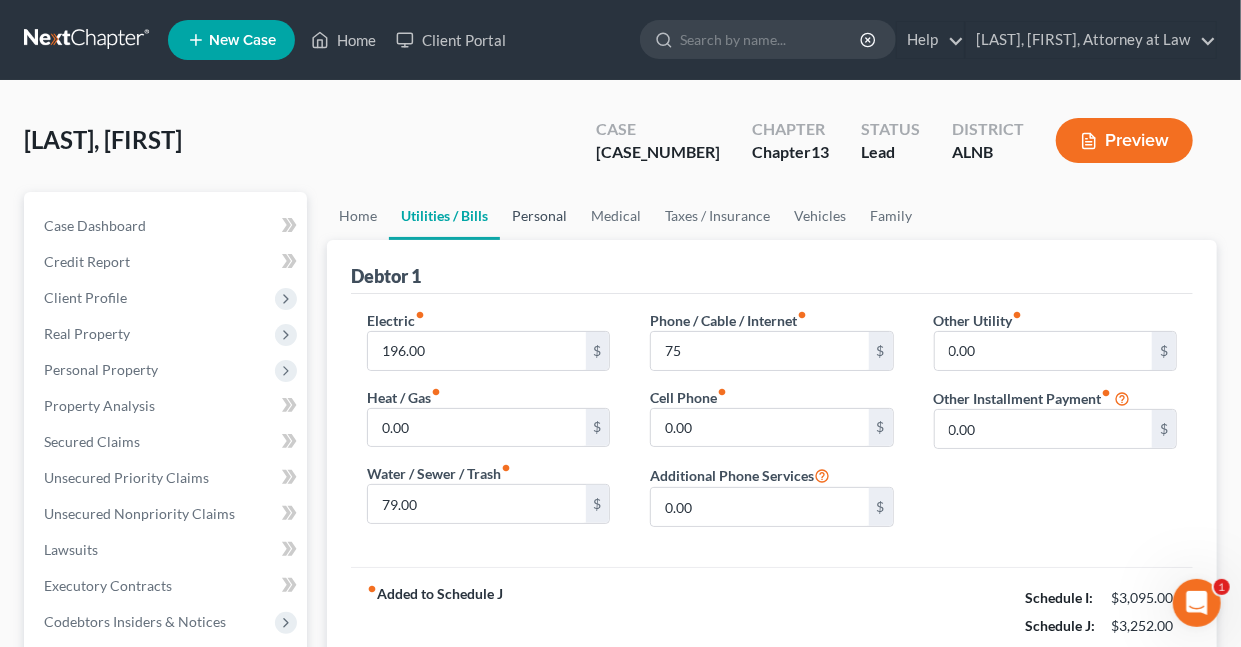 click on "Personal" at bounding box center (539, 216) 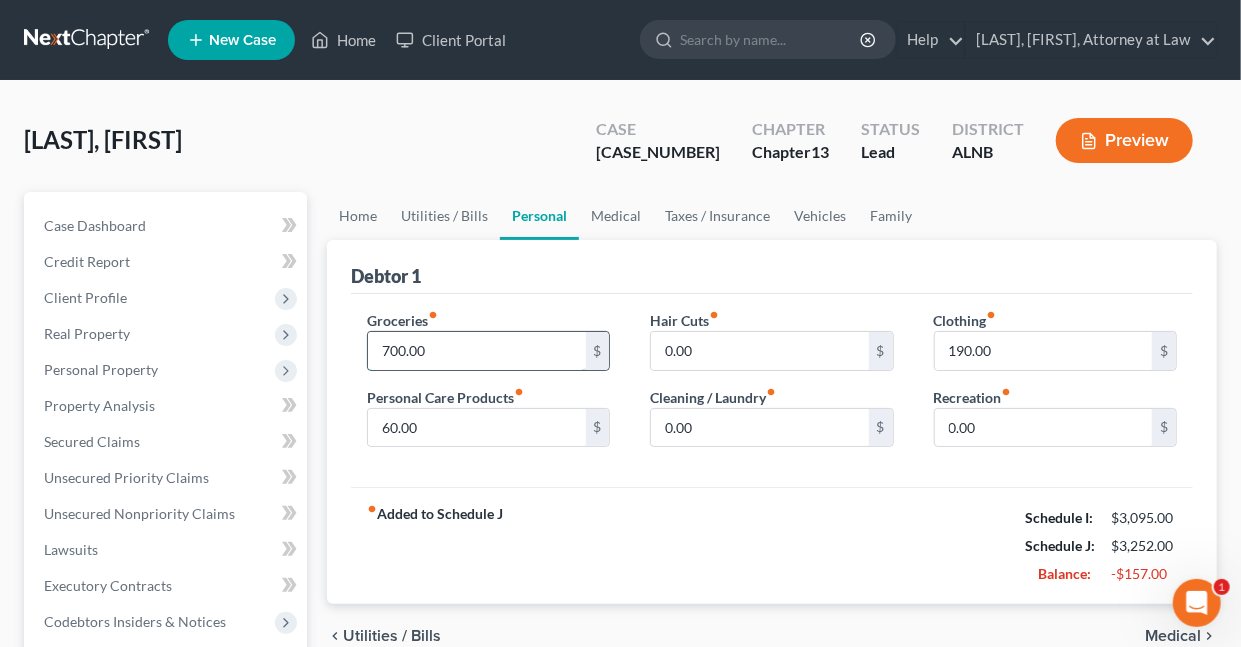 click on "700.00" at bounding box center (476, 351) 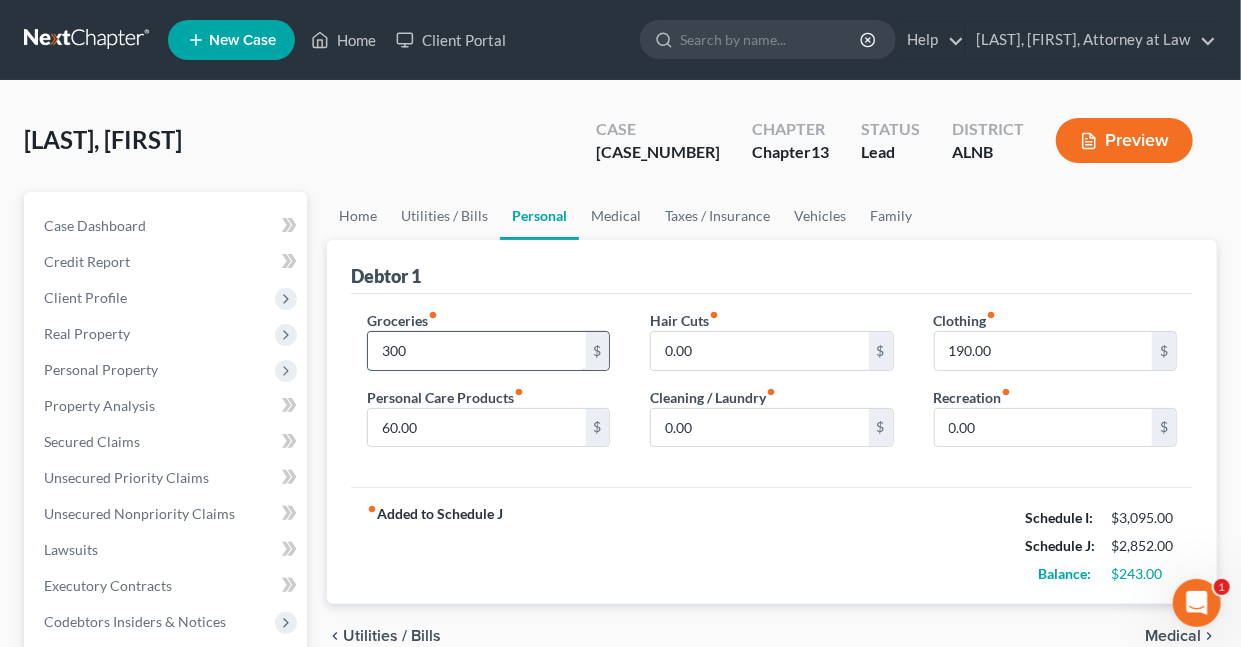 type on "300" 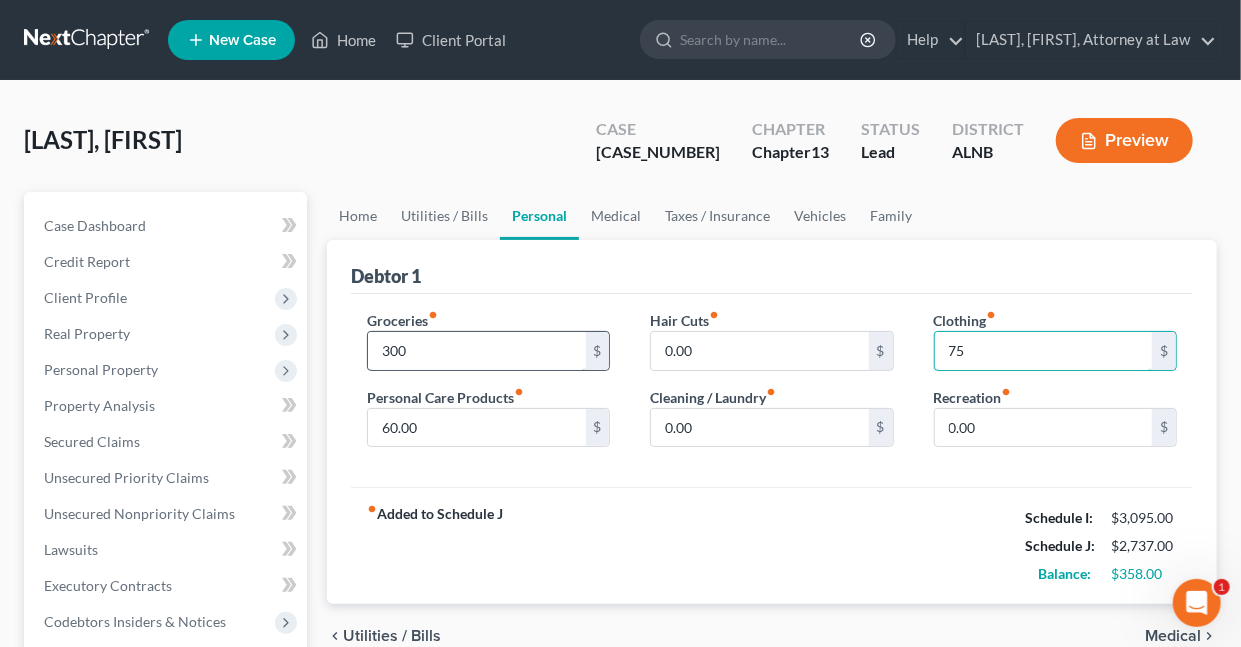 type on "75" 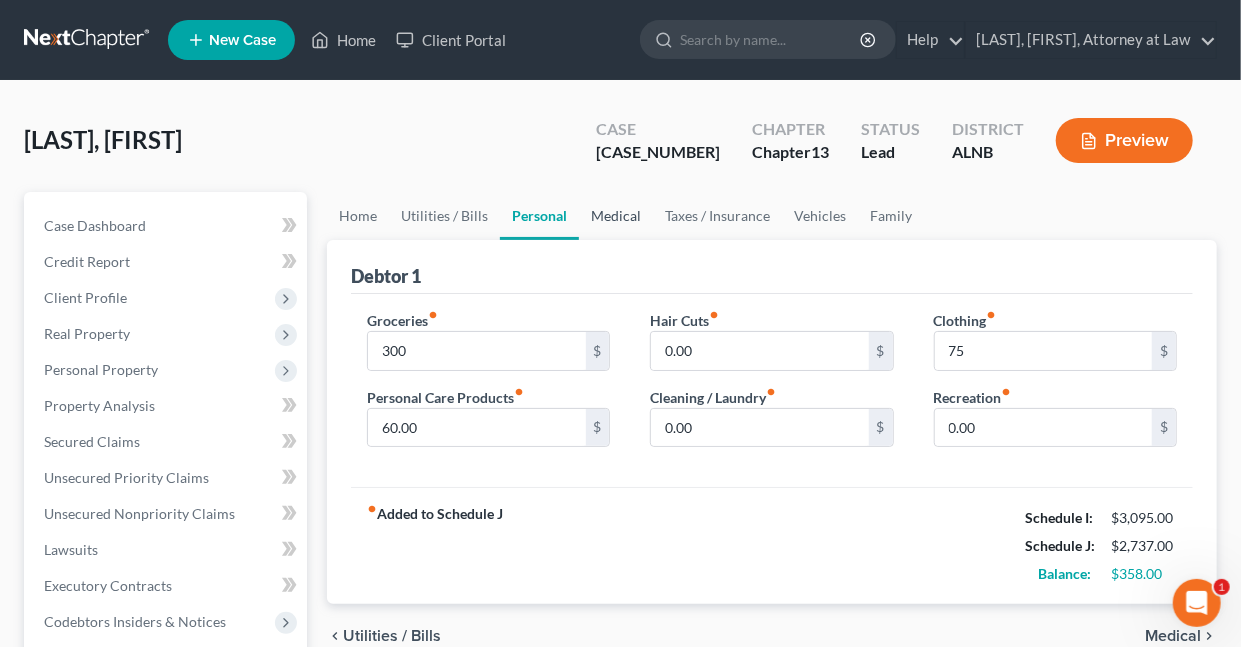 click on "Medical" at bounding box center [616, 216] 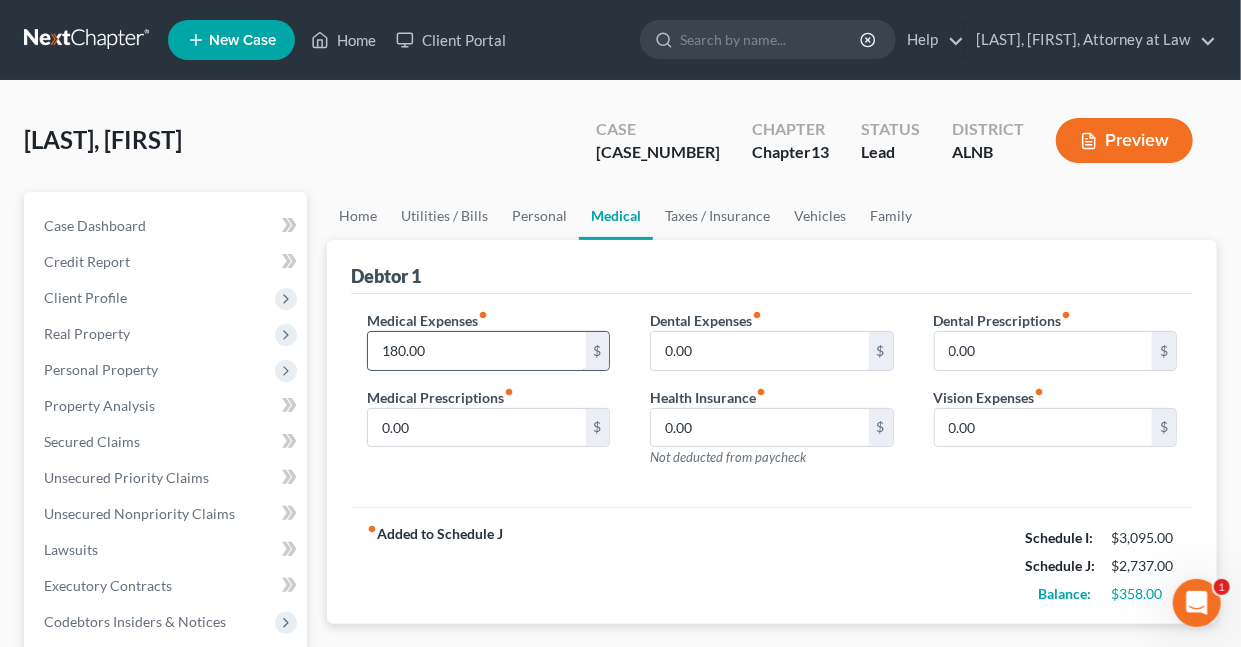 click on "180.00" at bounding box center (476, 351) 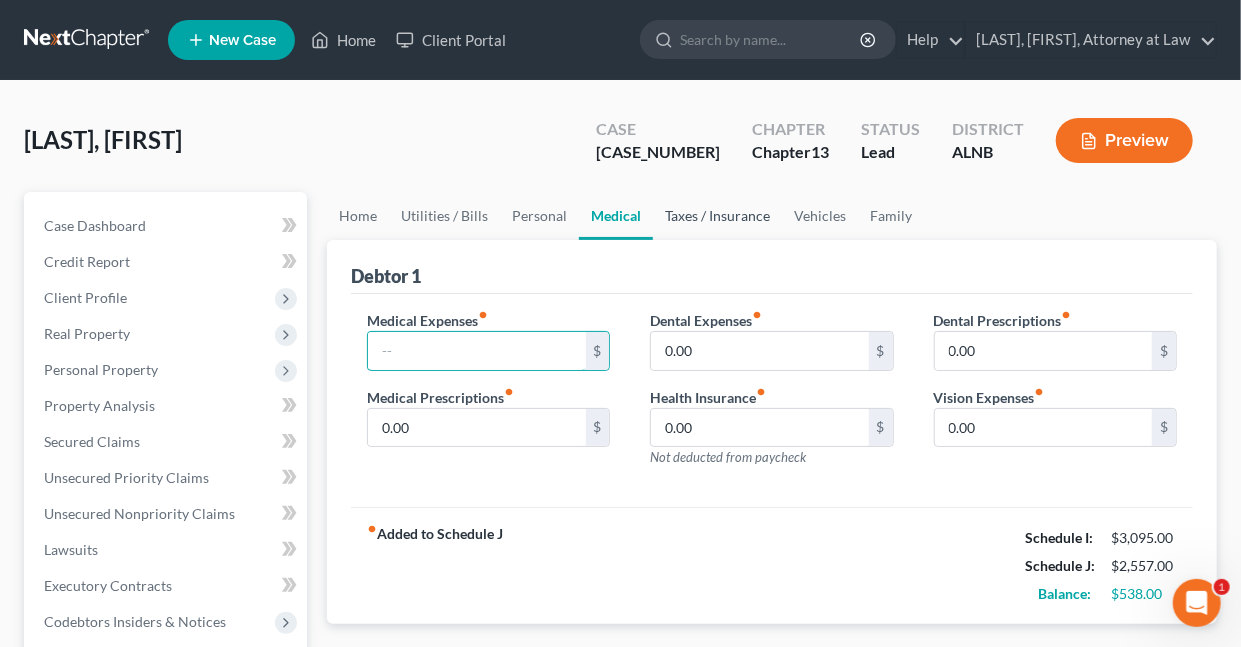 type 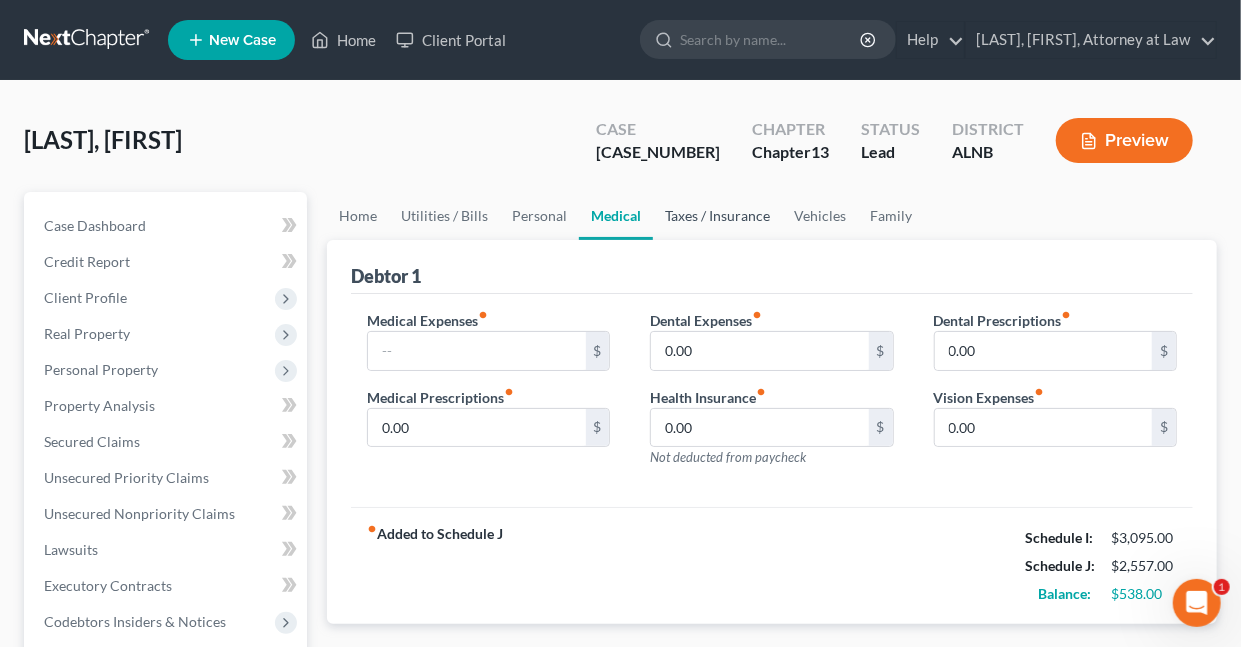 click on "Taxes / Insurance" at bounding box center (717, 216) 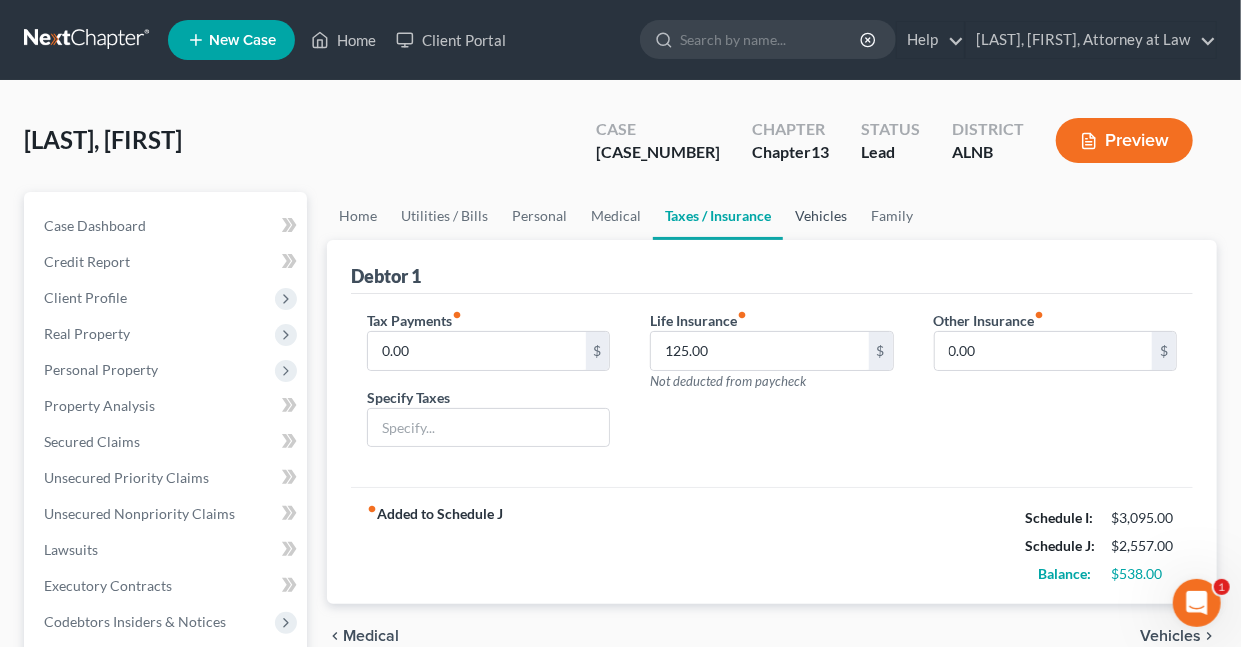 click on "Vehicles" at bounding box center (821, 216) 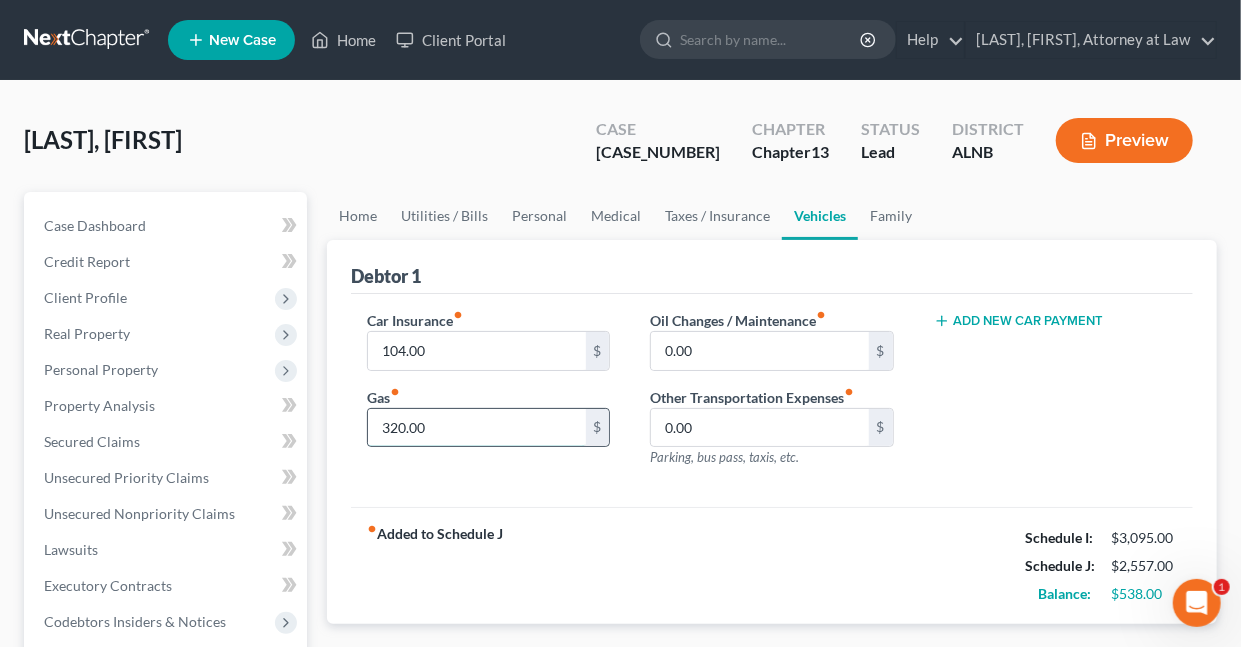 click on "320.00" at bounding box center (476, 428) 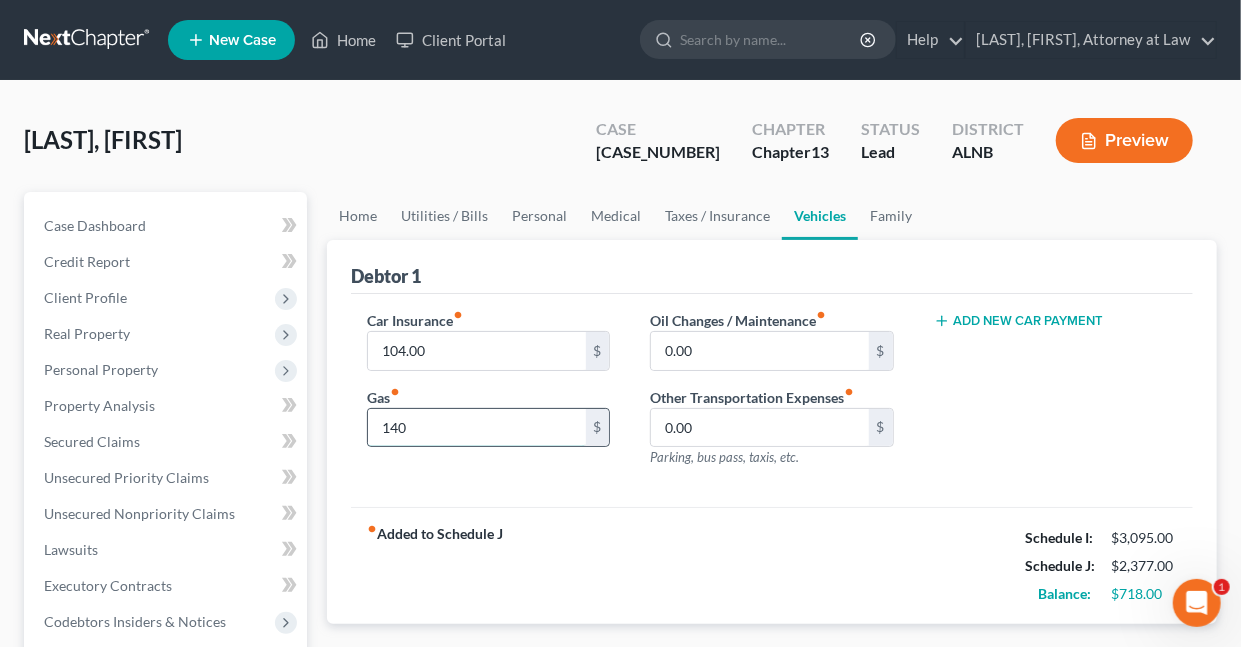 type on "140" 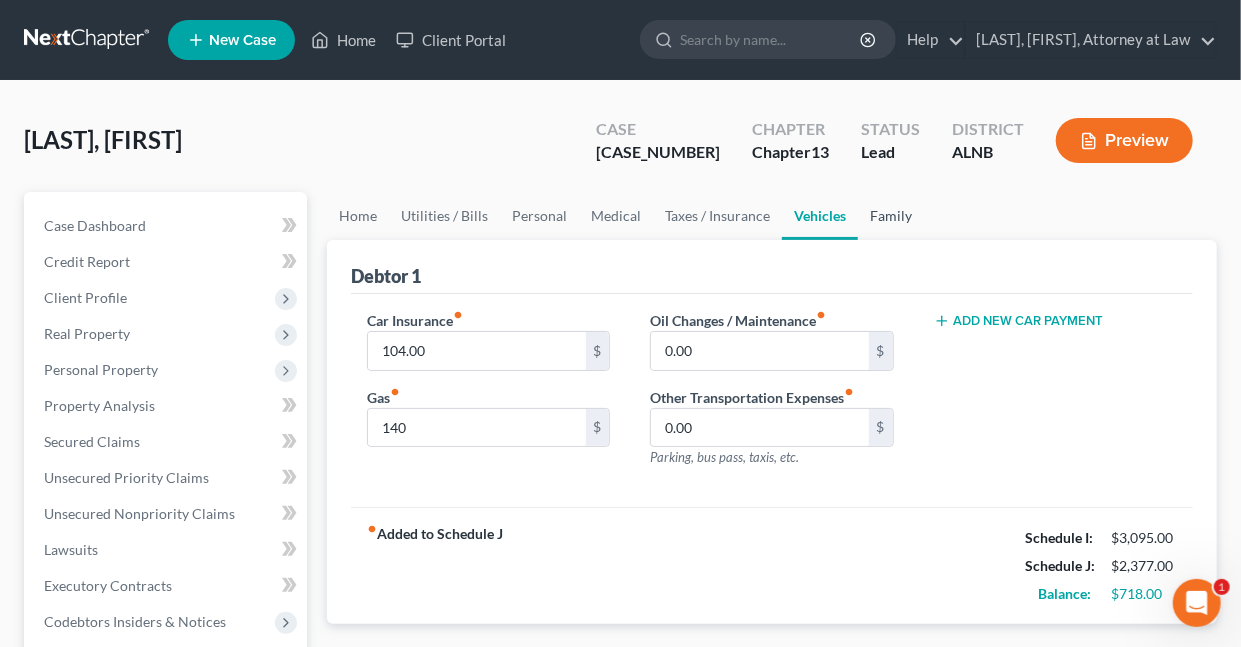 click on "Family" at bounding box center [891, 216] 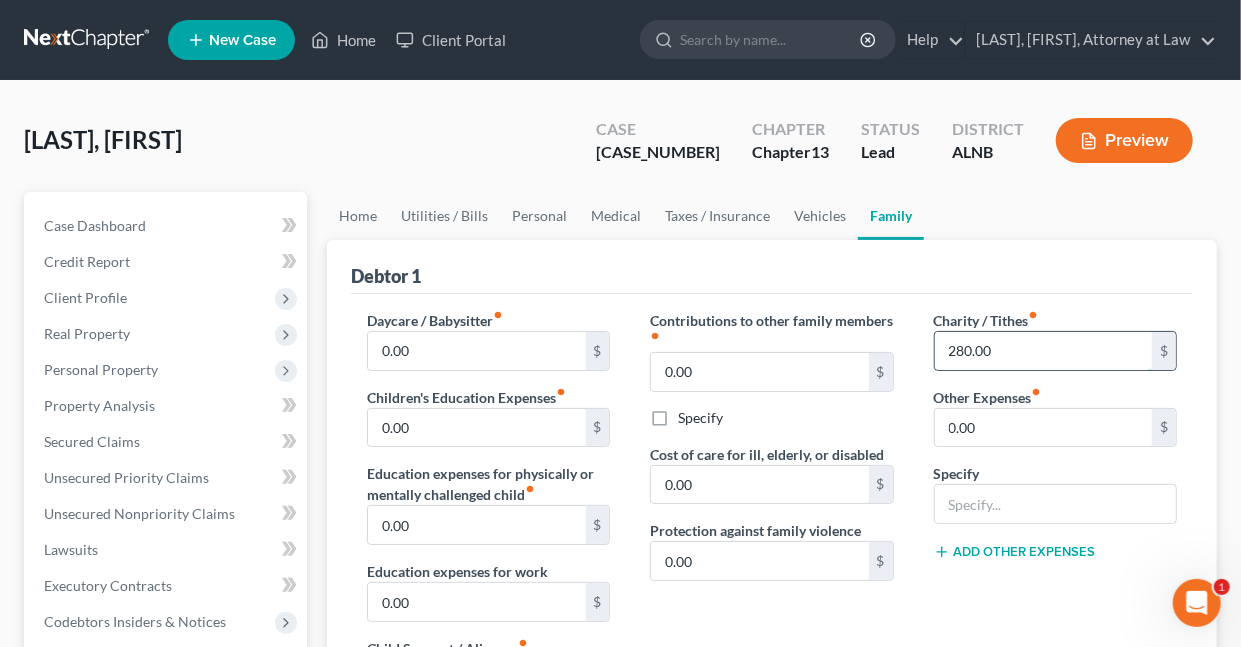click on "280.00" at bounding box center [1043, 351] 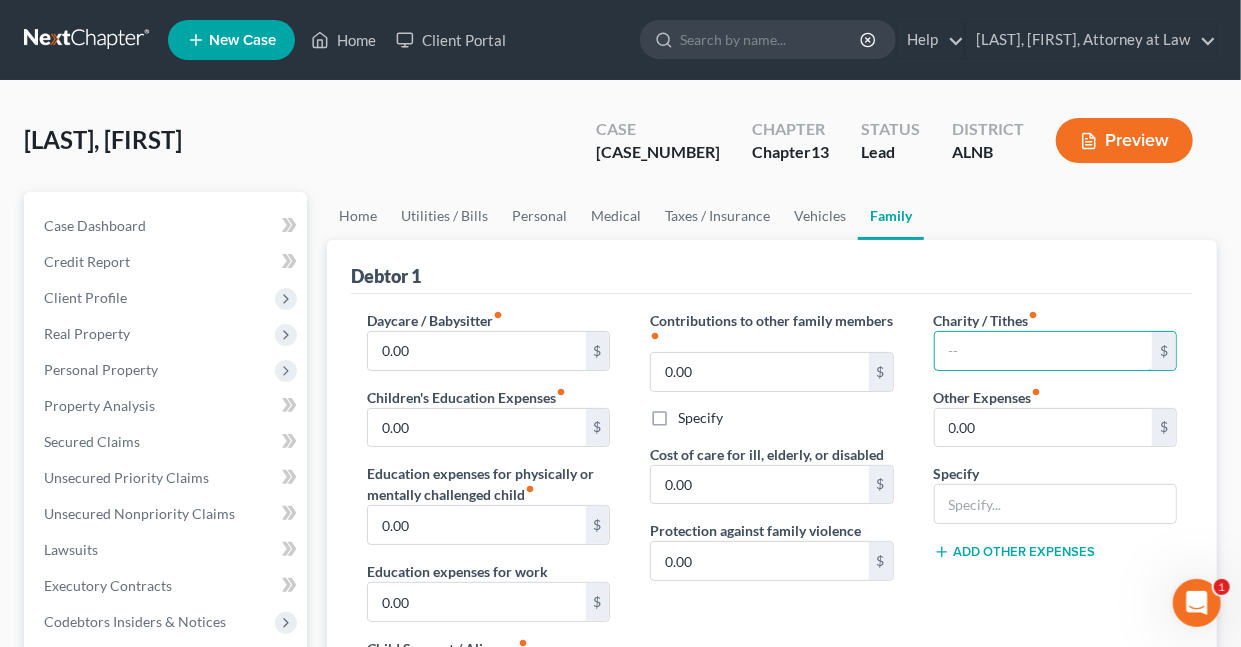 type 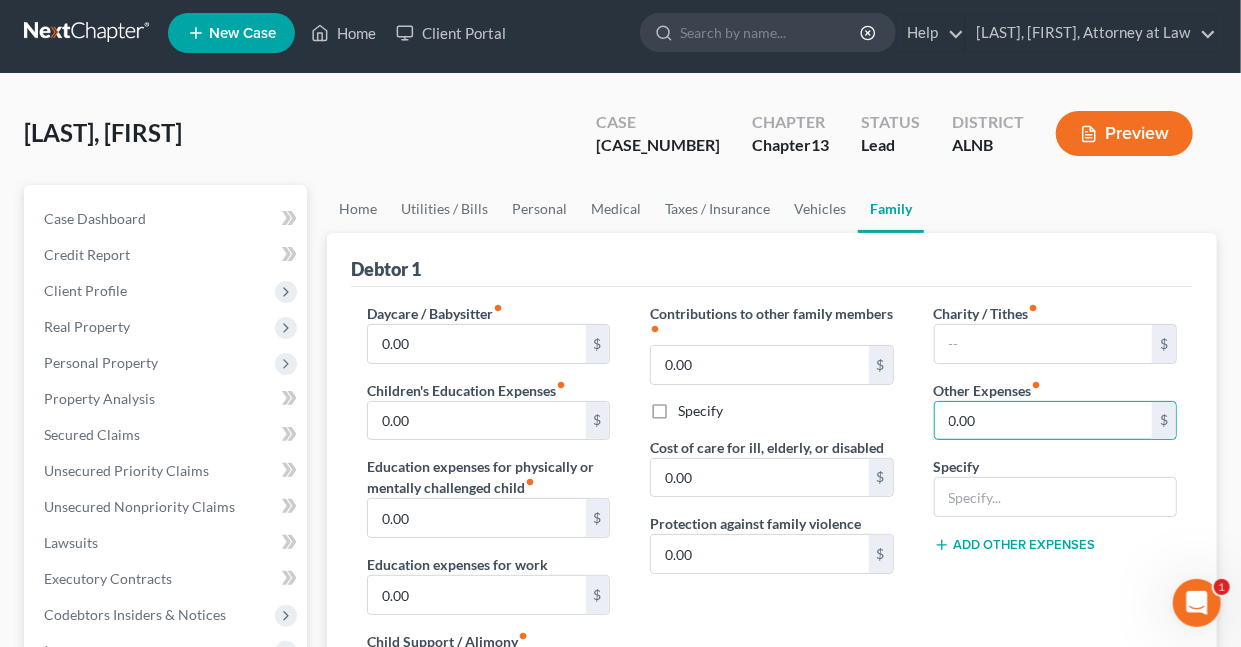scroll, scrollTop: 0, scrollLeft: 0, axis: both 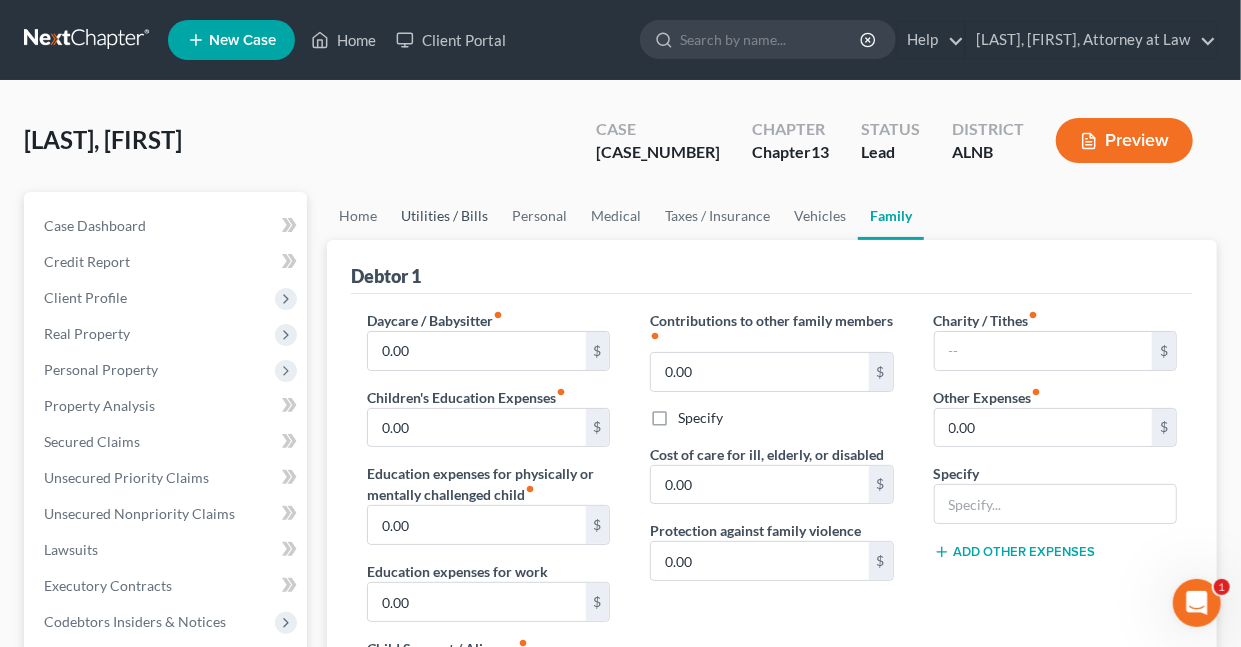 click on "Utilities / Bills" at bounding box center (444, 216) 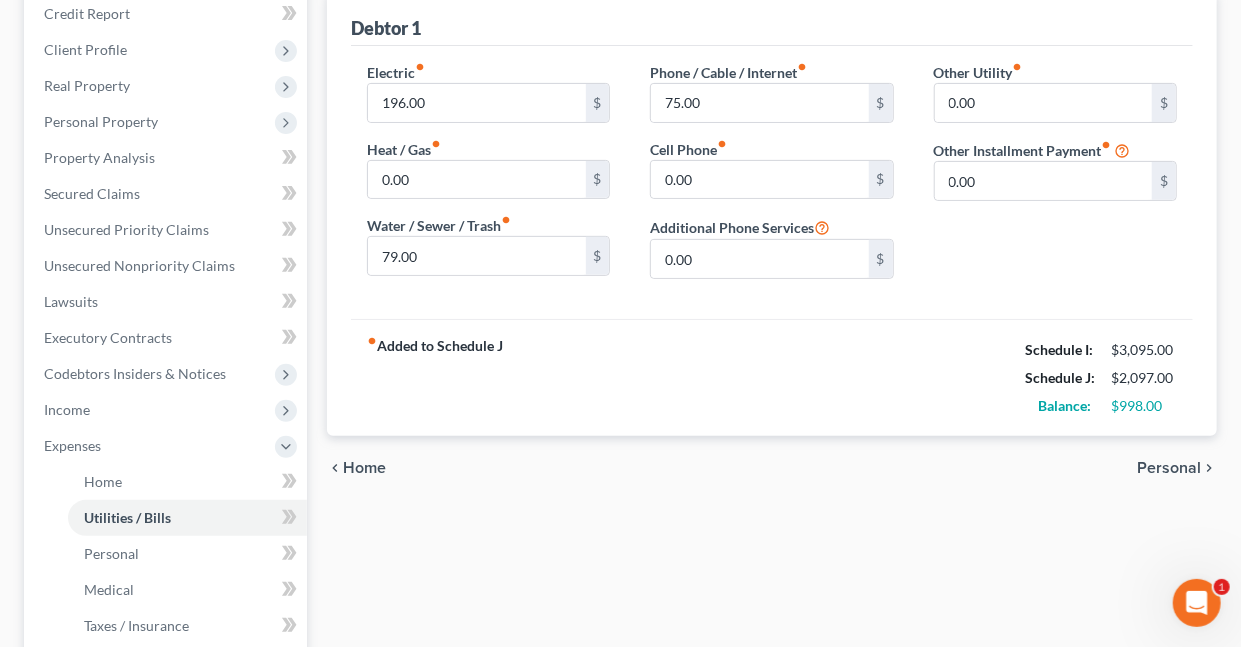 scroll, scrollTop: 335, scrollLeft: 0, axis: vertical 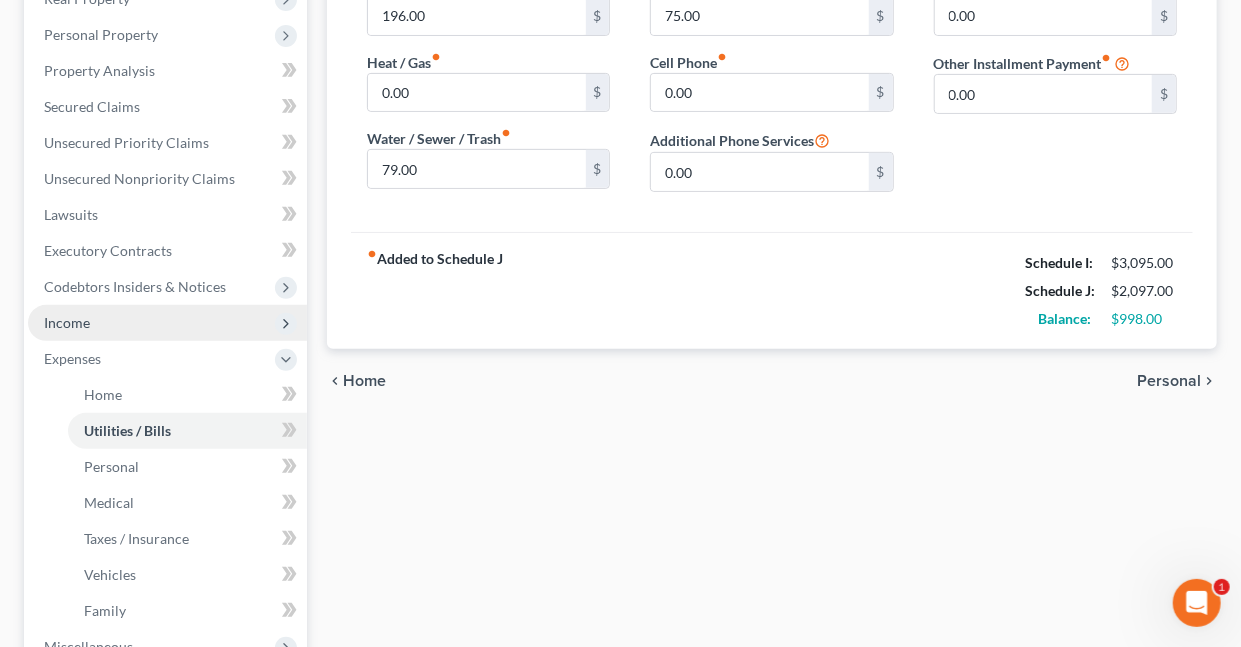 click on "Income" at bounding box center [67, 322] 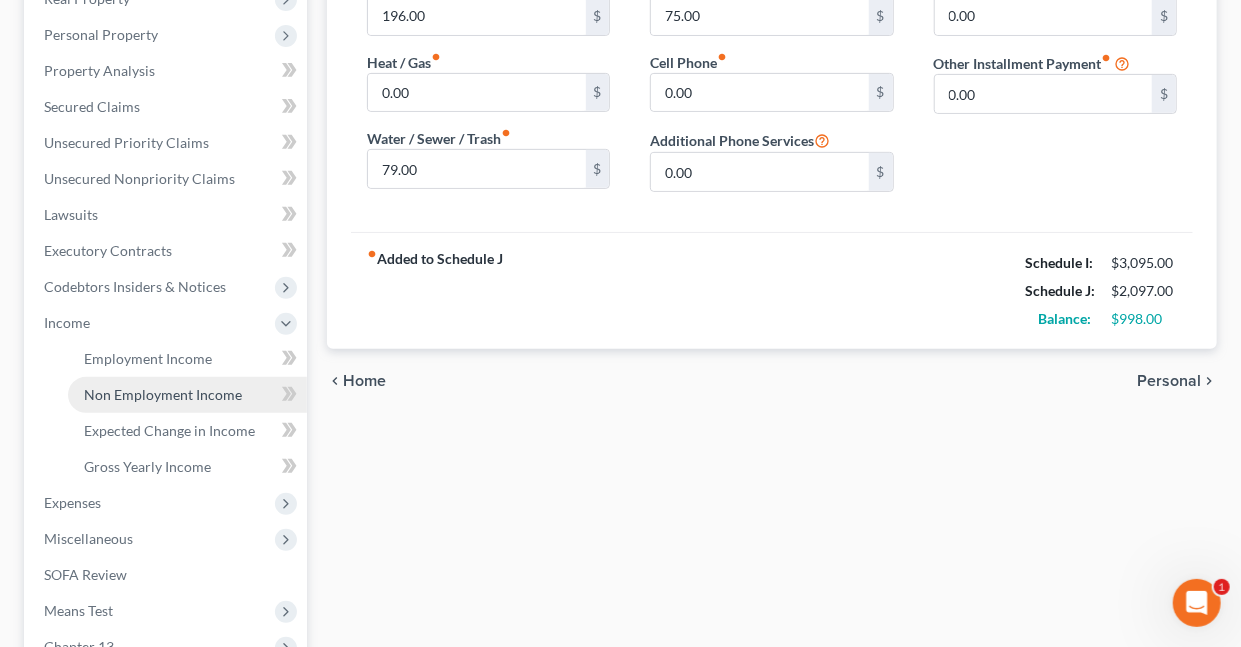 click on "Non Employment Income" at bounding box center (163, 394) 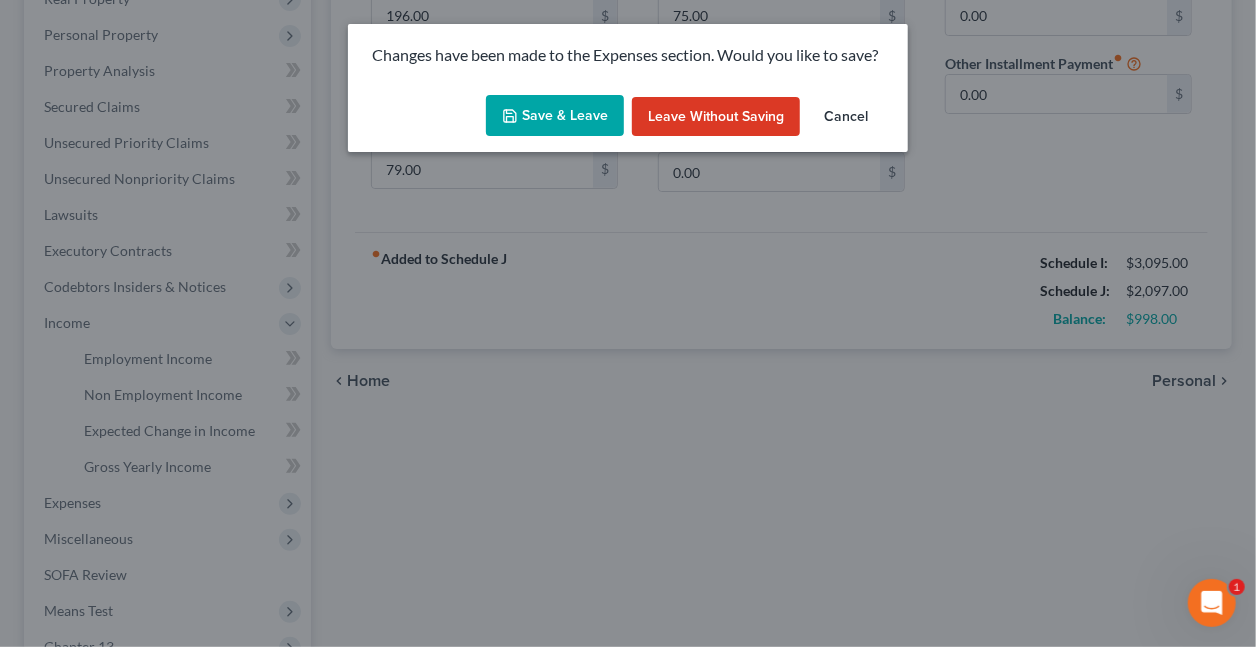 click on "Save & Leave" at bounding box center (555, 116) 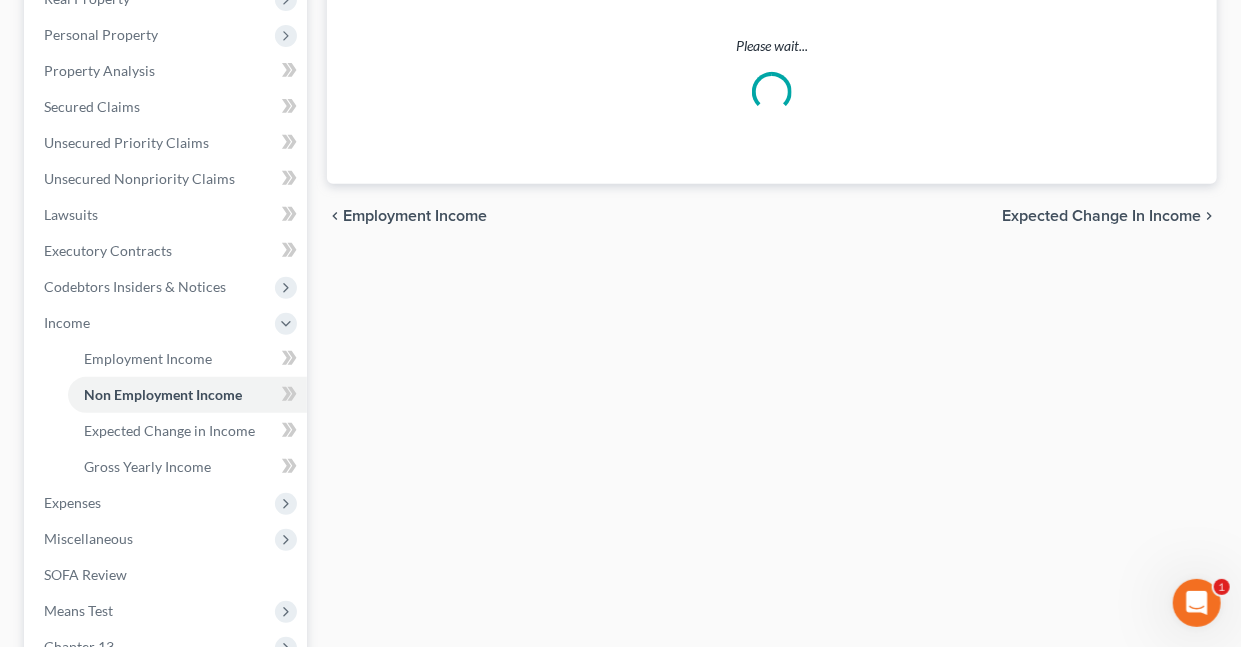 scroll, scrollTop: 0, scrollLeft: 0, axis: both 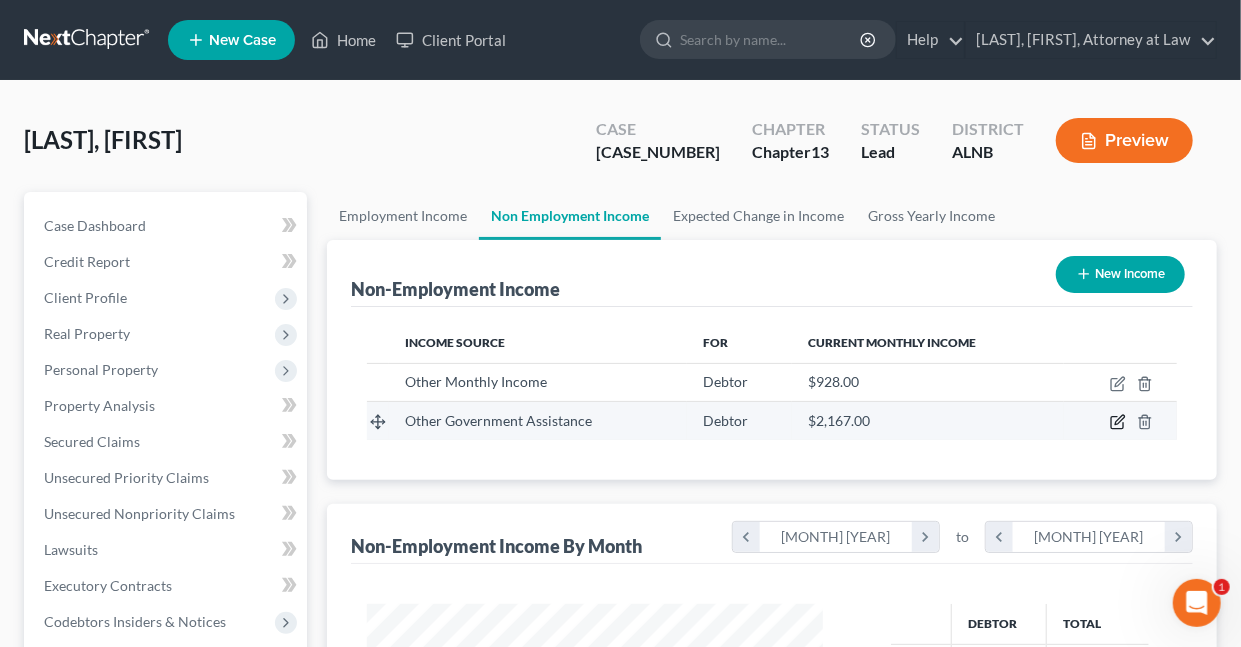 click 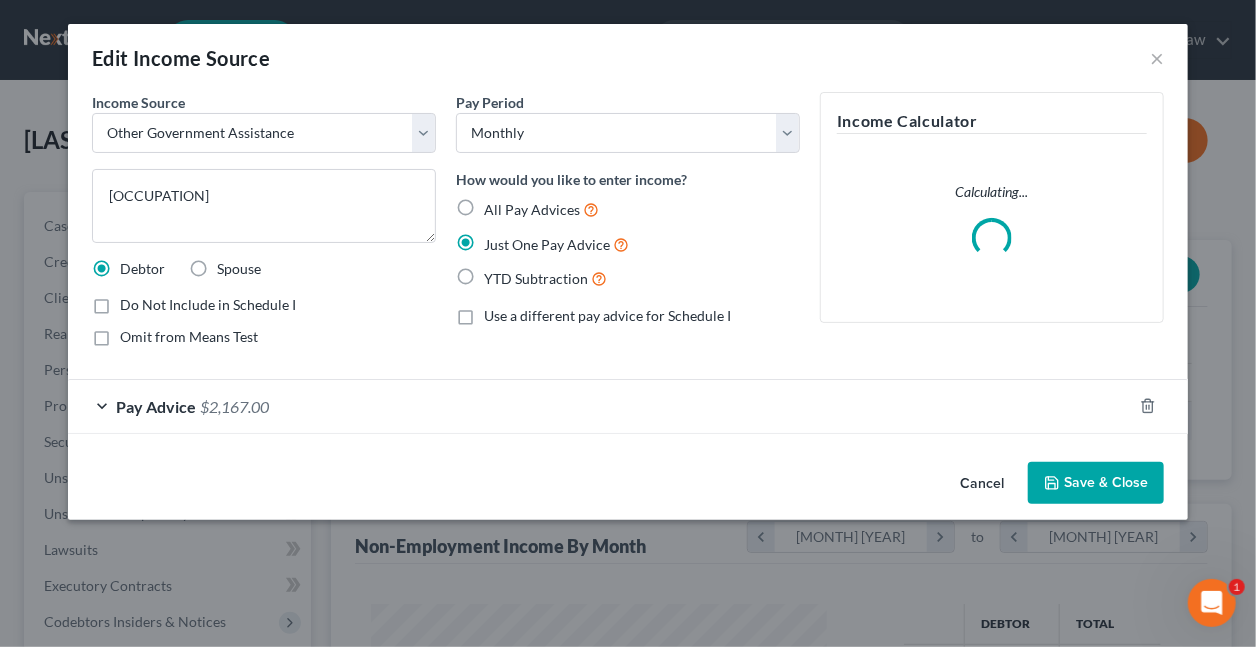 scroll, scrollTop: 999643, scrollLeft: 999497, axis: both 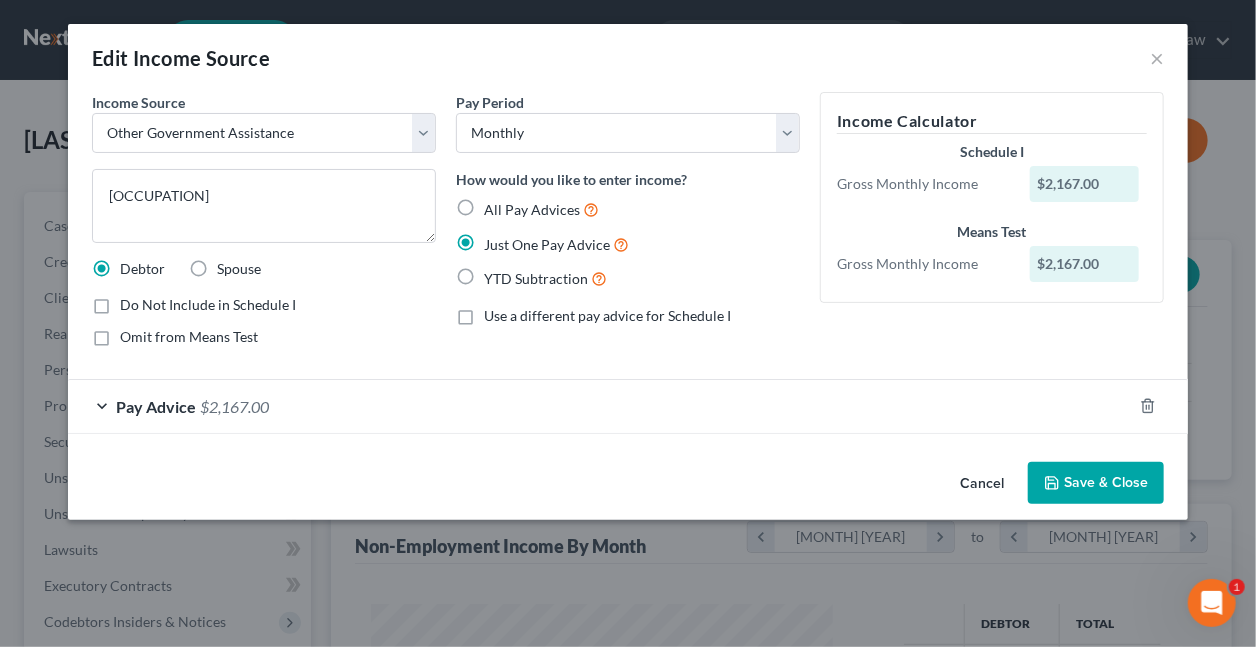 click on "$2,167.00" at bounding box center (234, 406) 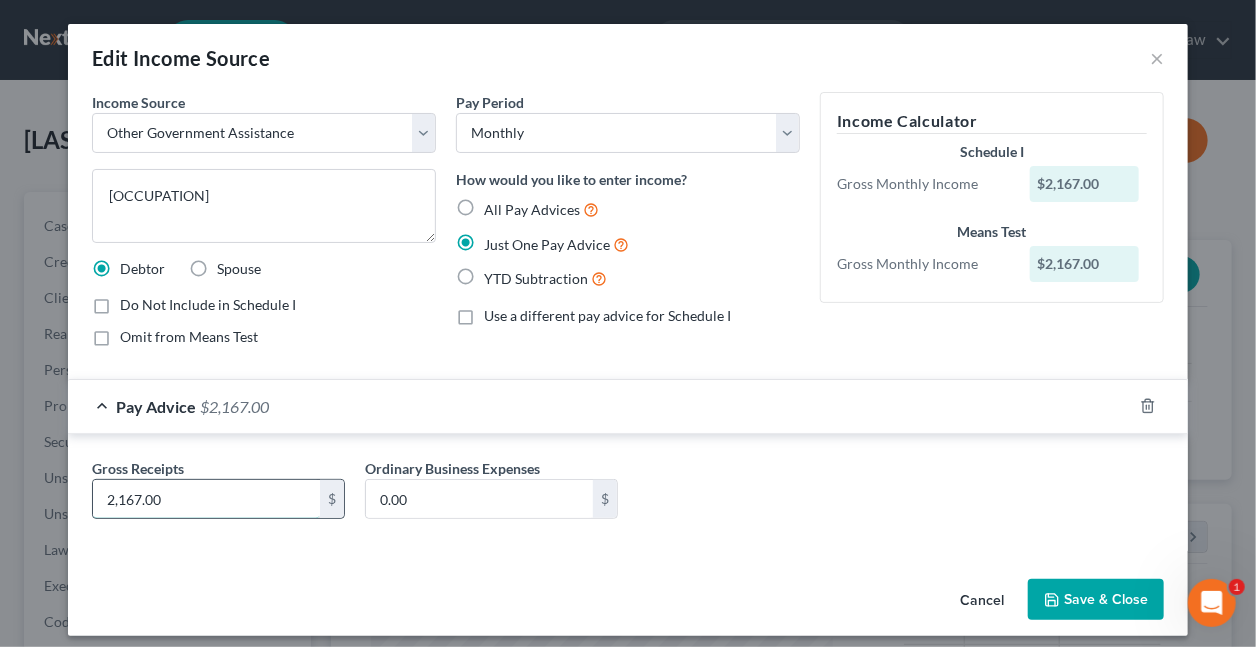 click on "2,167.00" at bounding box center [206, 499] 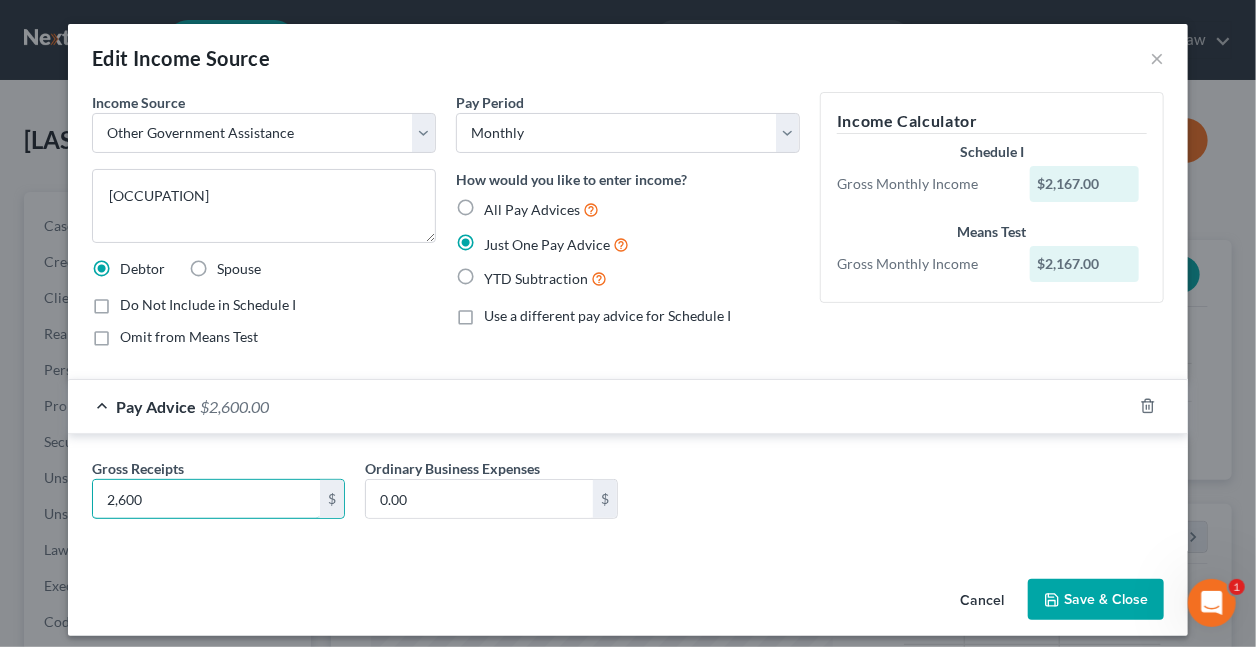 type on "2,600" 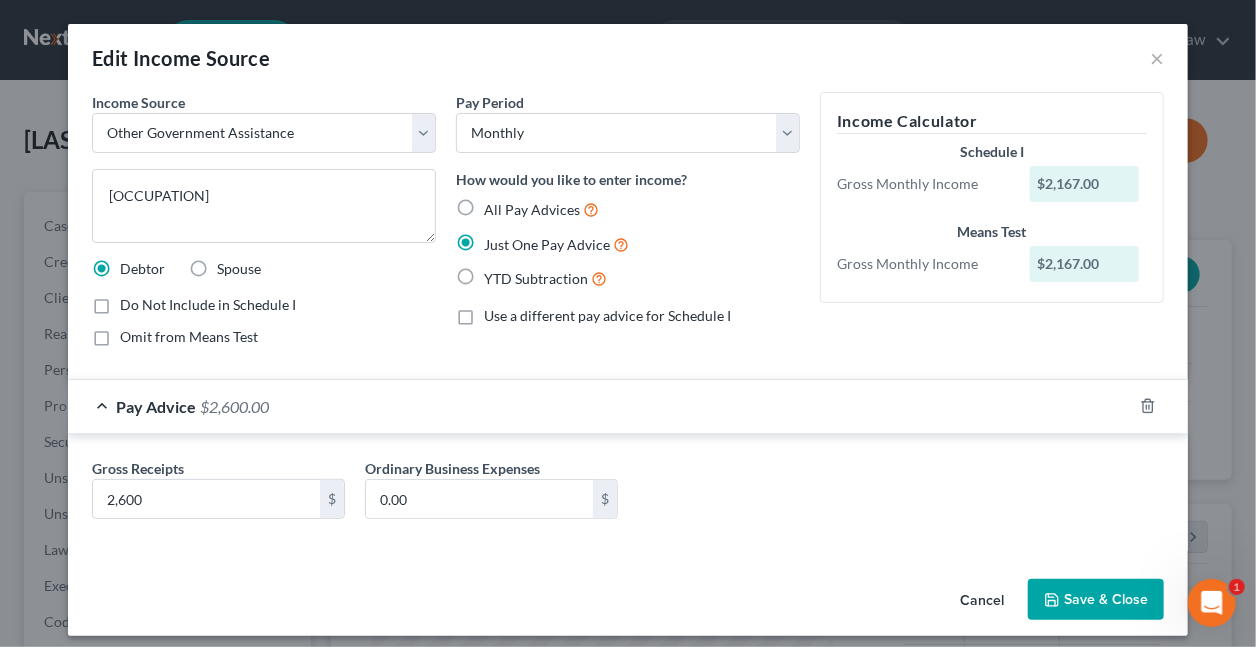click on "Save & Close" at bounding box center (1096, 600) 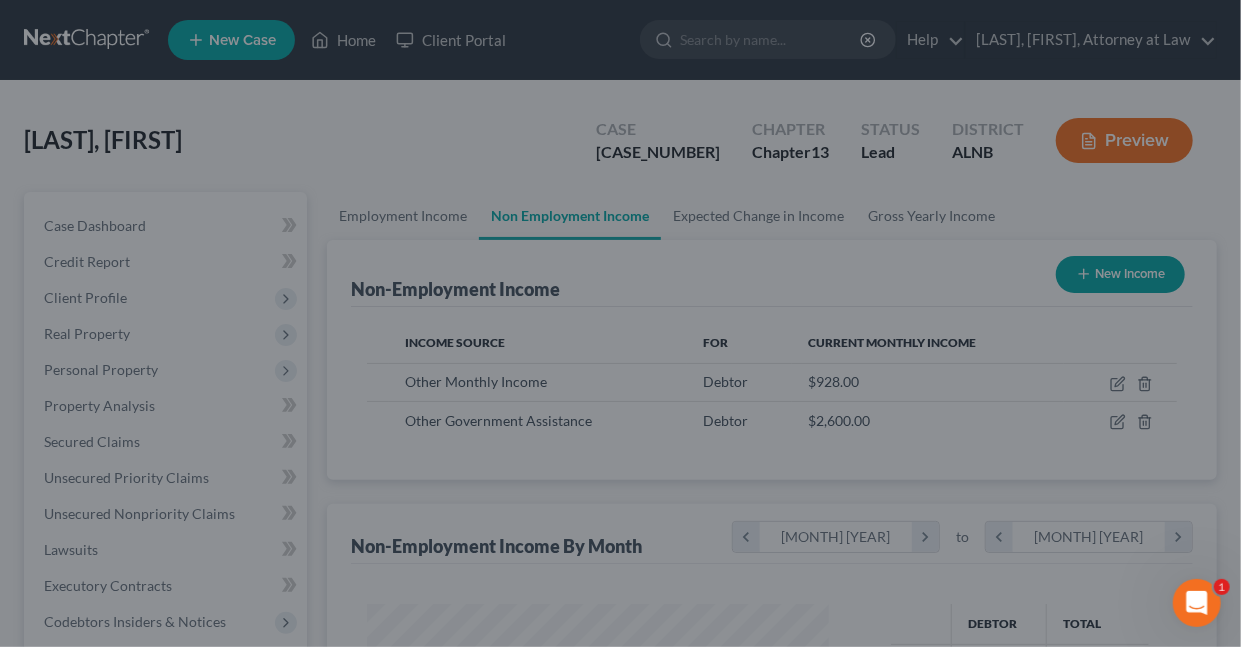 scroll, scrollTop: 356, scrollLeft: 495, axis: both 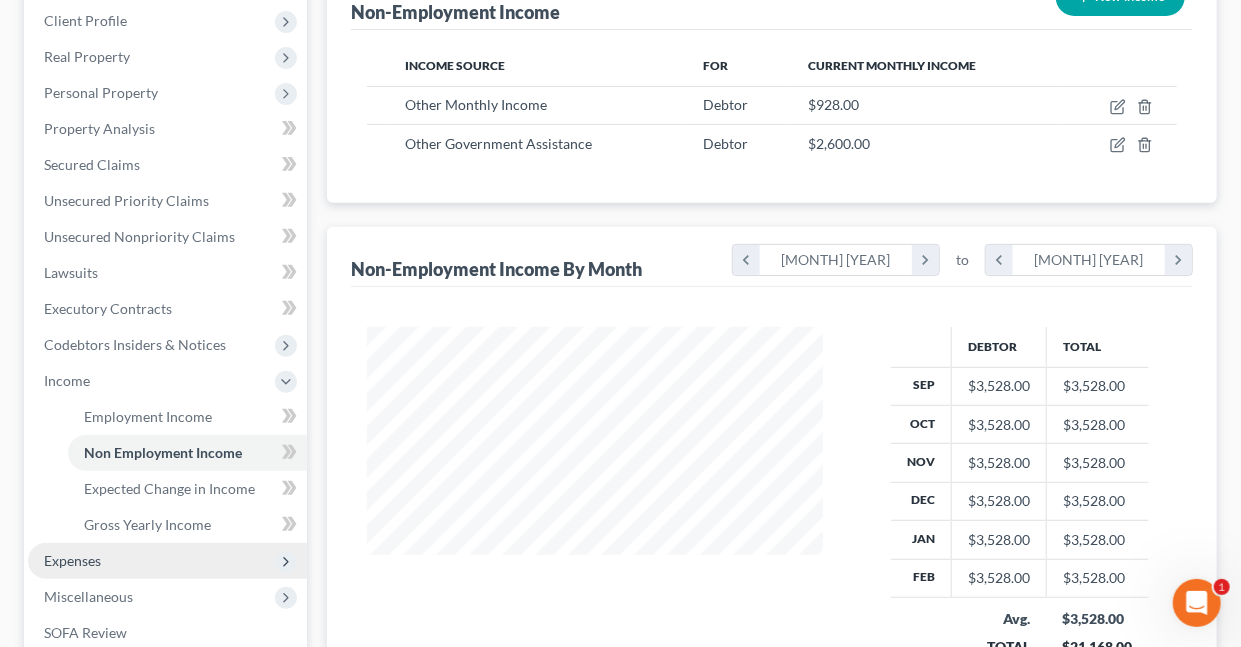 click on "Expenses" at bounding box center (72, 560) 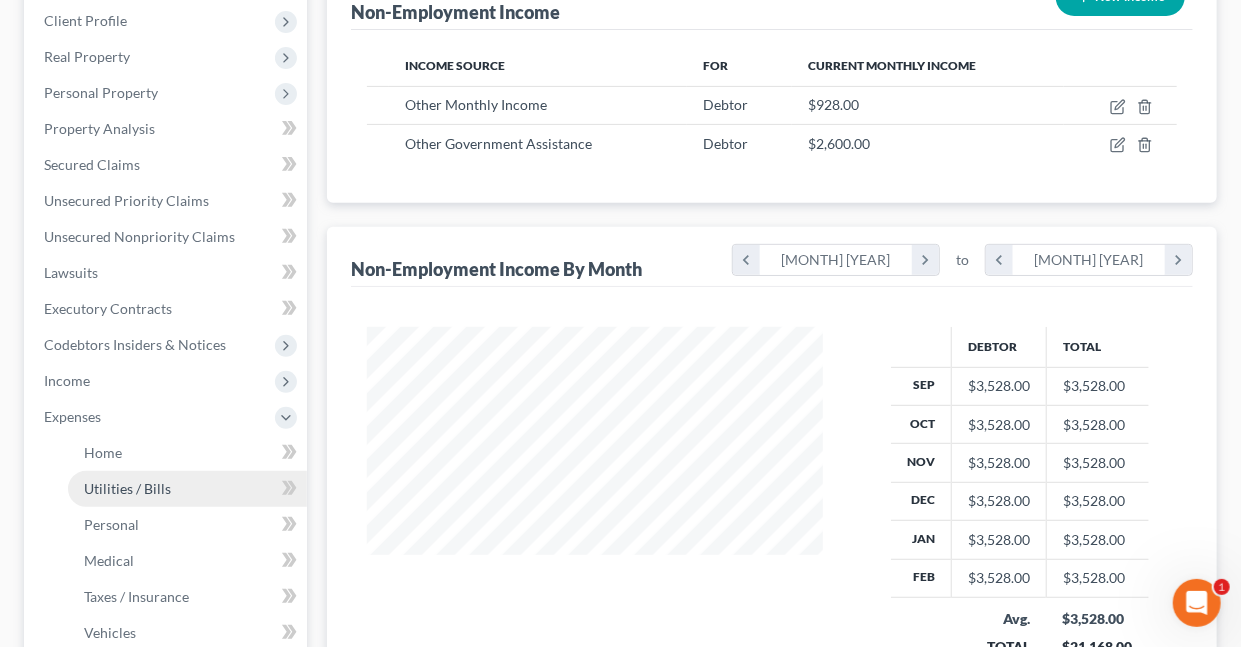 click on "Utilities / Bills" at bounding box center [127, 488] 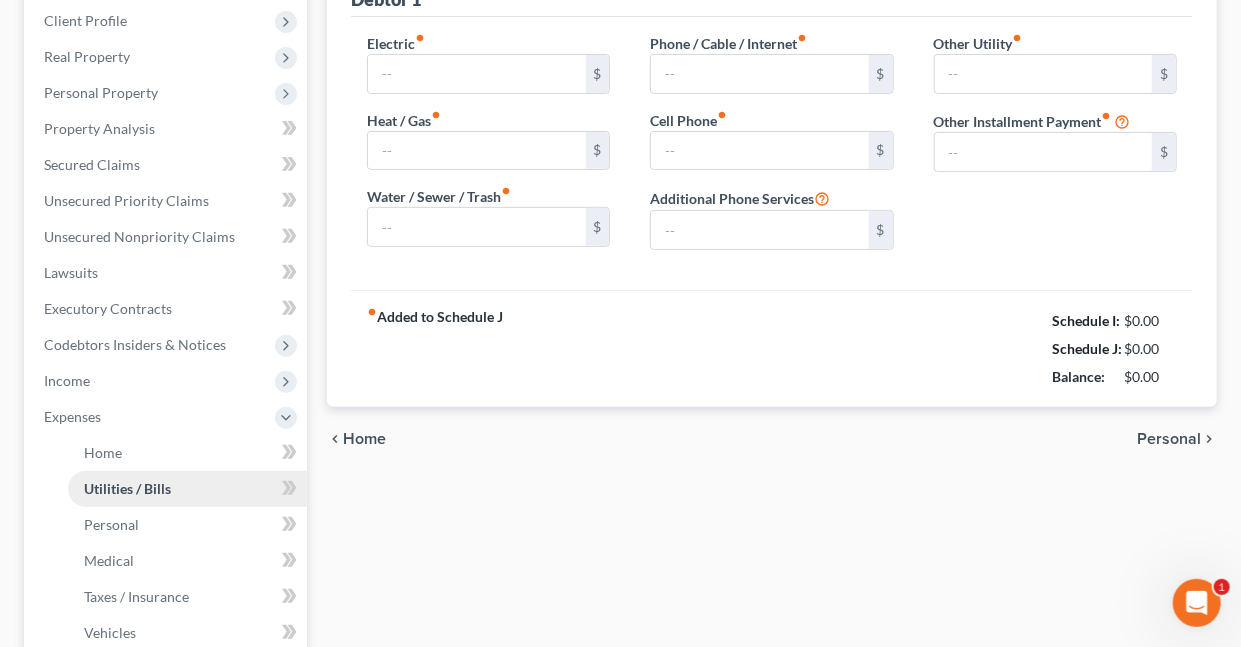 scroll, scrollTop: 0, scrollLeft: 0, axis: both 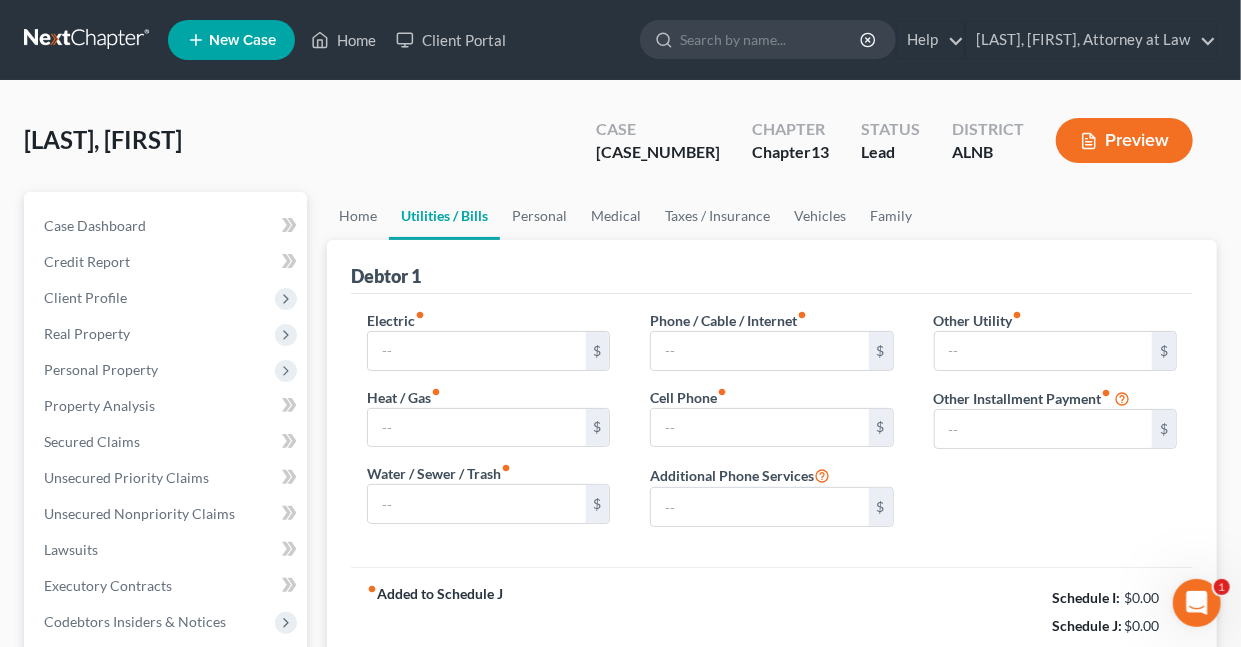 type on "196.00" 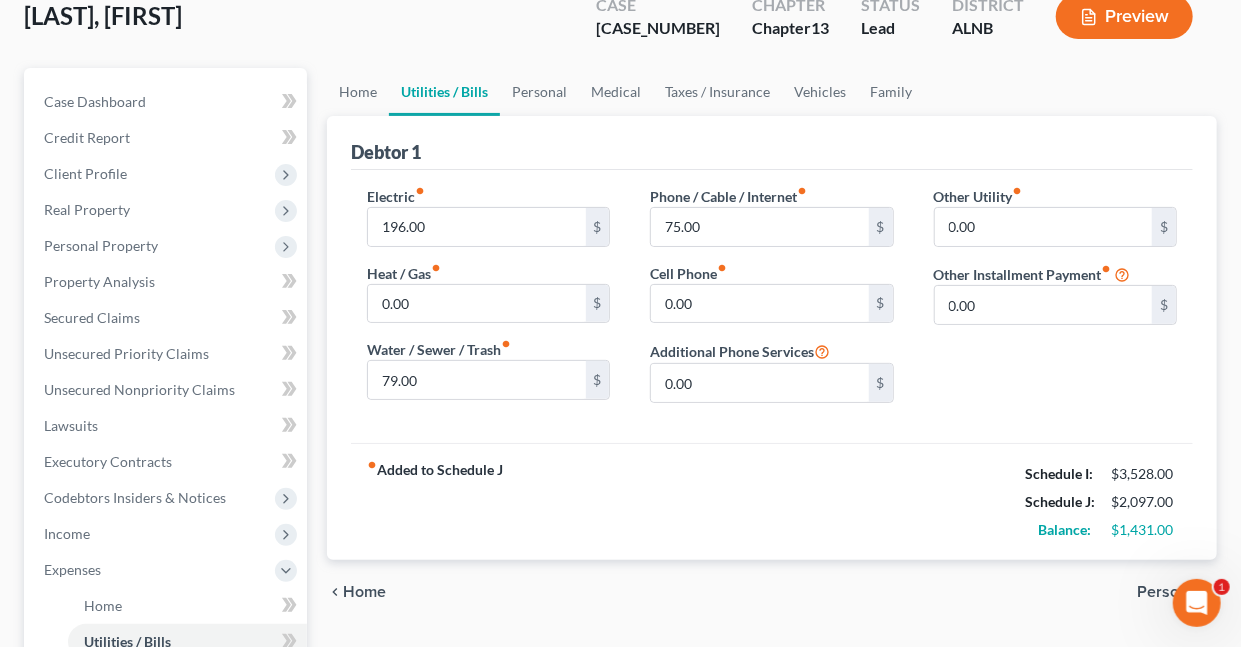 scroll, scrollTop: 118, scrollLeft: 0, axis: vertical 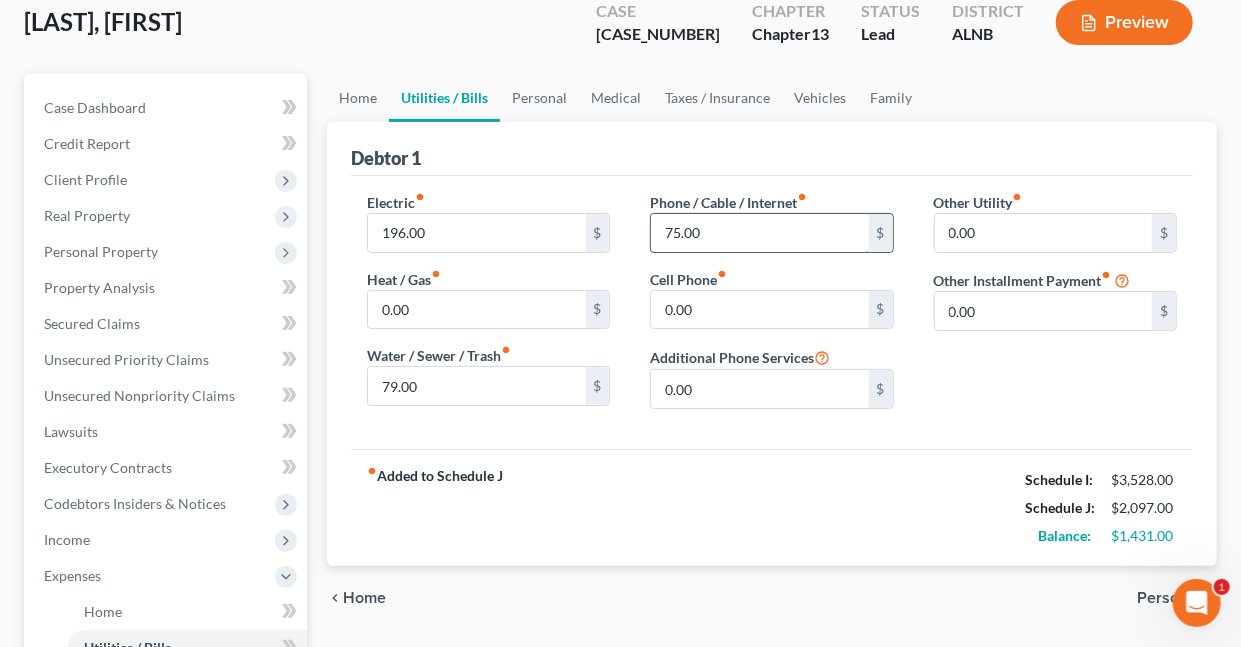 click on "75.00" at bounding box center [759, 233] 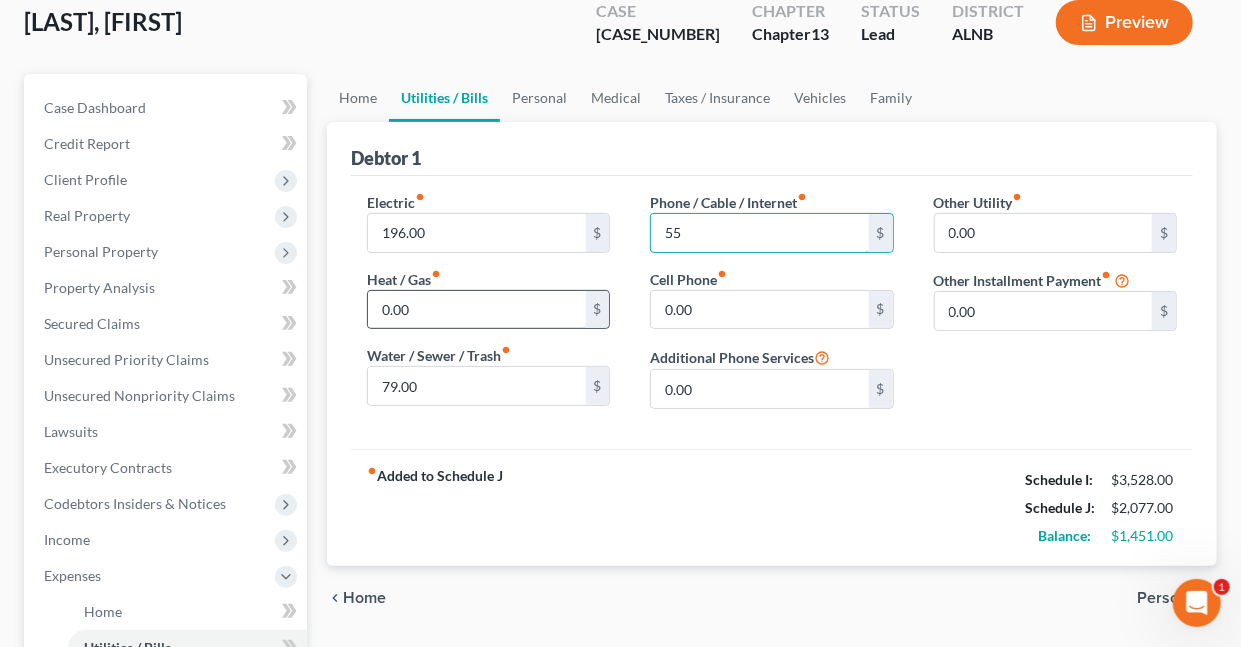 type on "55" 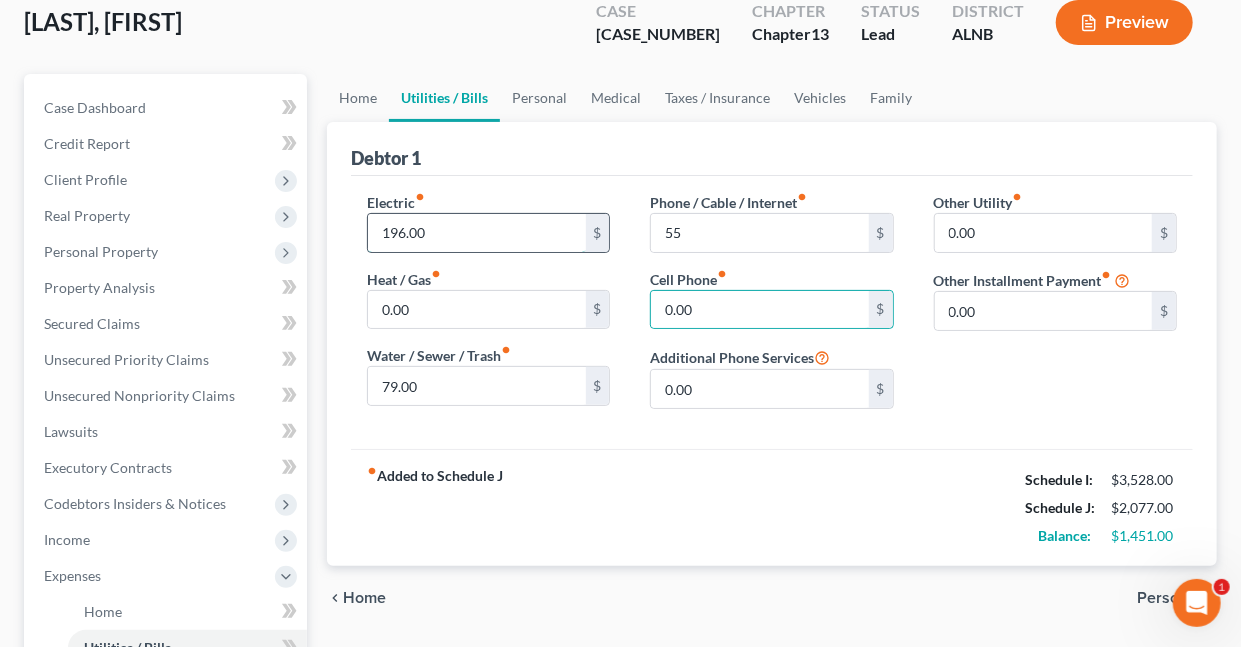 click on "196.00" at bounding box center (476, 233) 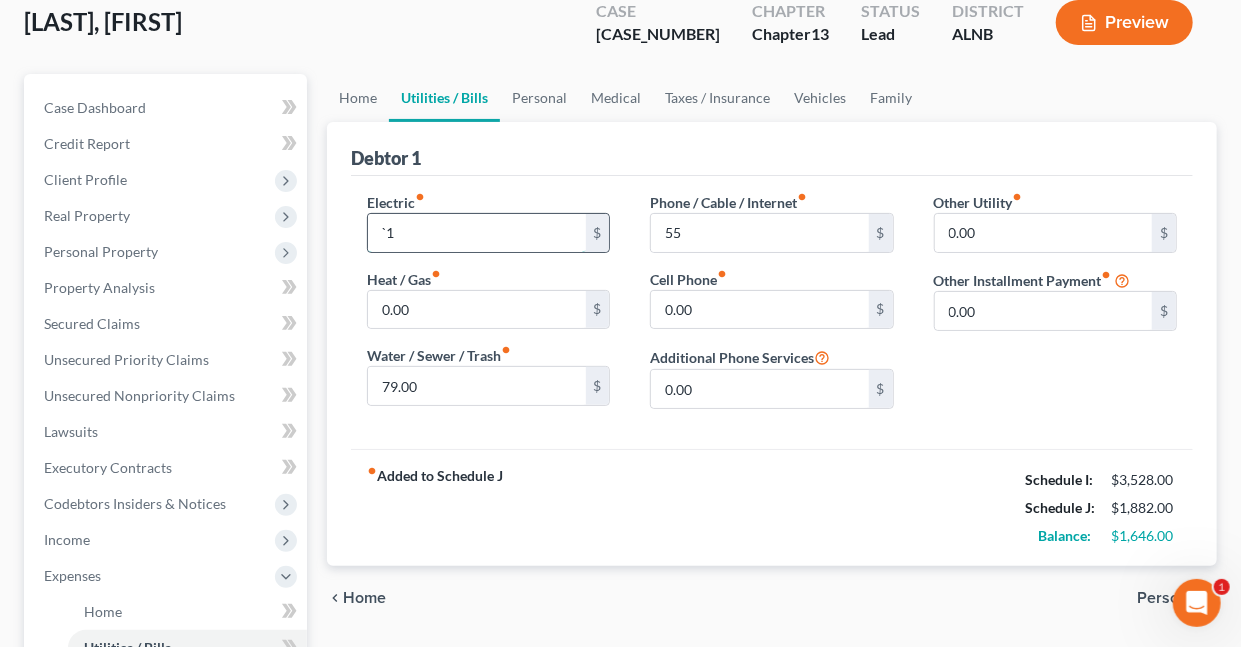 type on "1" 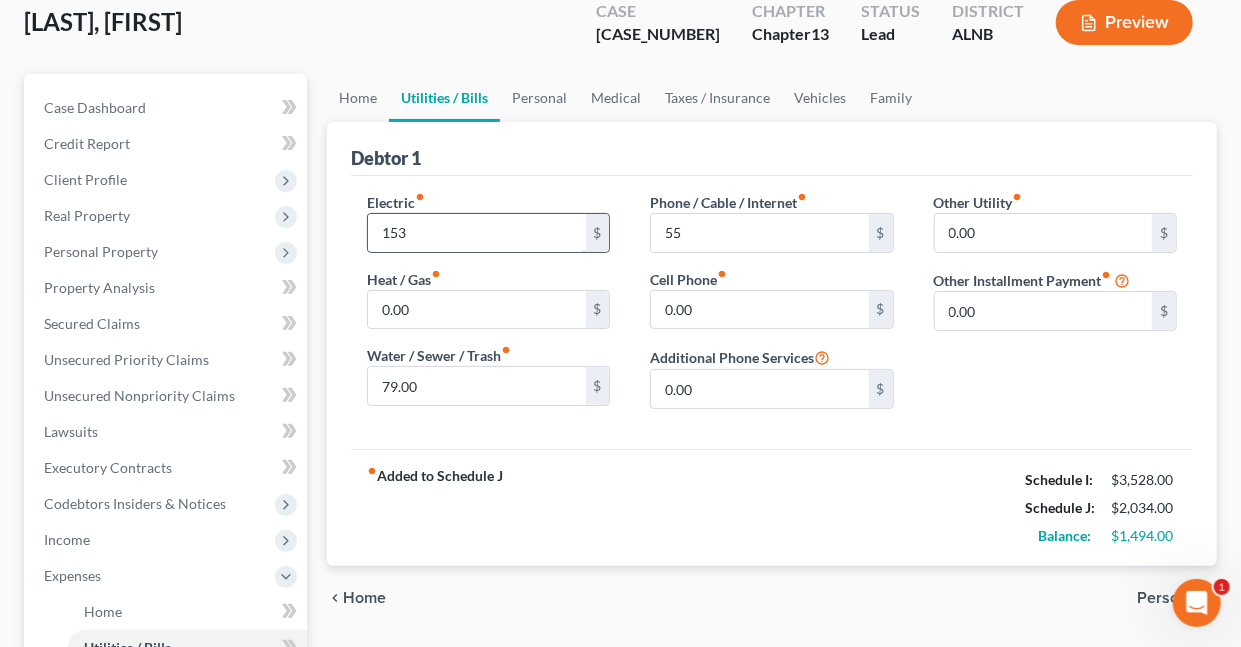 type on "153" 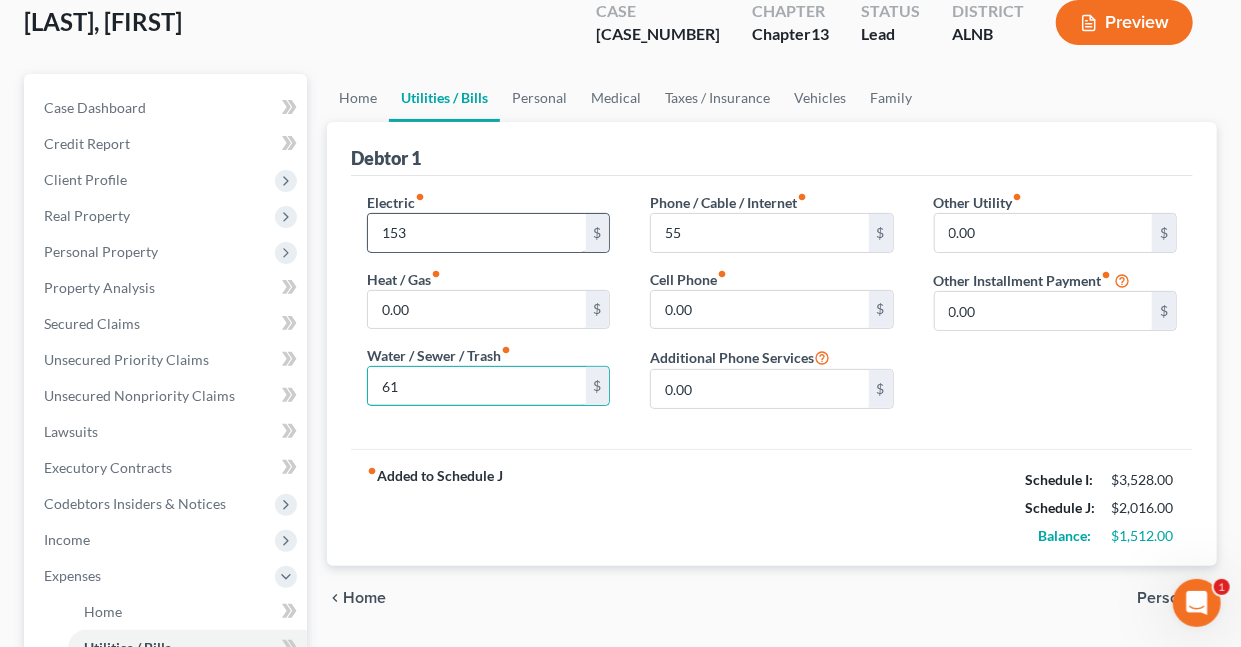 type on "61" 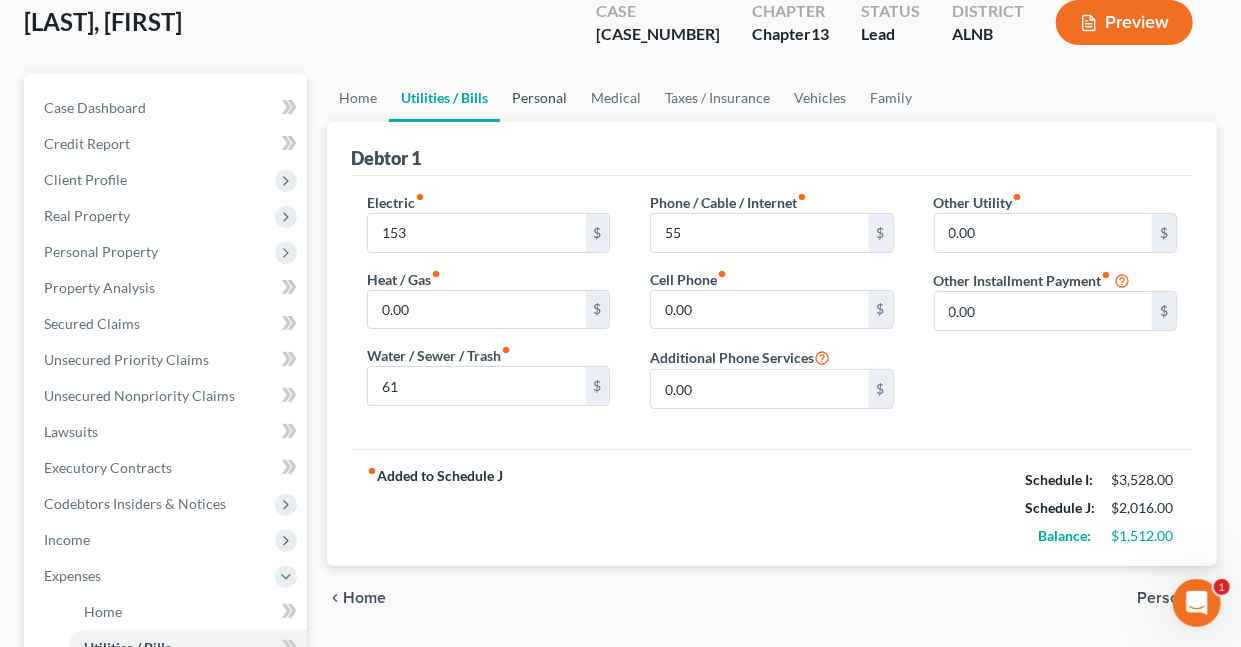 click on "Personal" at bounding box center [539, 98] 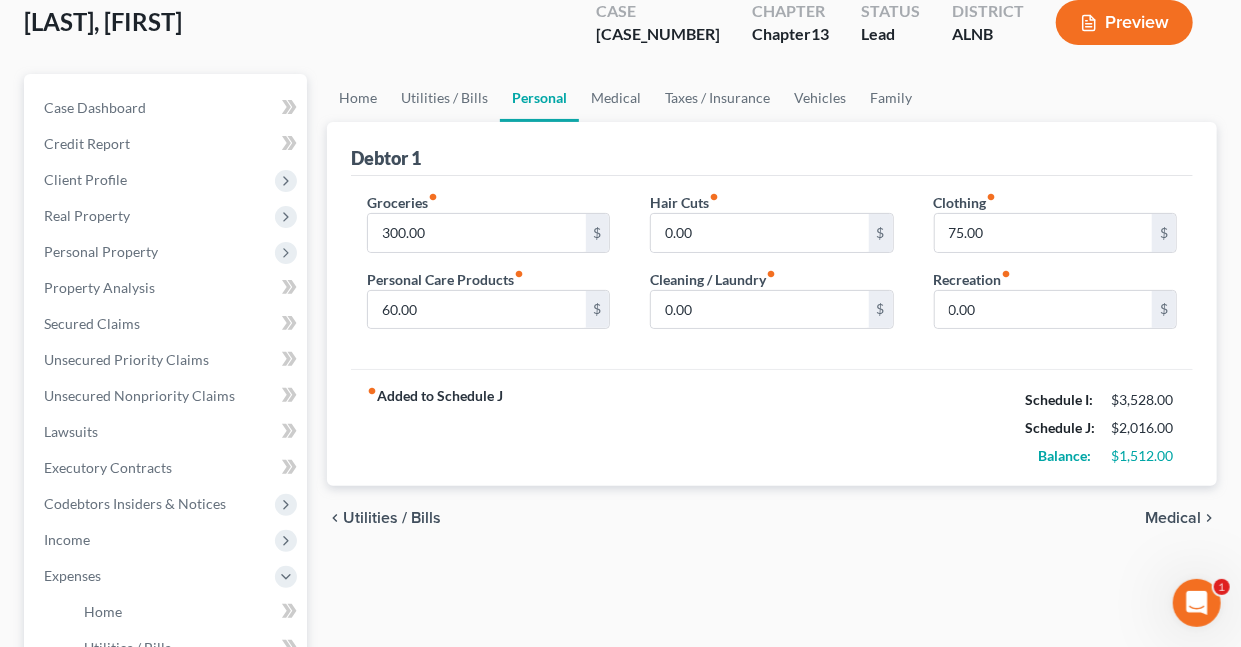 scroll, scrollTop: 0, scrollLeft: 0, axis: both 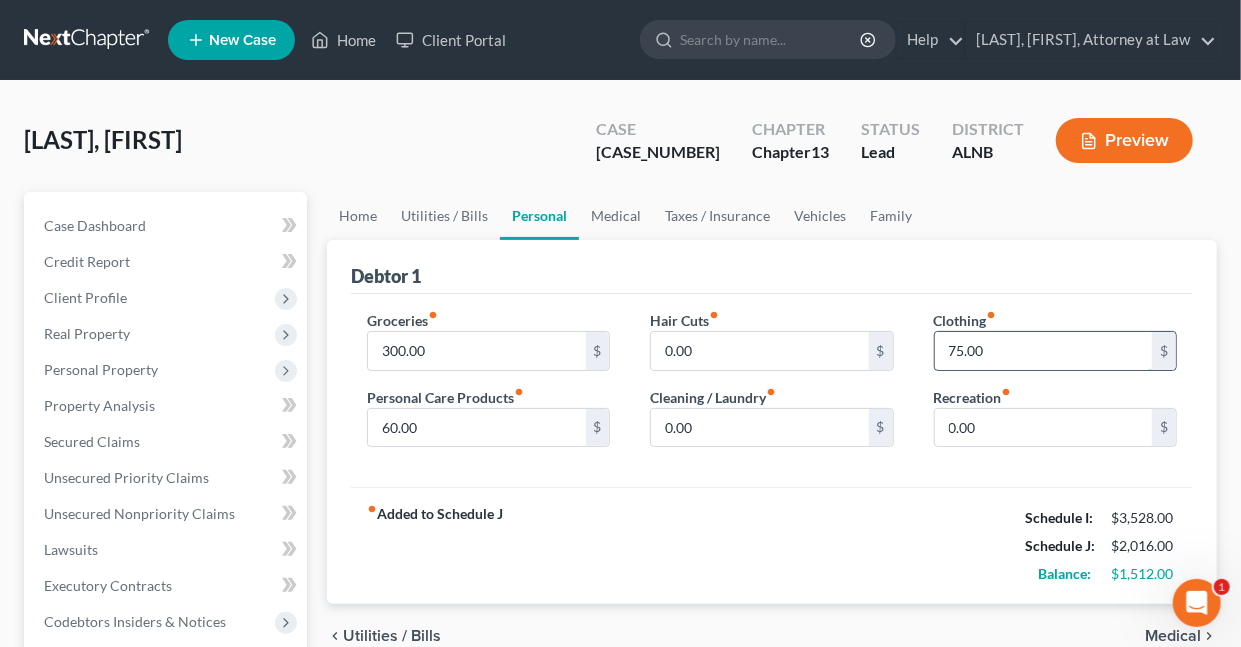 click on "75.00" at bounding box center (1043, 351) 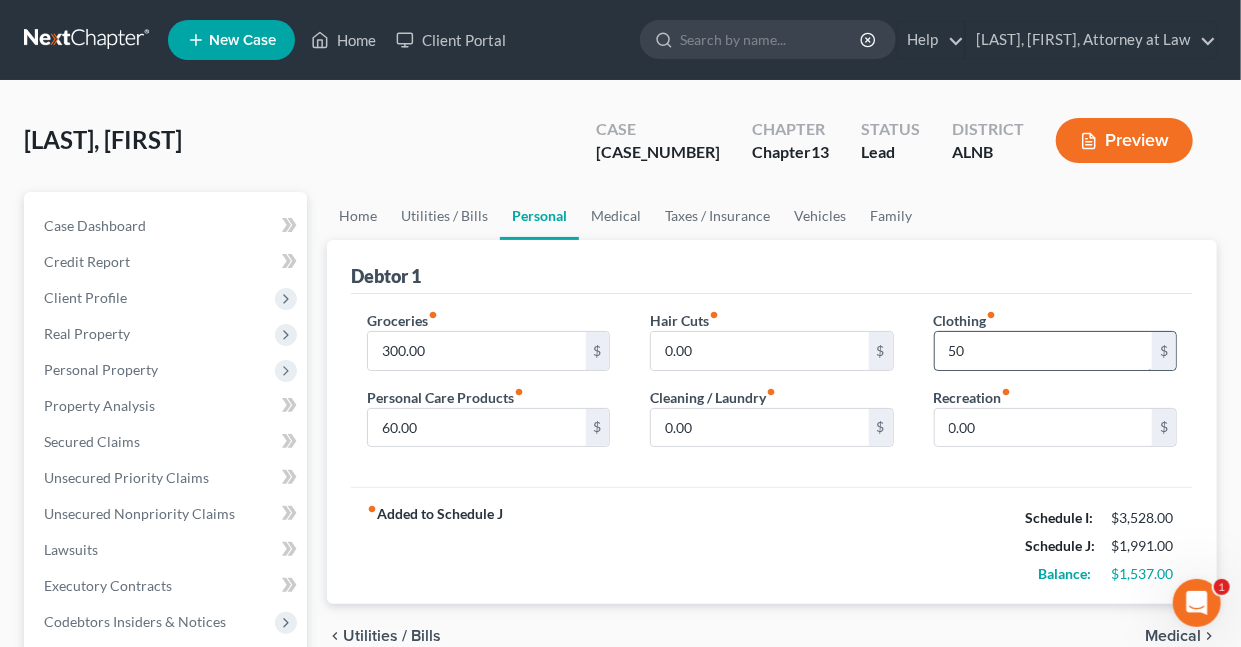 type on "50" 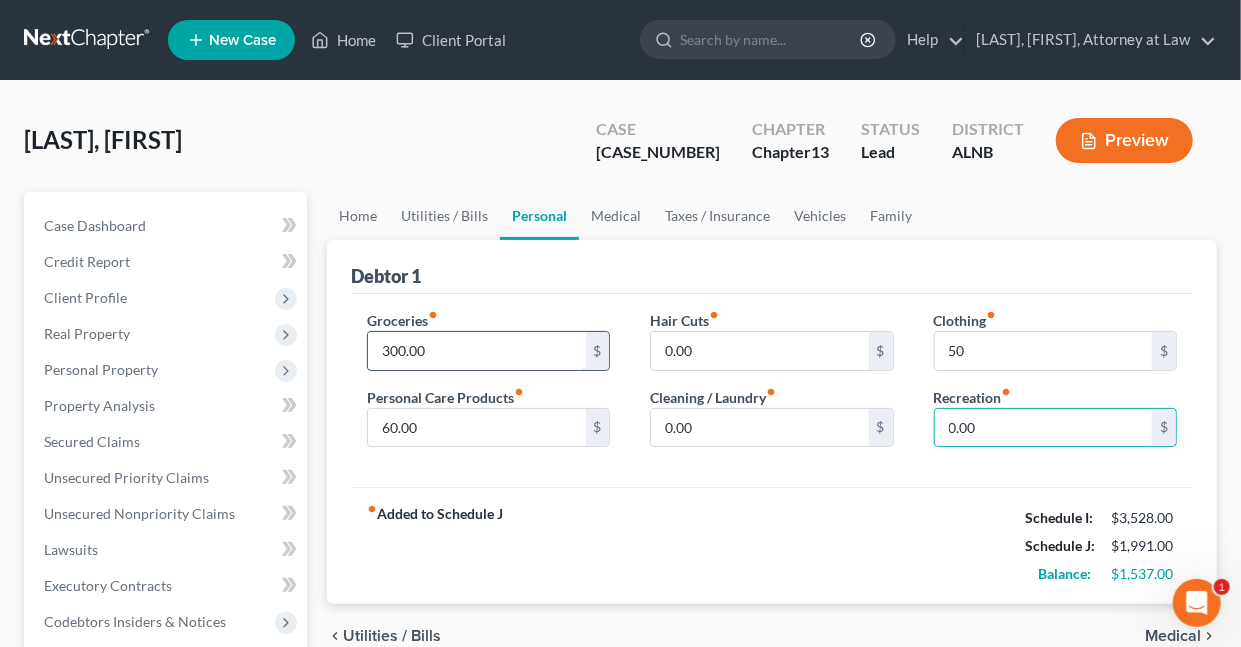 click on "300.00" at bounding box center (476, 351) 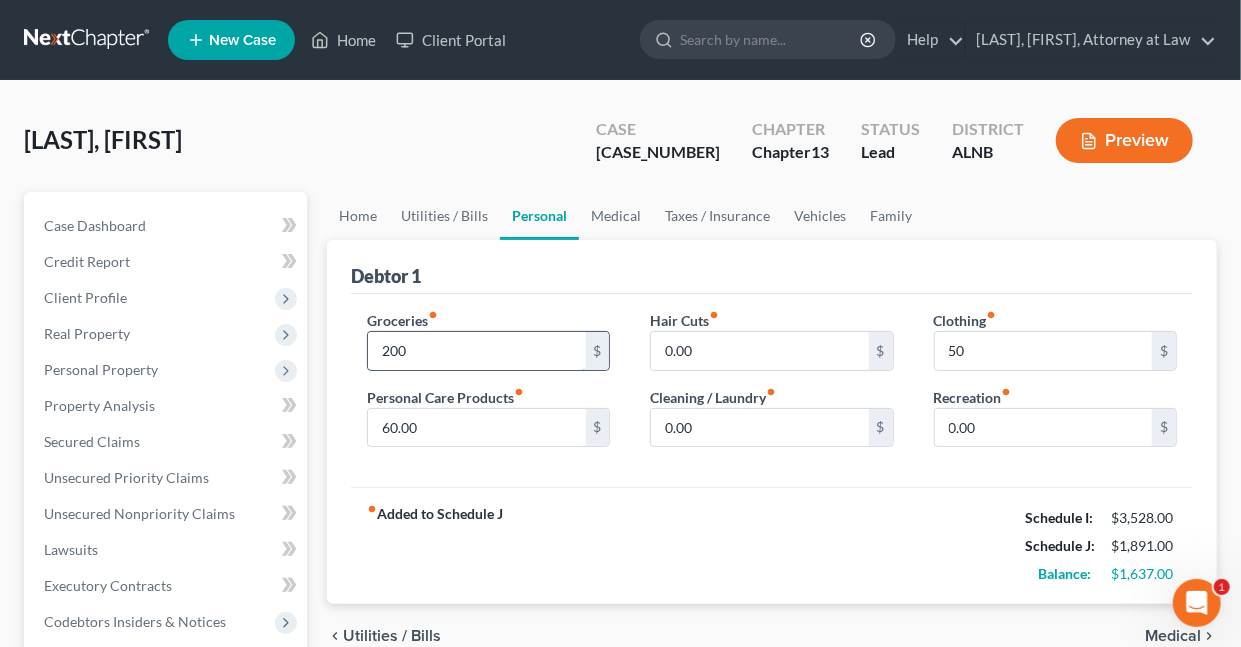 type on "200" 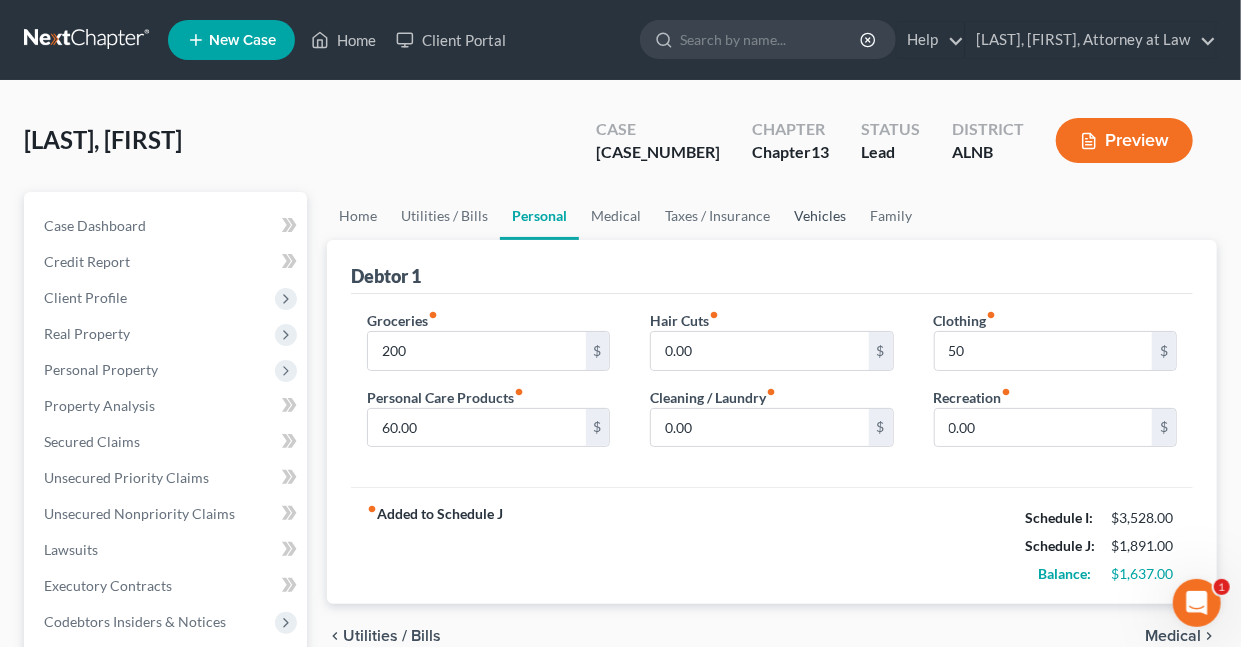 click on "Vehicles" at bounding box center (820, 216) 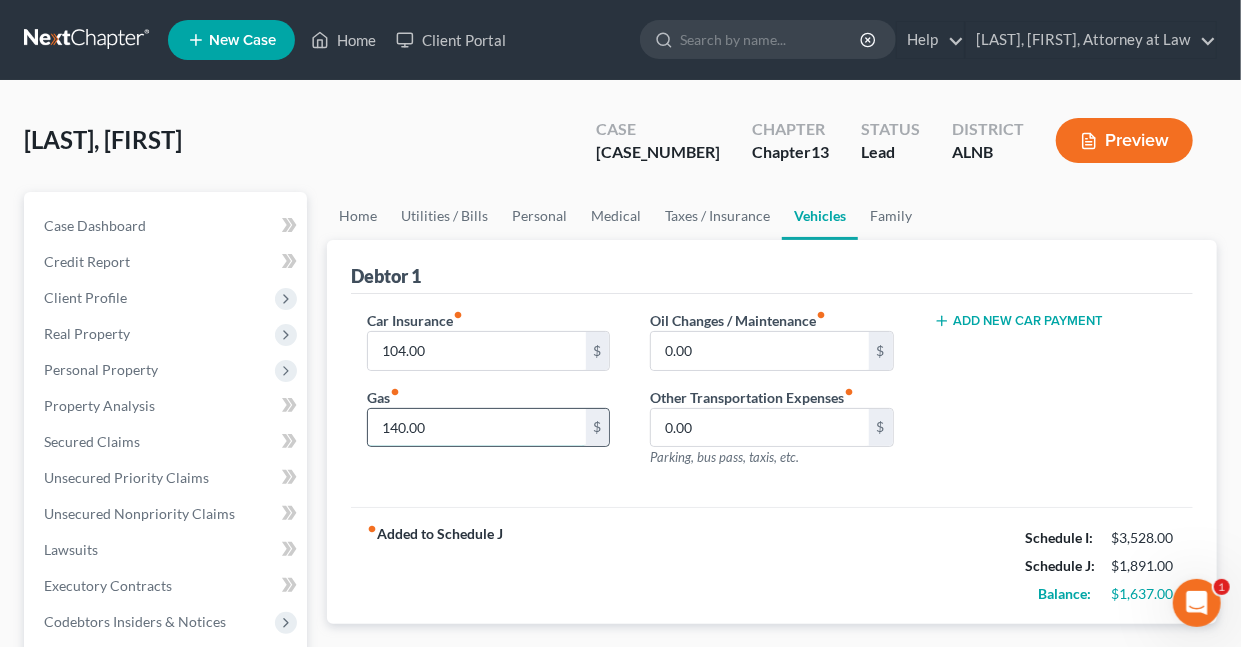 click on "140.00" at bounding box center [476, 428] 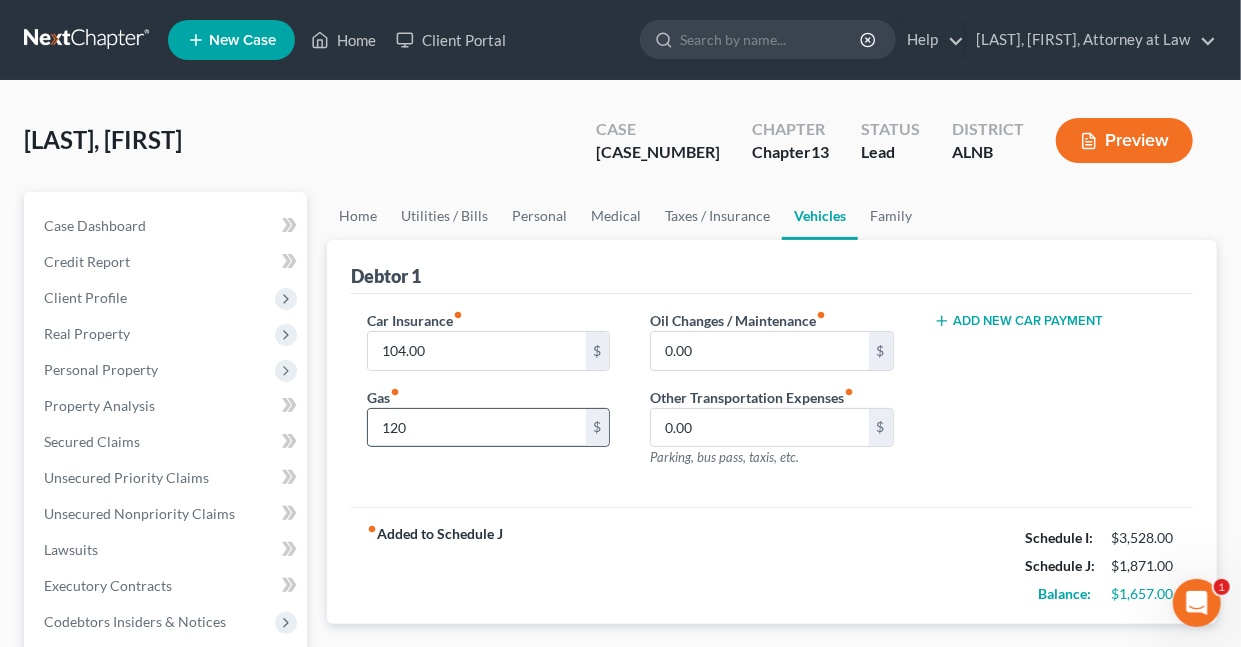 type on "120" 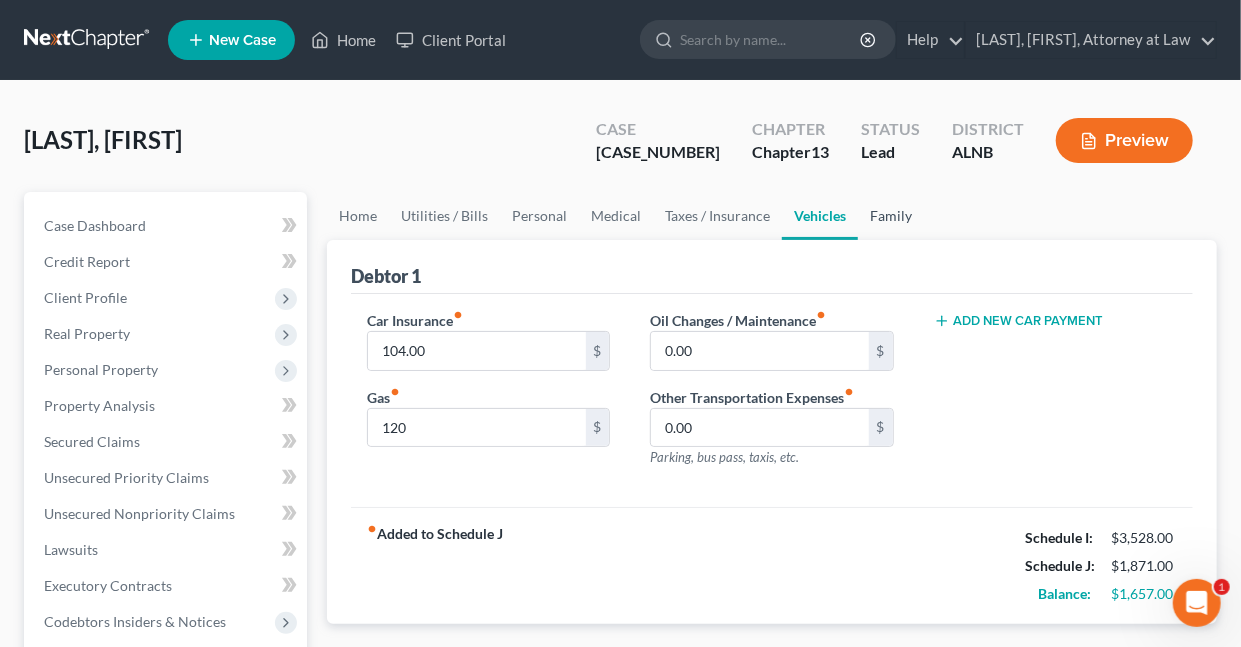 click on "Family" at bounding box center (891, 216) 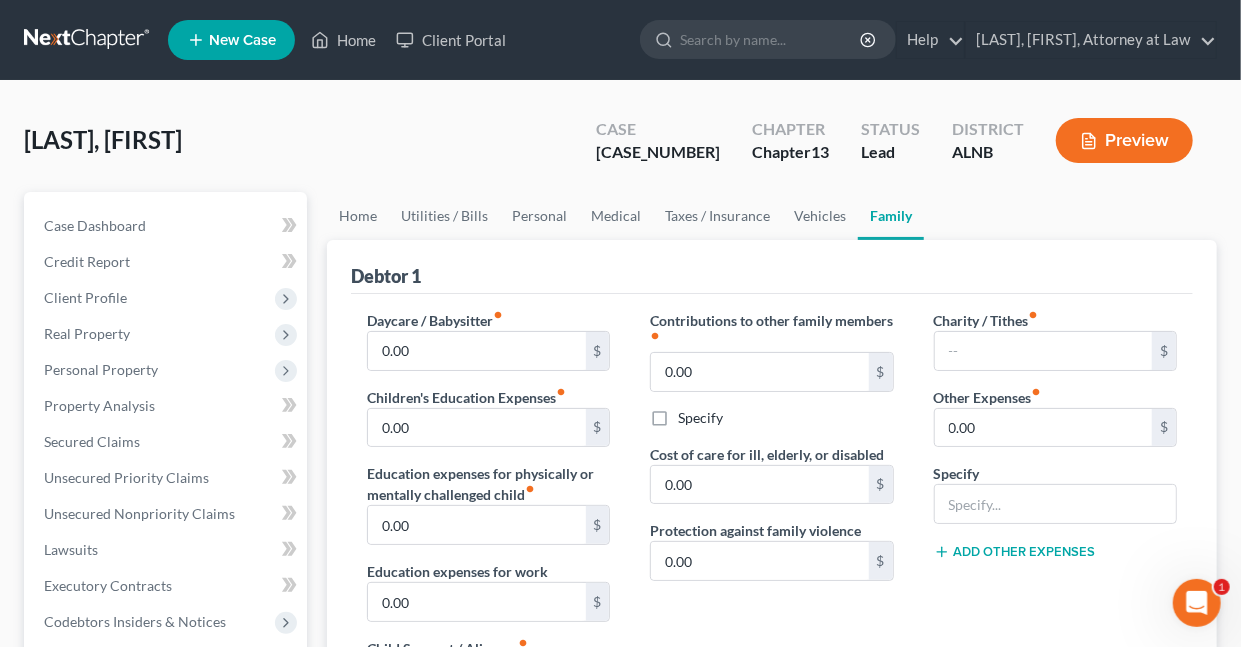 scroll, scrollTop: 0, scrollLeft: 0, axis: both 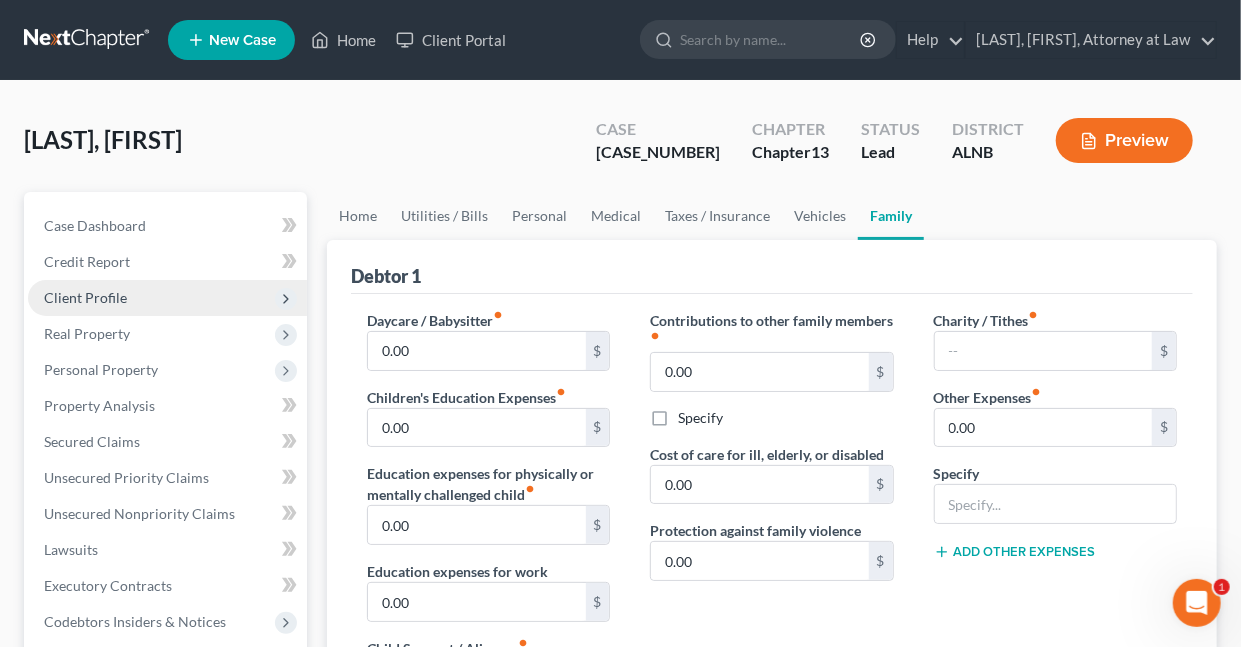 click on "Client Profile" at bounding box center [85, 297] 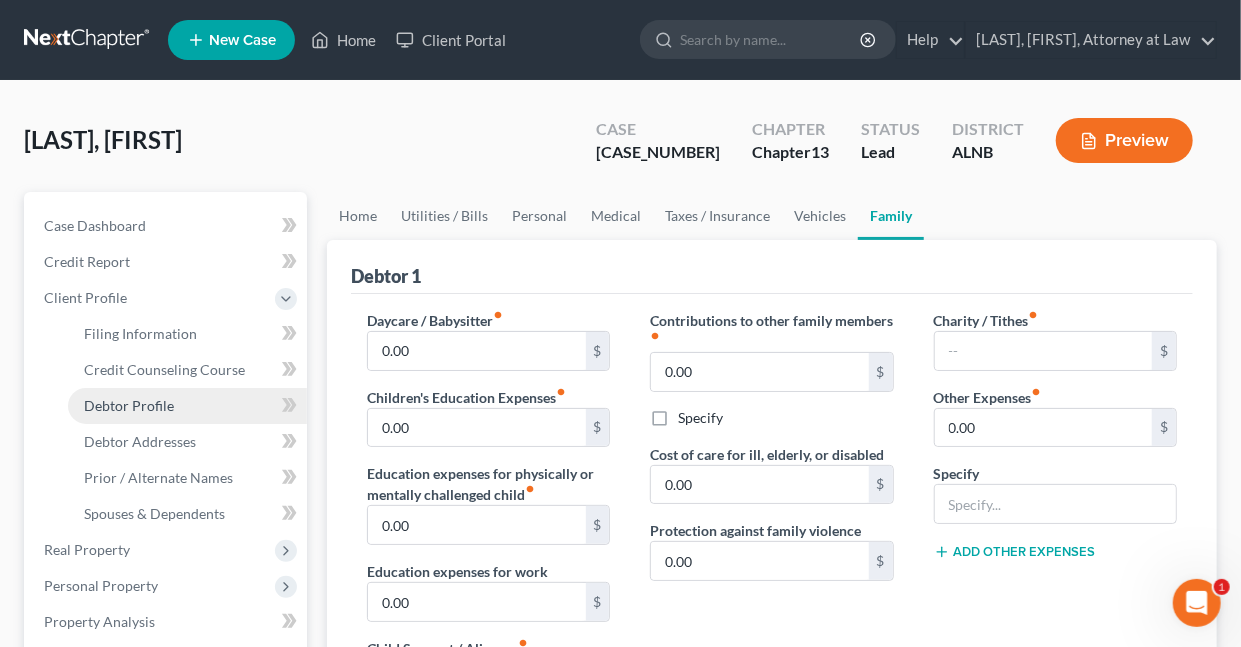 click on "Debtor Profile" at bounding box center [129, 405] 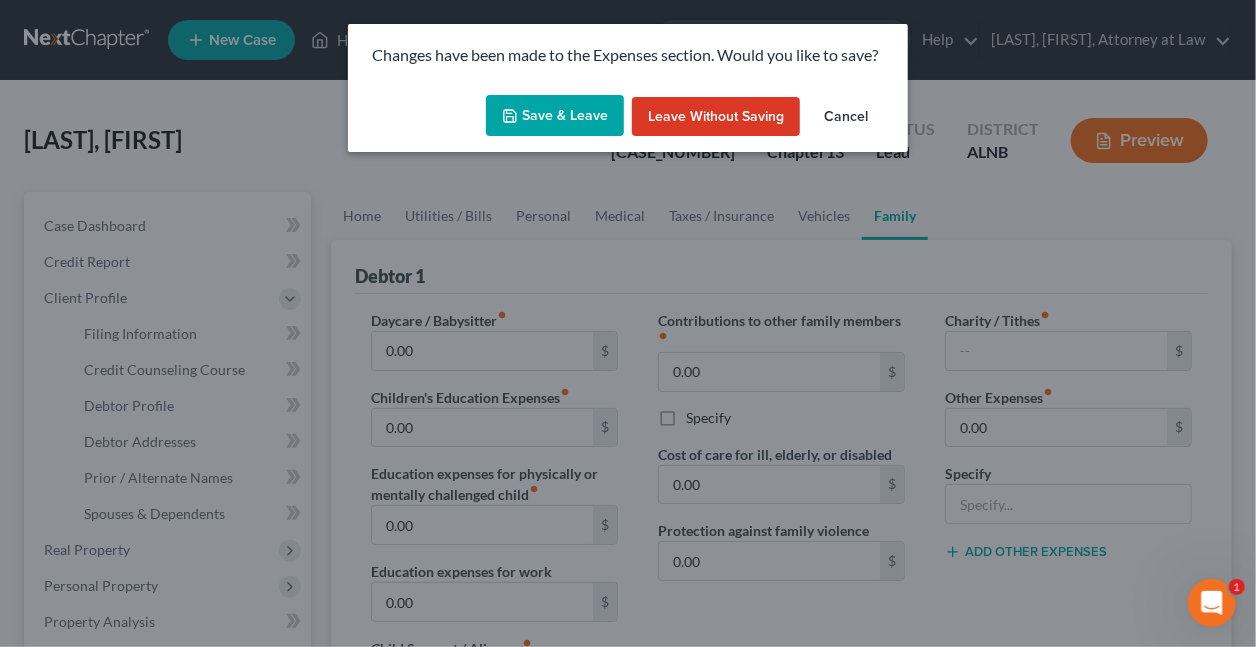 click on "Save & Leave" at bounding box center (555, 116) 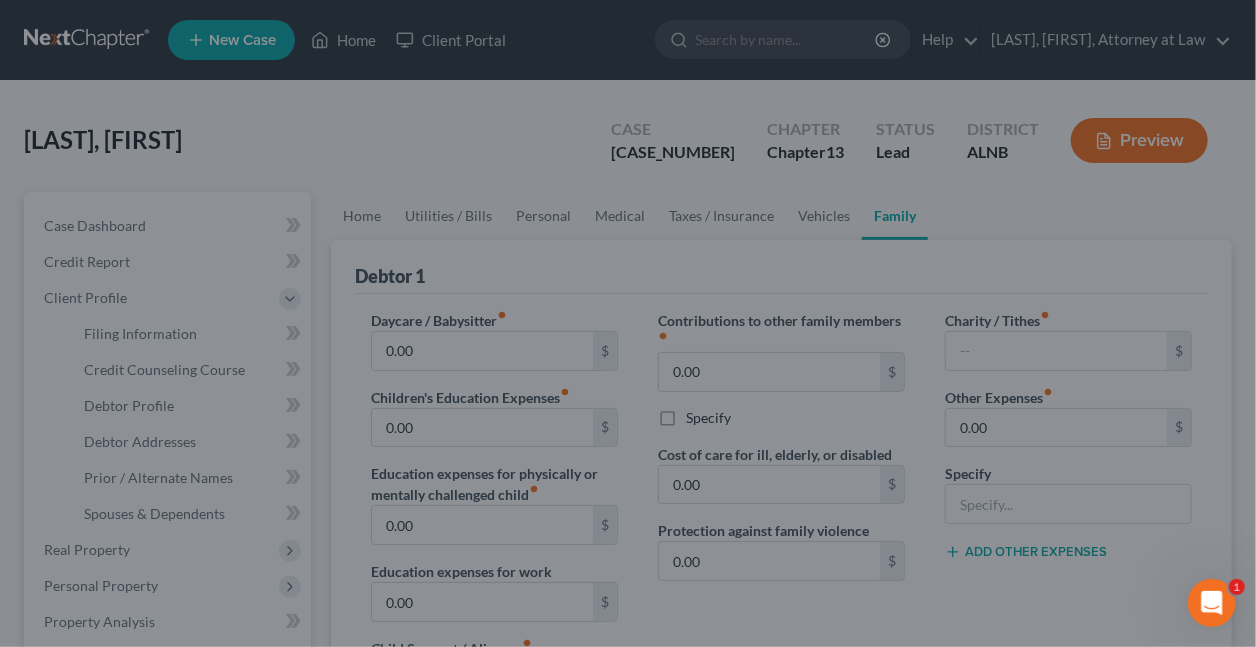 select on "0" 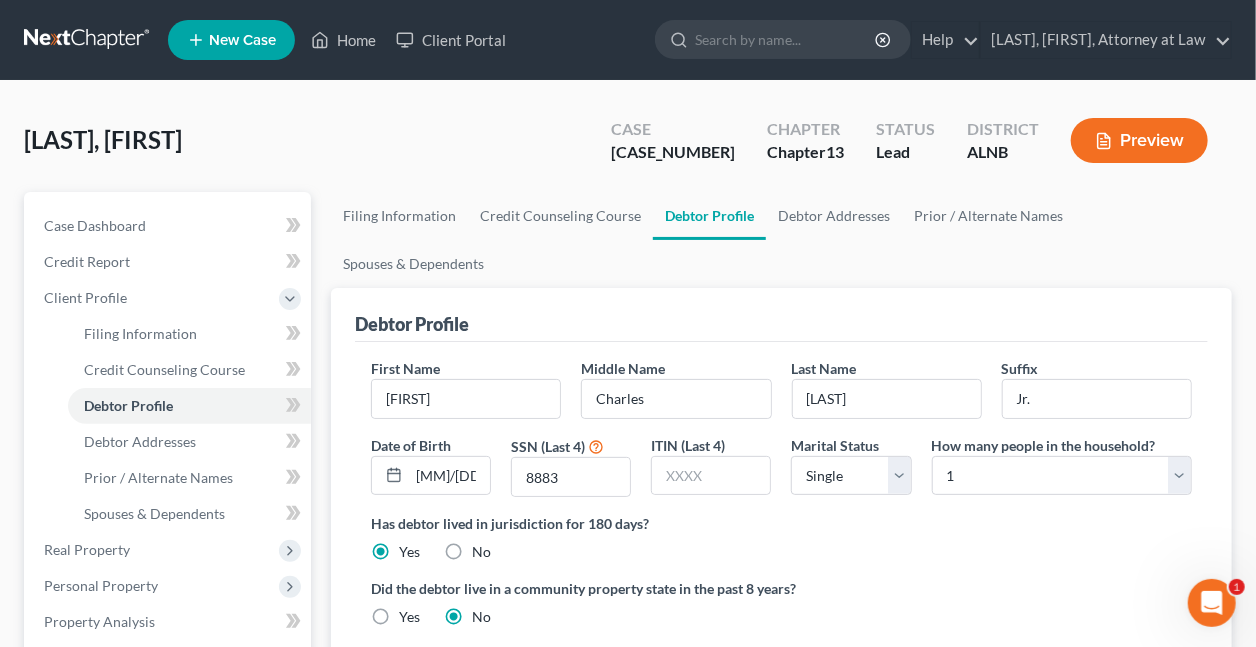 radio on "true" 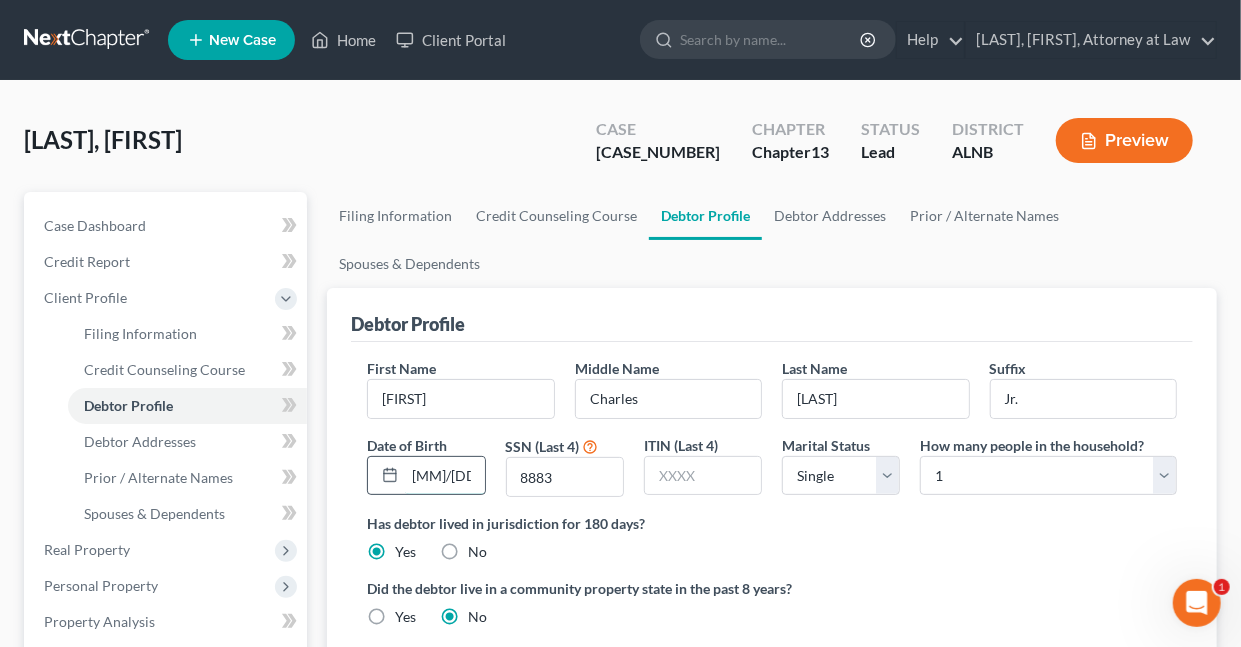click on "10/12/1958" at bounding box center [445, 476] 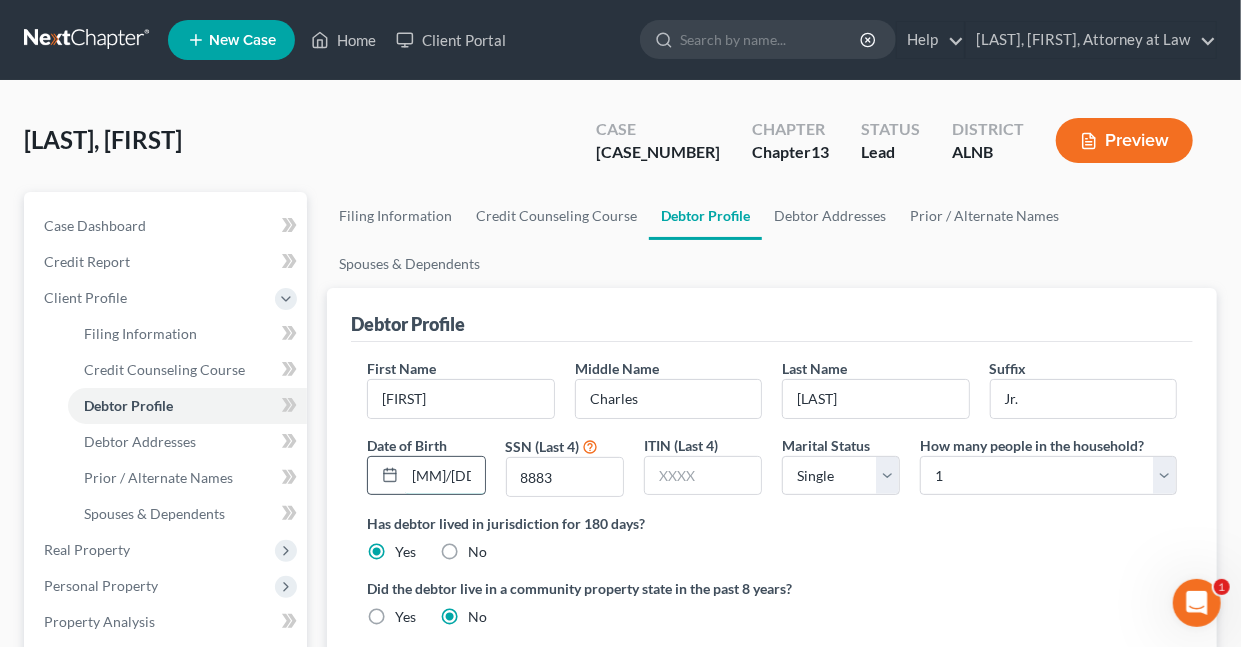 scroll, scrollTop: 0, scrollLeft: 16, axis: horizontal 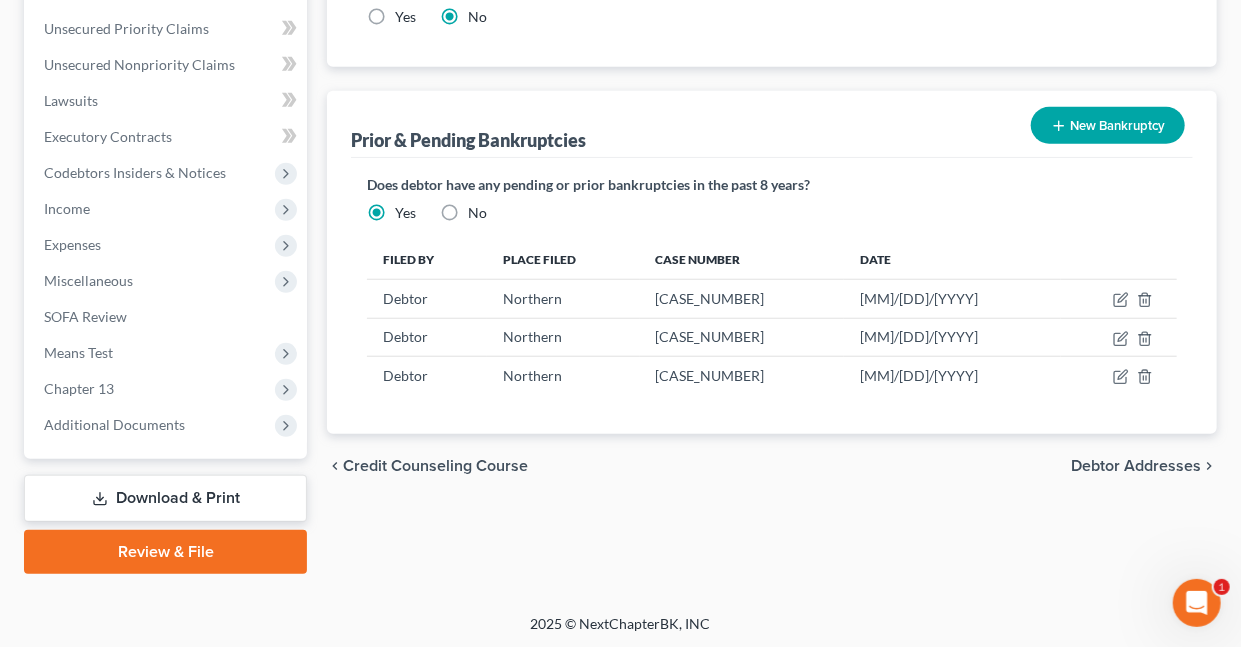 click on "Download & Print" at bounding box center [165, 498] 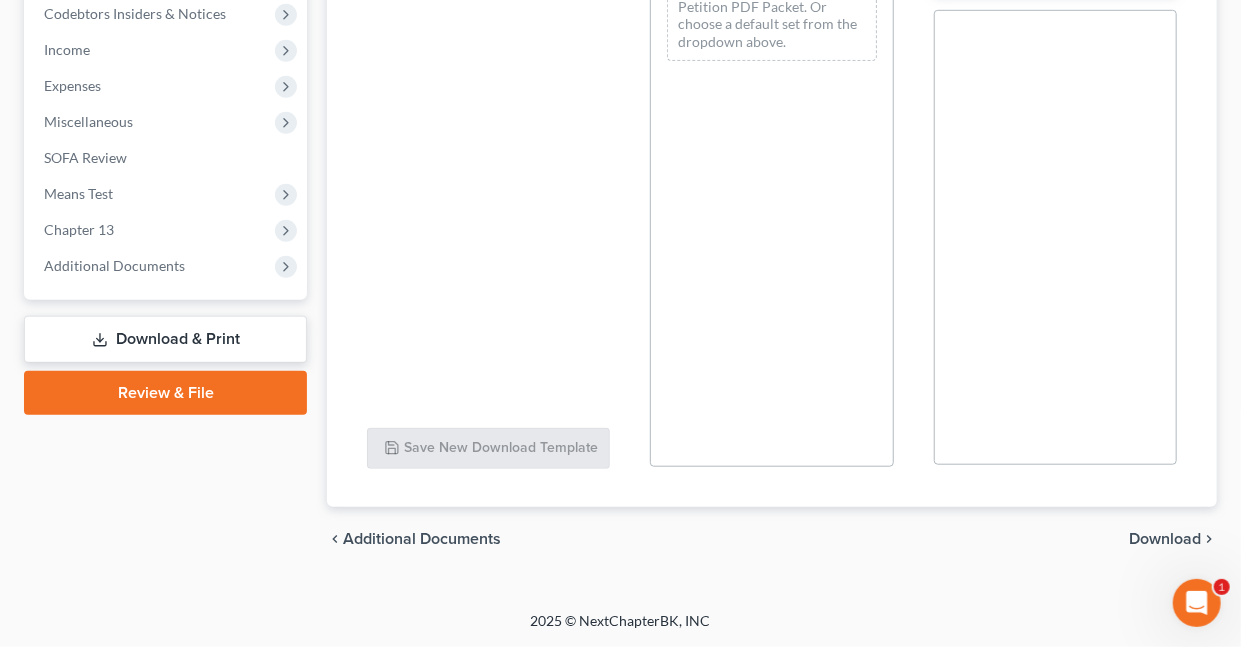 scroll, scrollTop: 0, scrollLeft: 0, axis: both 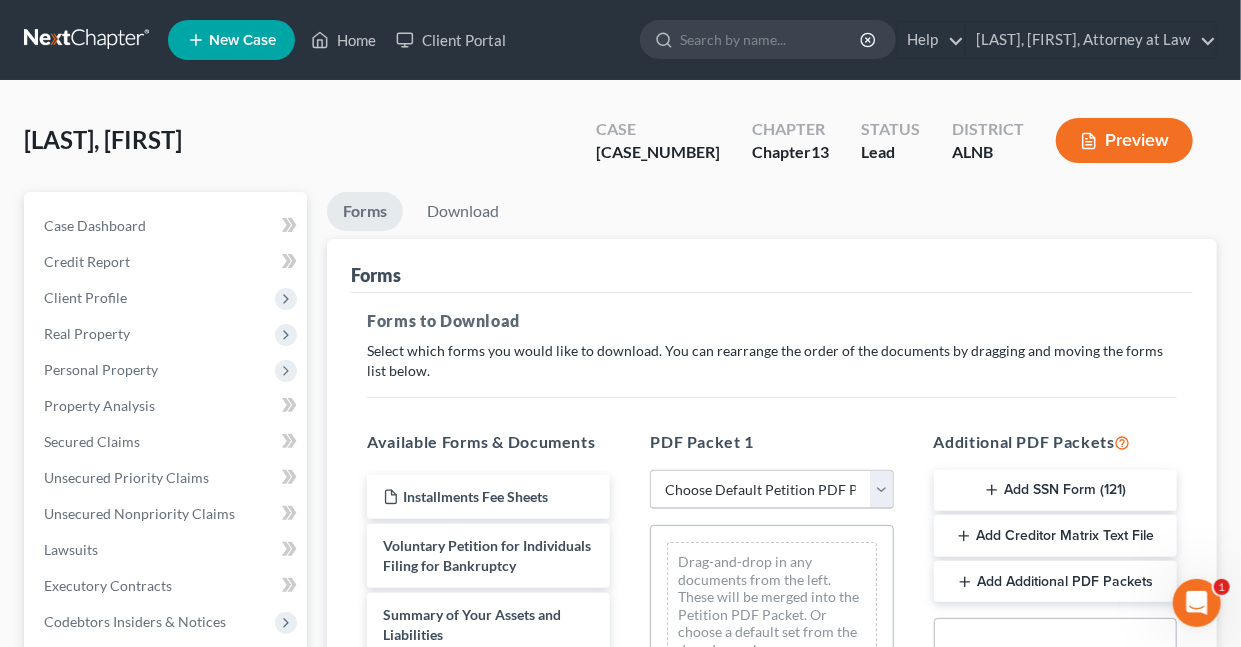 click on "Choose Default Petition PDF Packet Complete Bankruptcy Petition (all forms and schedules) Emergency Filing Forms (Petition and Creditor List Only) Amended Forms Signature Pages Only Supplemental Post Petition (Sch. I & J) Supplemental Post Petition (Sch. I) Supplemental Post Petition (Sch. J) Filing Template Jackie's Template" at bounding box center [771, 490] 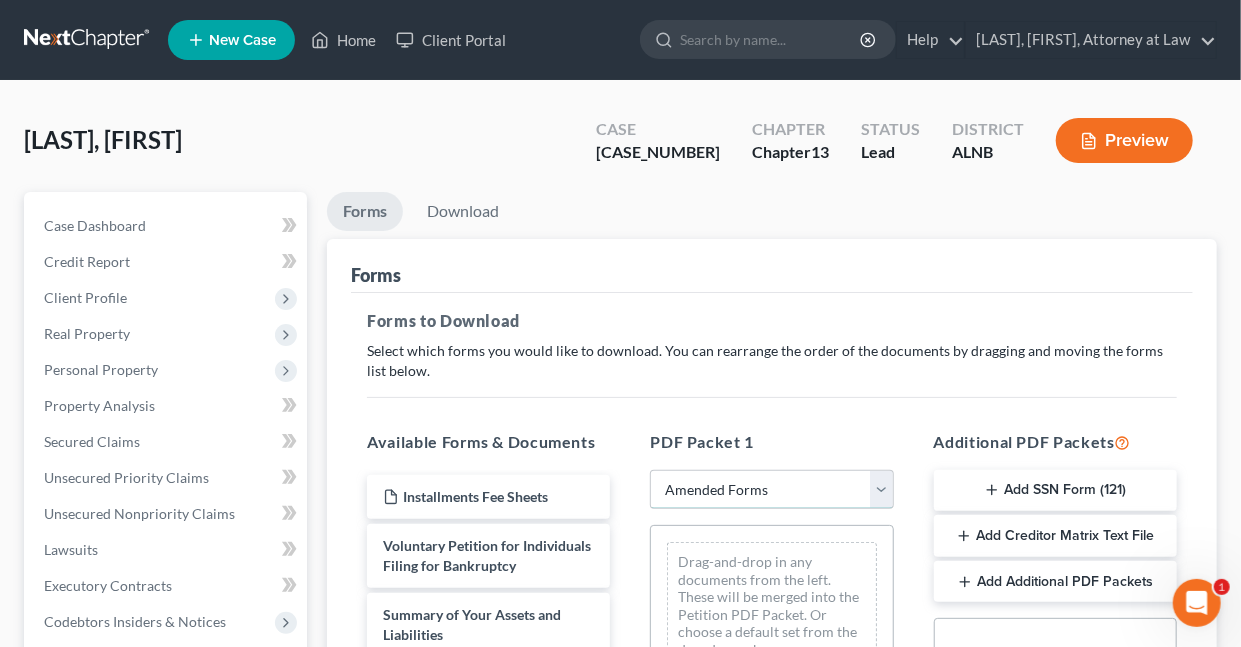 click on "Choose Default Petition PDF Packet Complete Bankruptcy Petition (all forms and schedules) Emergency Filing Forms (Petition and Creditor List Only) Amended Forms Signature Pages Only Supplemental Post Petition (Sch. I & J) Supplemental Post Petition (Sch. I) Supplemental Post Petition (Sch. J) Filing Template Jackie's Template" at bounding box center [771, 490] 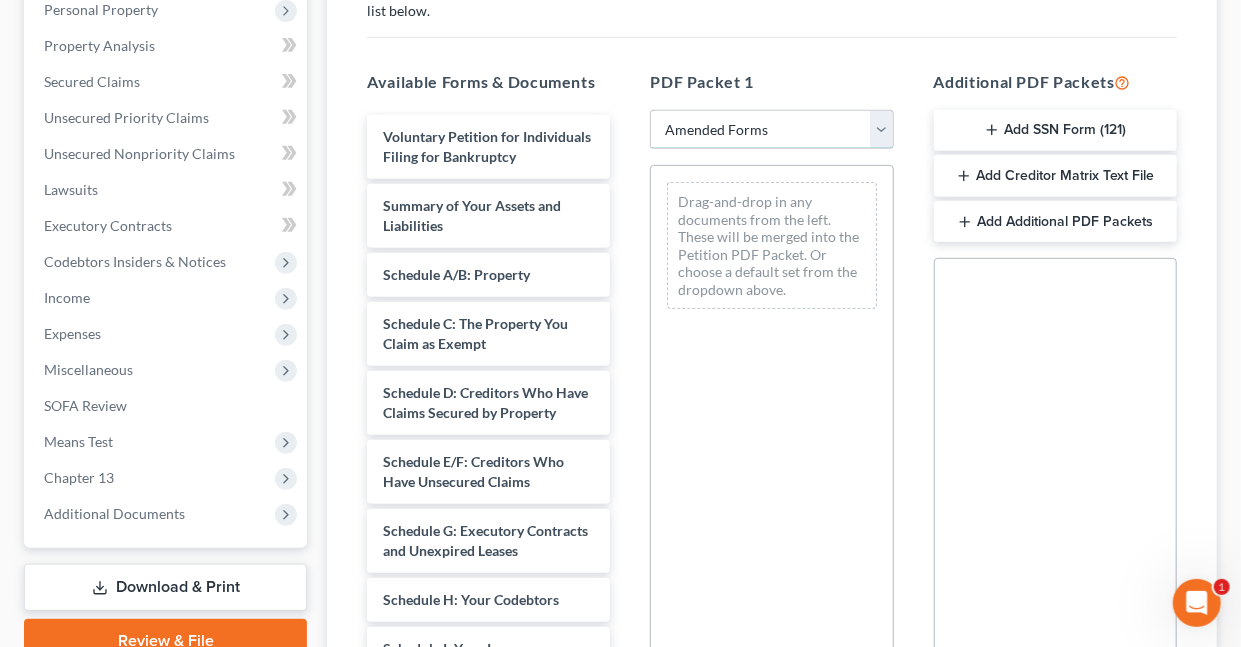 scroll, scrollTop: 374, scrollLeft: 0, axis: vertical 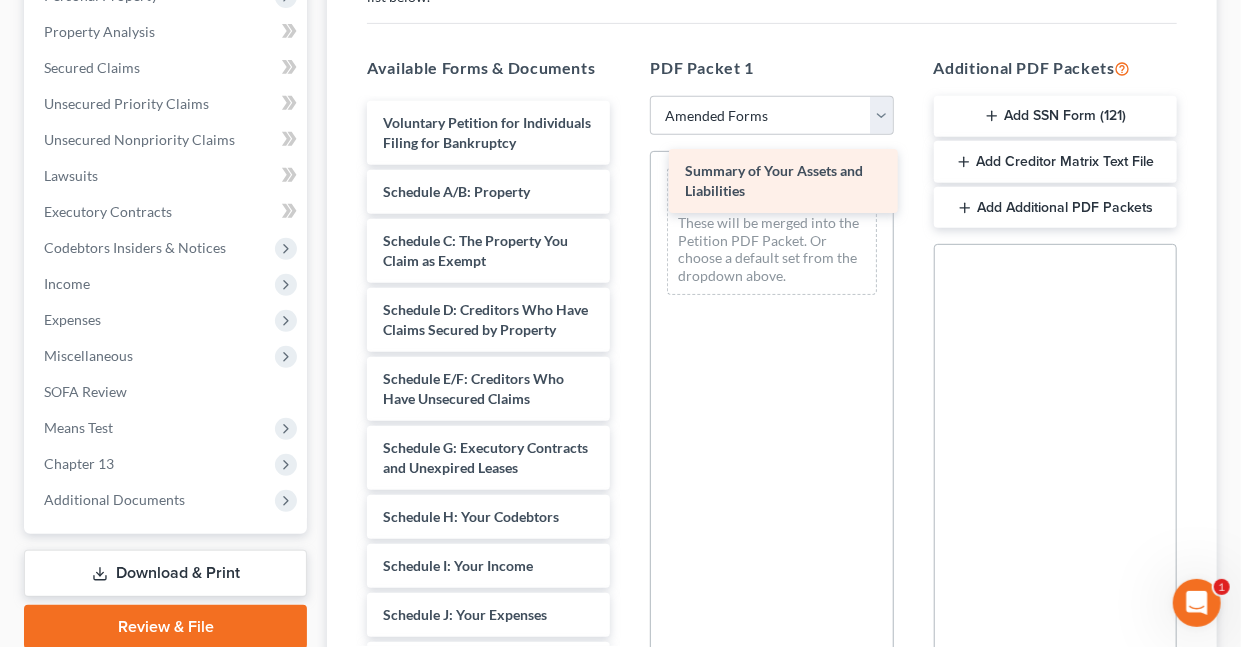 drag, startPoint x: 414, startPoint y: 211, endPoint x: 716, endPoint y: 172, distance: 304.5078 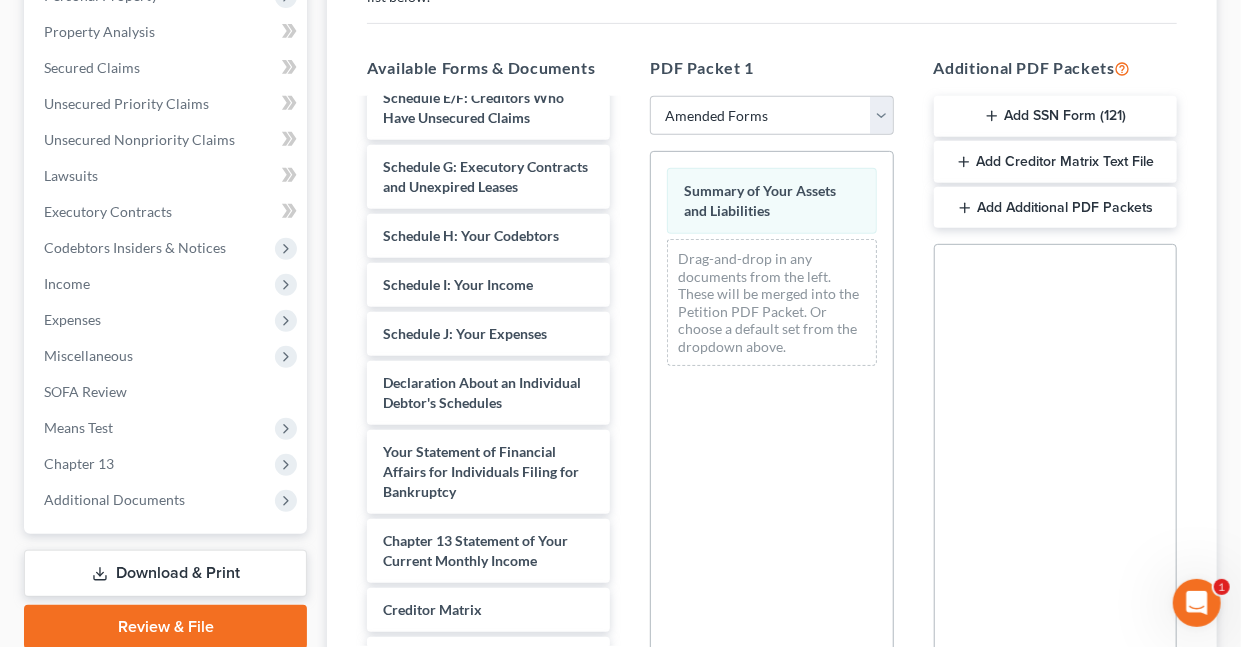 scroll, scrollTop: 303, scrollLeft: 0, axis: vertical 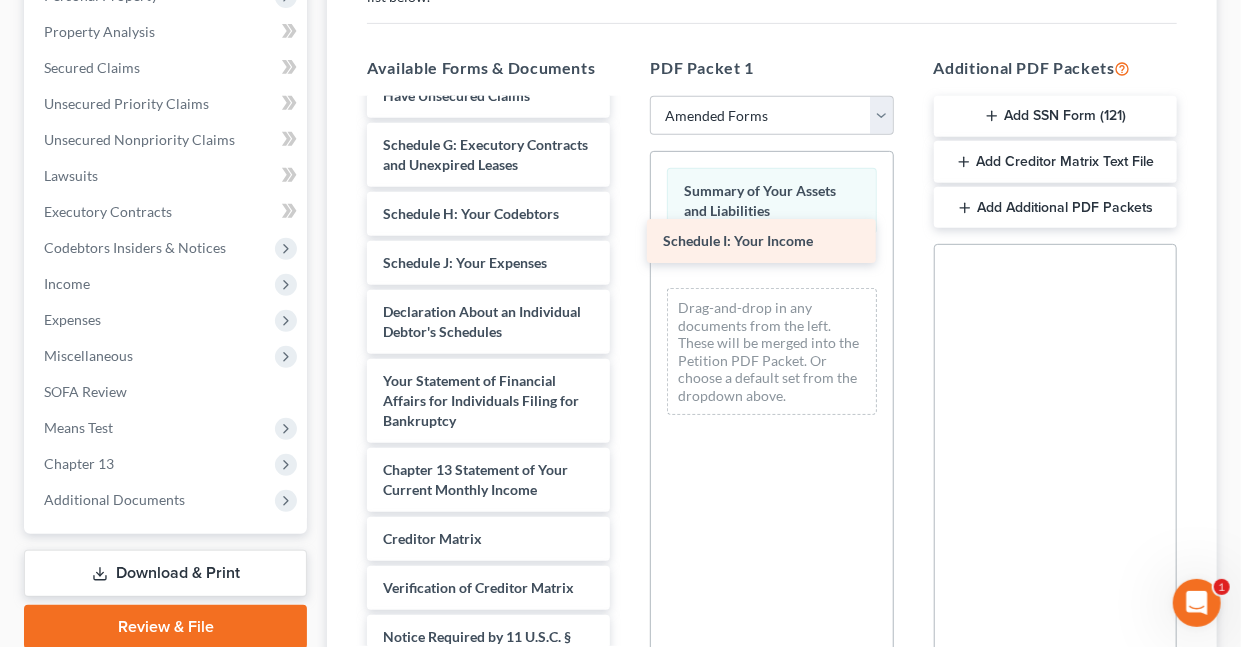 drag, startPoint x: 476, startPoint y: 317, endPoint x: 756, endPoint y: 238, distance: 290.93127 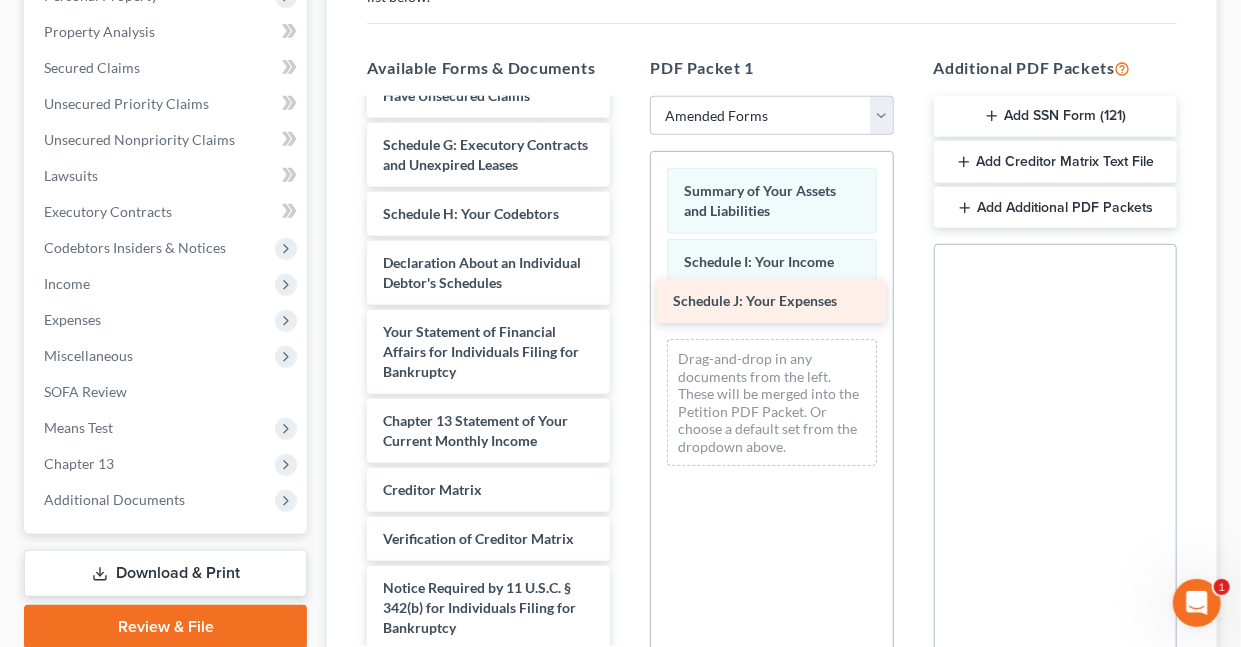 drag, startPoint x: 465, startPoint y: 316, endPoint x: 755, endPoint y: 297, distance: 290.62173 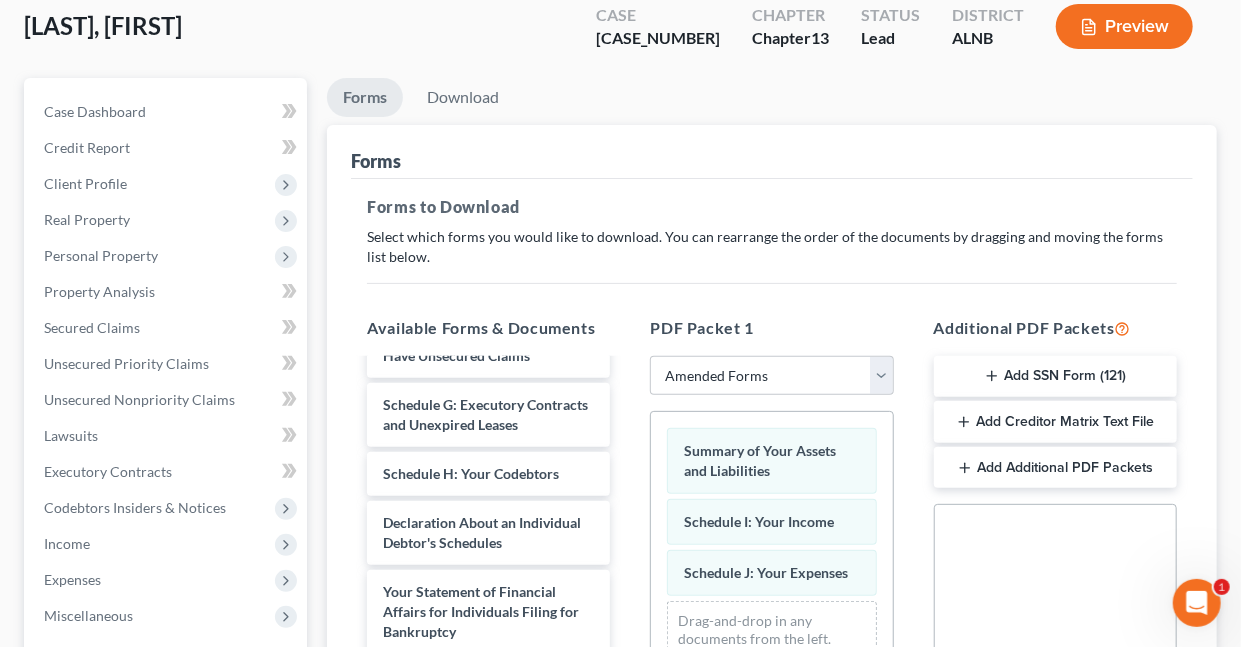scroll, scrollTop: 130, scrollLeft: 0, axis: vertical 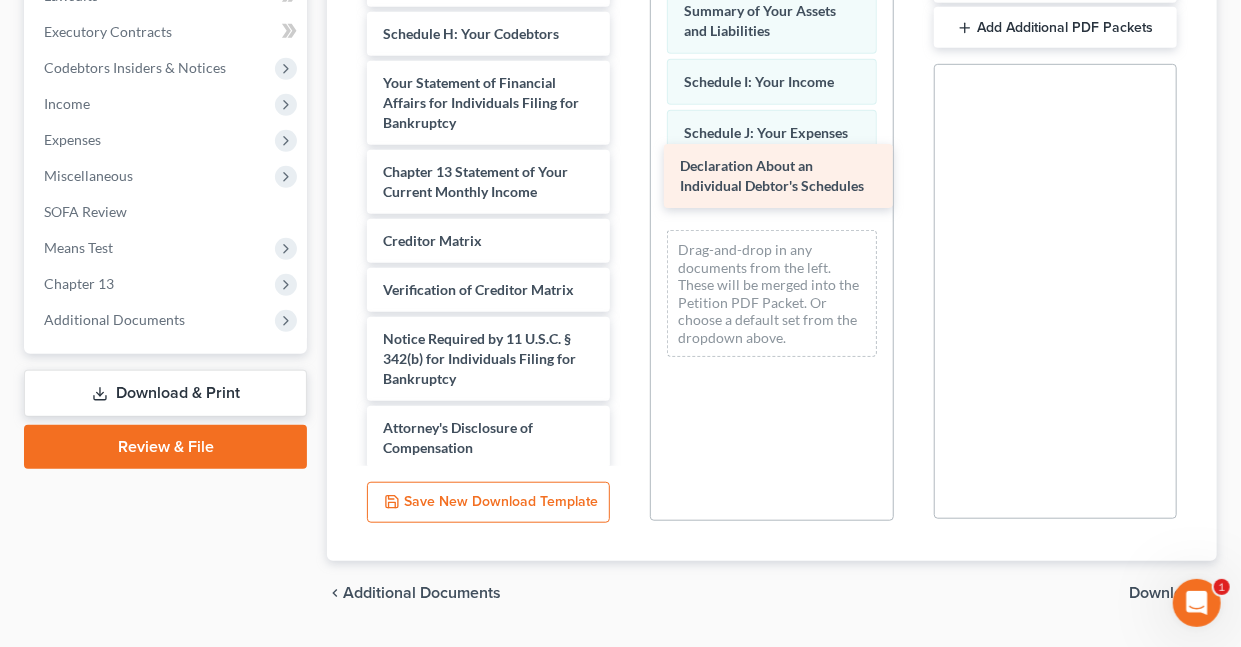 drag, startPoint x: 499, startPoint y: 151, endPoint x: 796, endPoint y: 177, distance: 298.13586 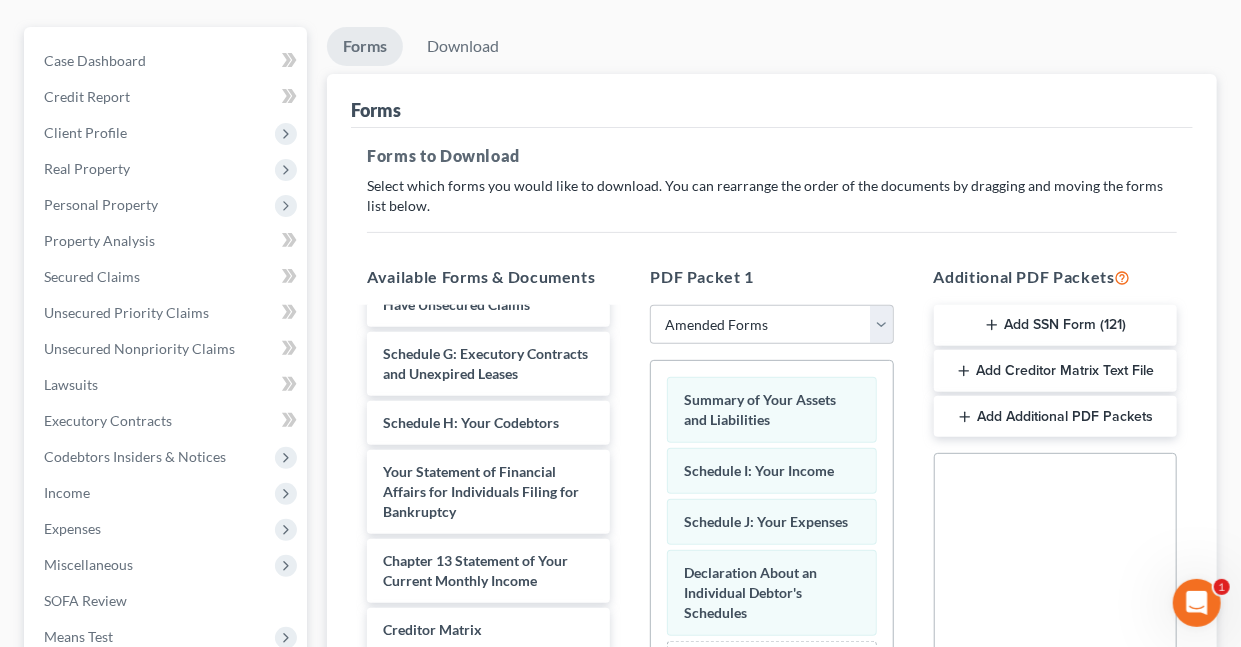 scroll, scrollTop: 127, scrollLeft: 0, axis: vertical 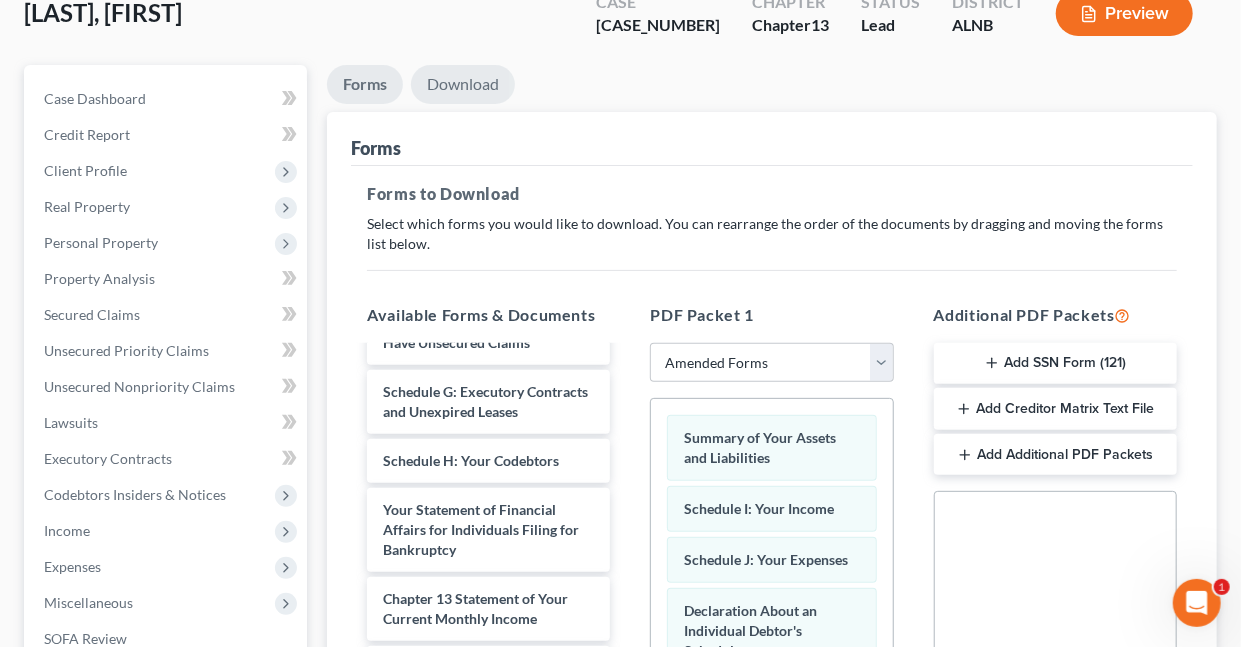 click on "Download" at bounding box center [463, 84] 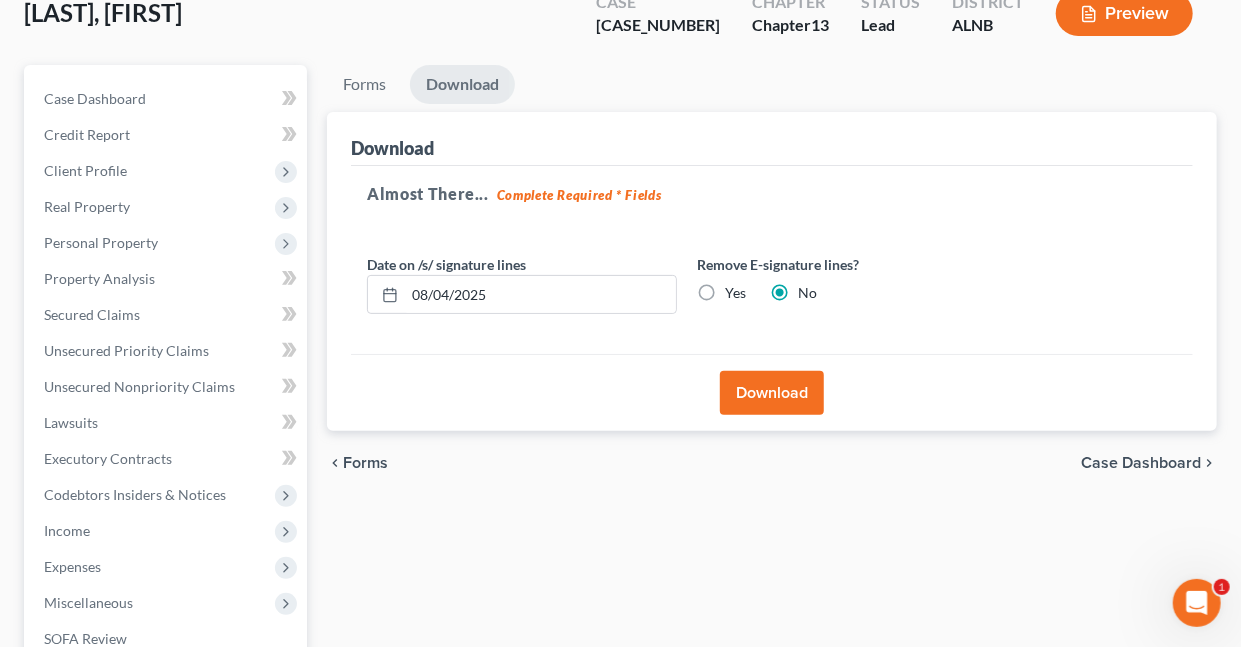 click on "Download" at bounding box center [772, 393] 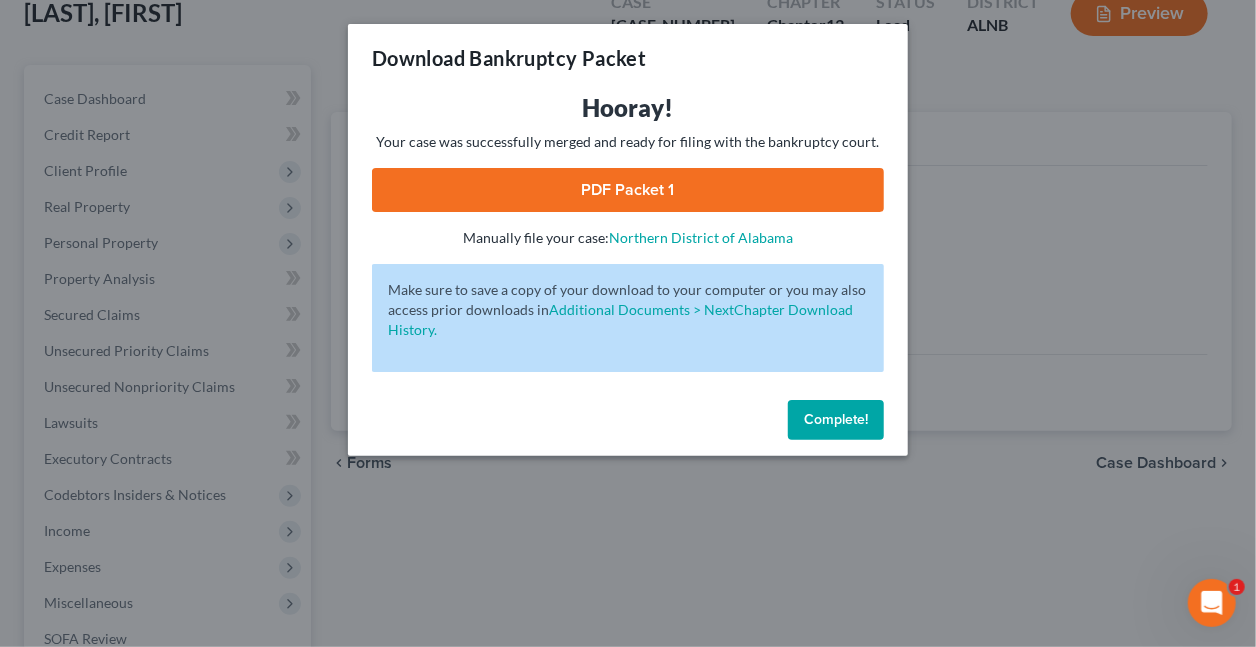 click on "PDF Packet 1" at bounding box center [628, 190] 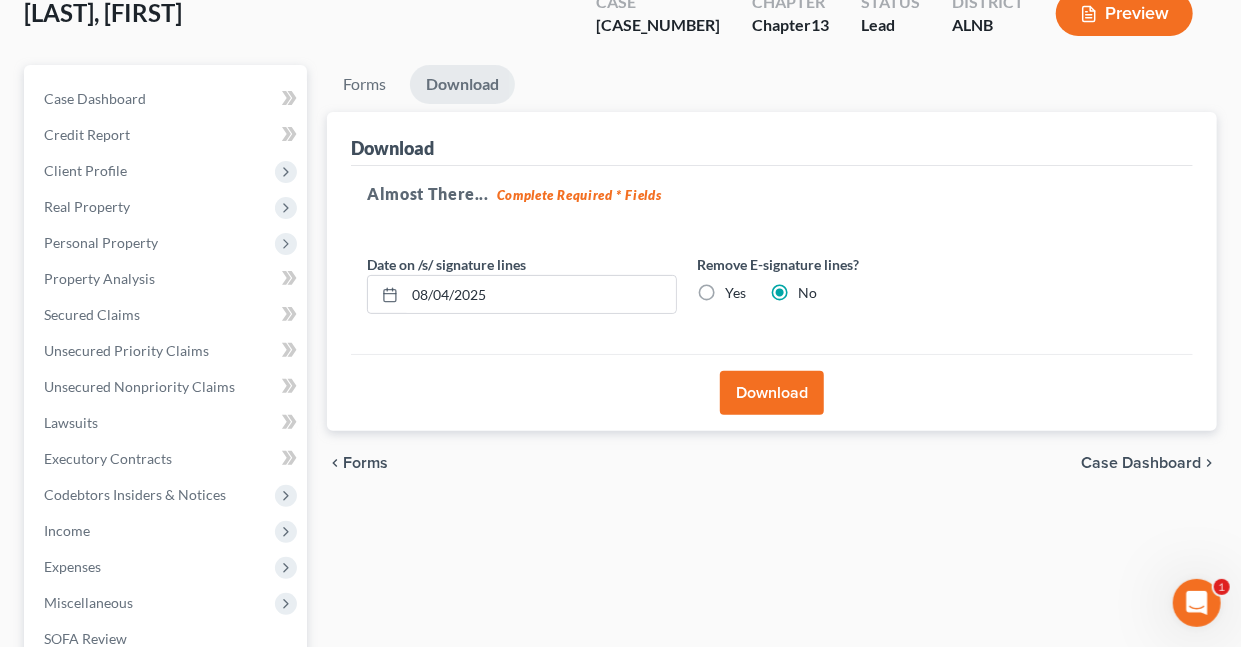 scroll, scrollTop: 0, scrollLeft: 0, axis: both 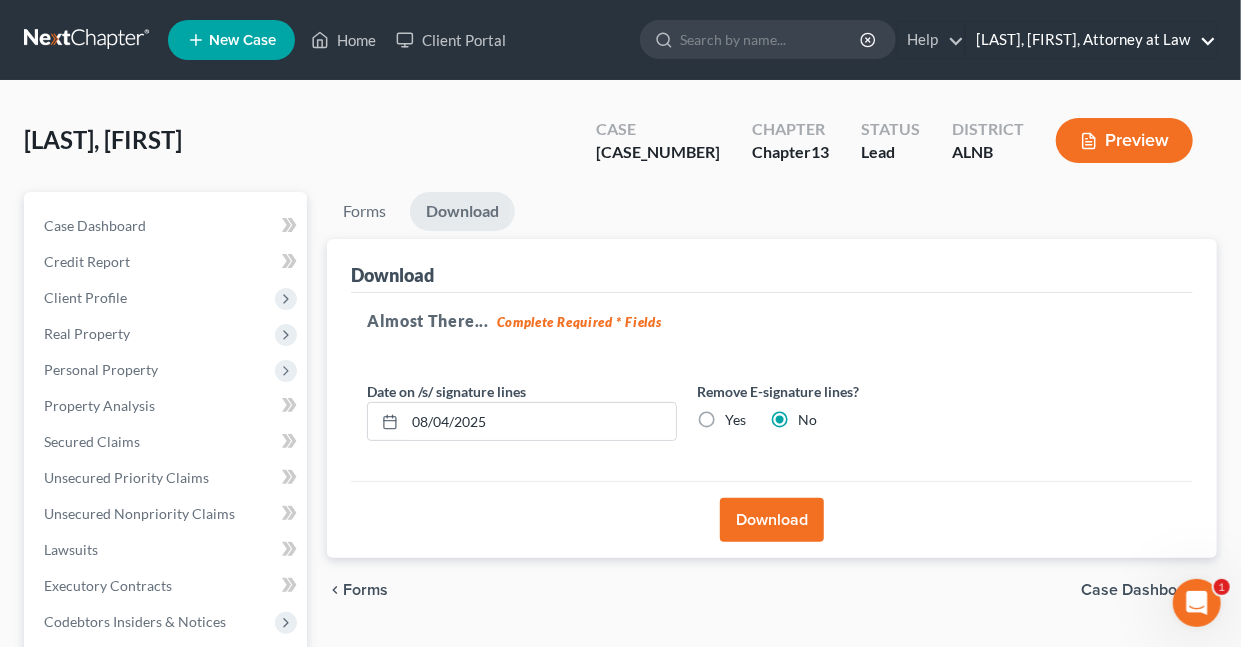 click on "Daisy M. Holder, Attorney at Law" at bounding box center [1091, 40] 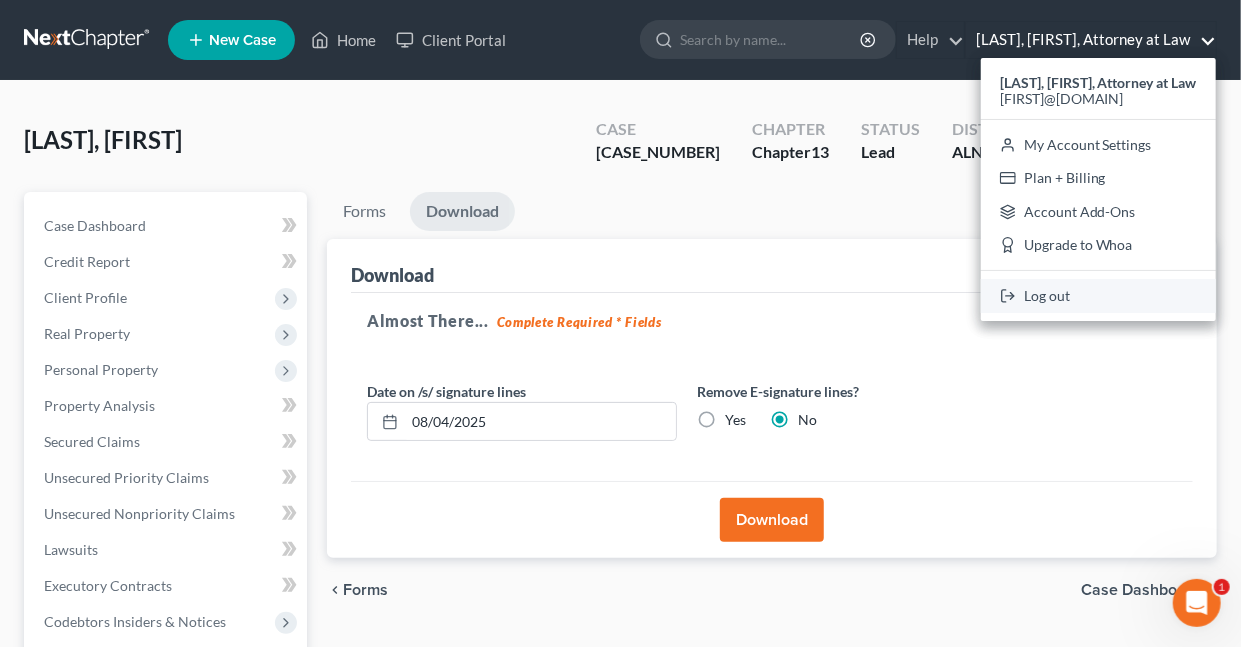 click on "Log out" at bounding box center [1098, 296] 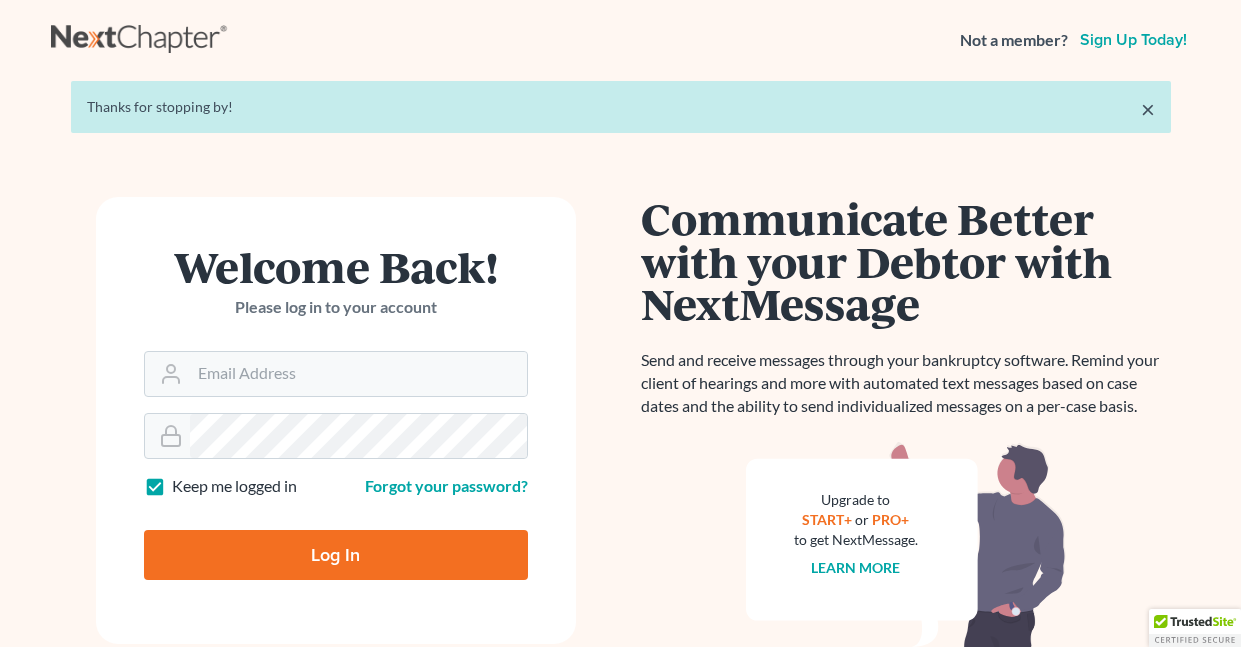scroll, scrollTop: 0, scrollLeft: 0, axis: both 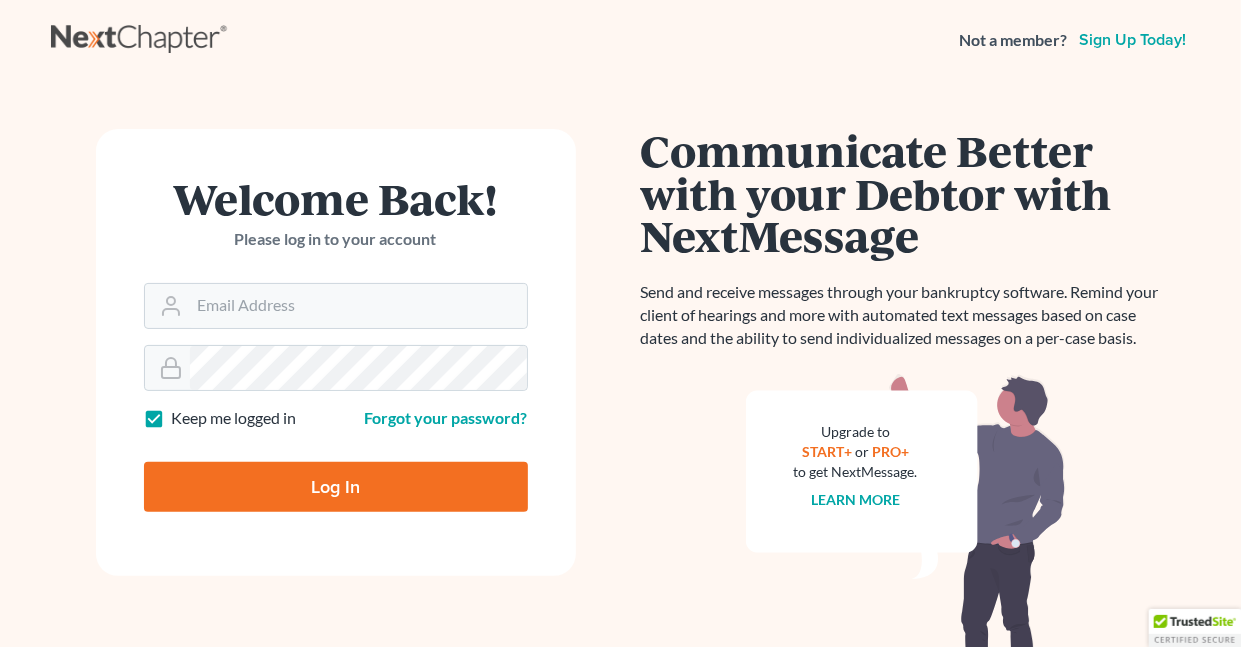 click on "Keep me logged in" at bounding box center (234, 418) 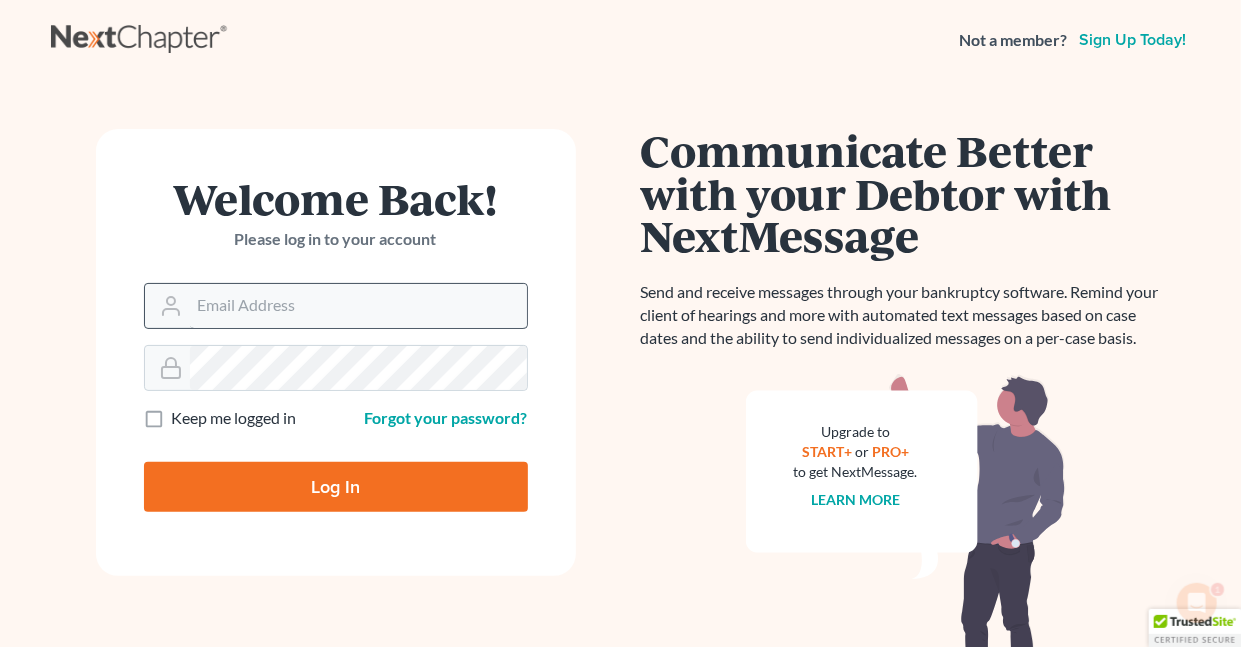 scroll, scrollTop: 0, scrollLeft: 0, axis: both 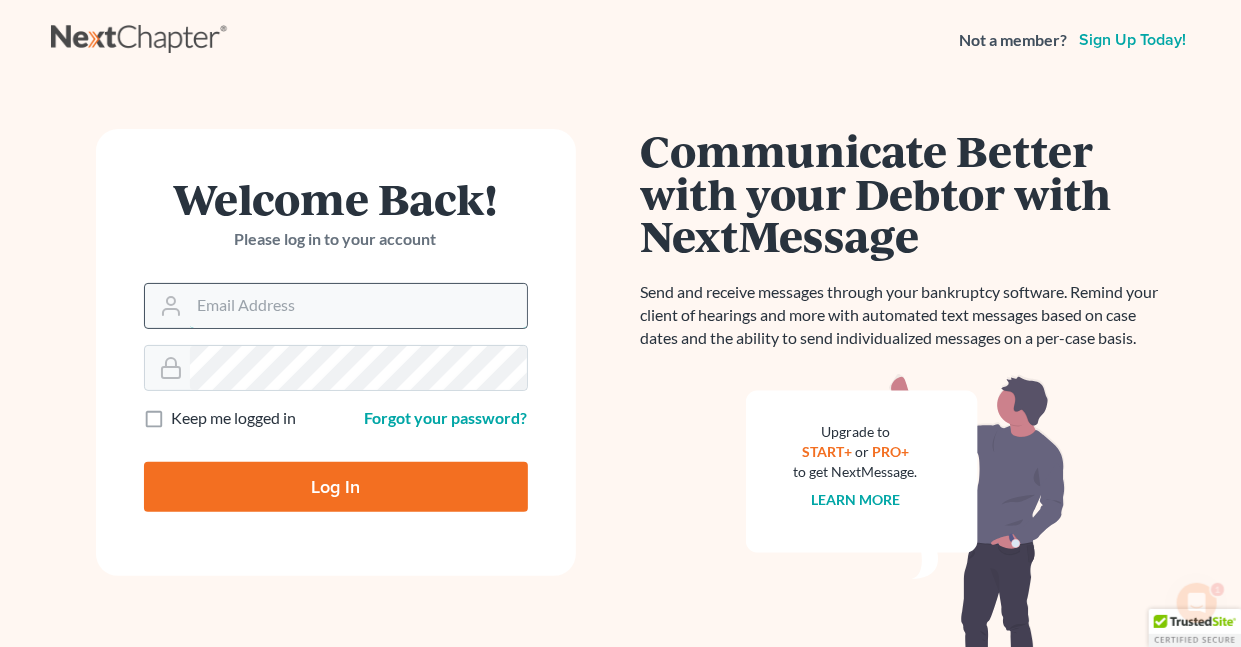click on "Email Address" at bounding box center [358, 306] 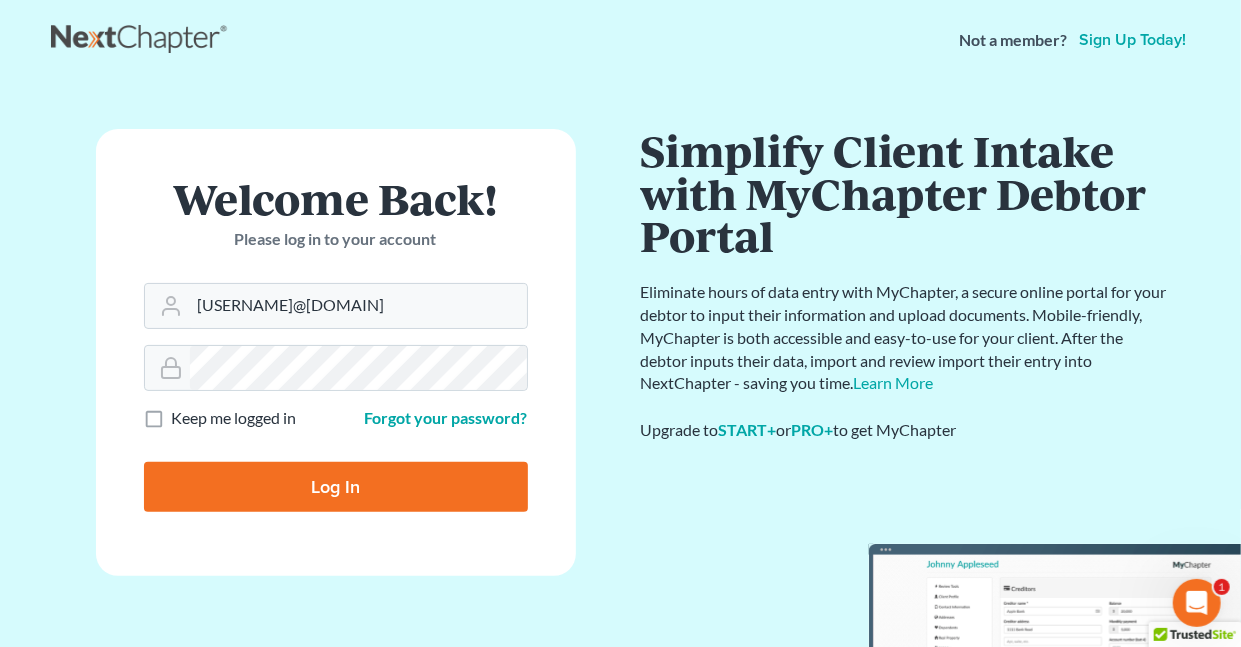 click on "Log In" at bounding box center (336, 487) 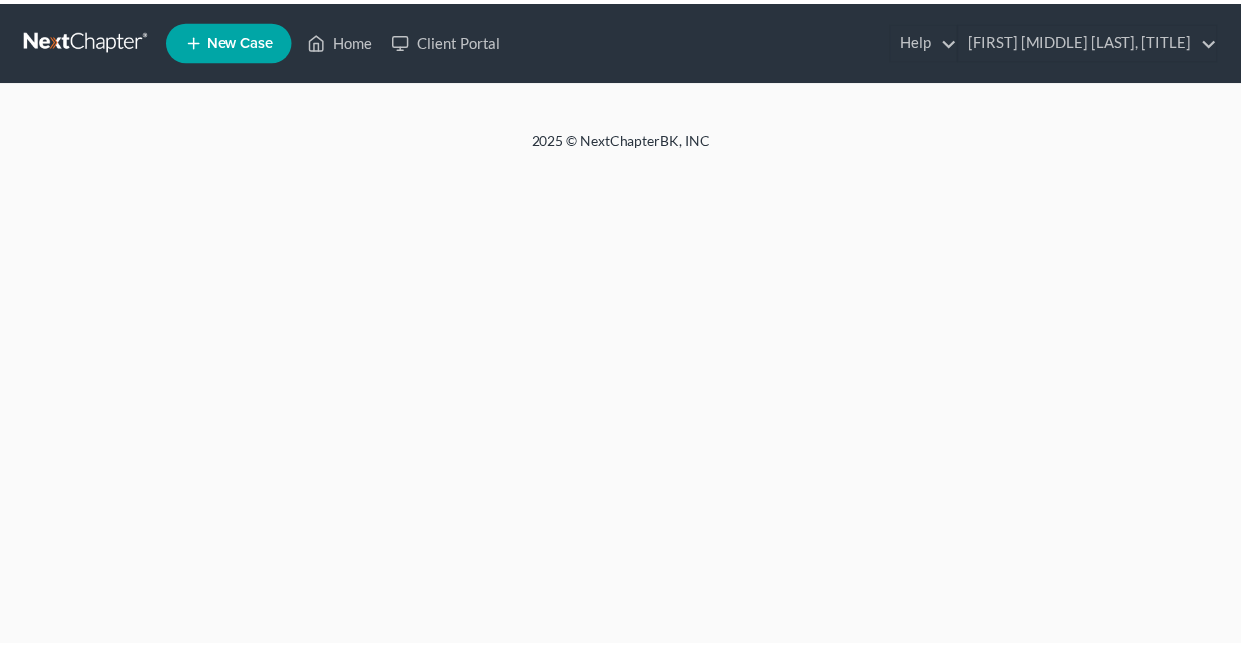 scroll, scrollTop: 0, scrollLeft: 0, axis: both 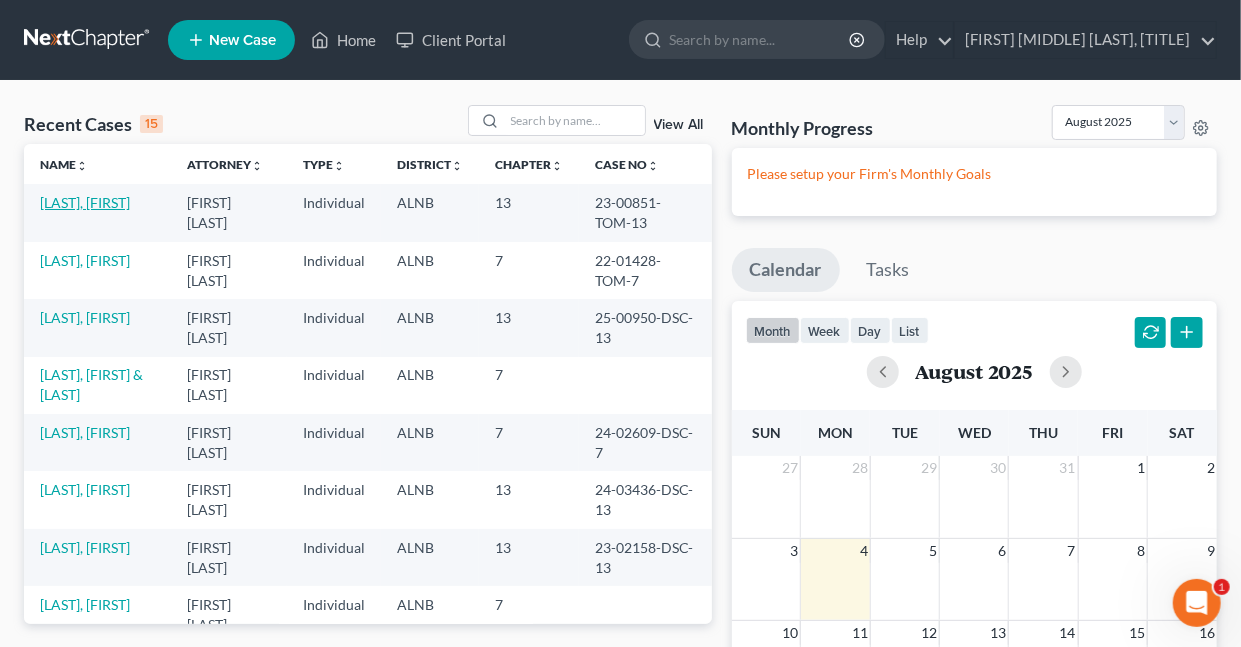 click on "Hill, Willie" at bounding box center (85, 202) 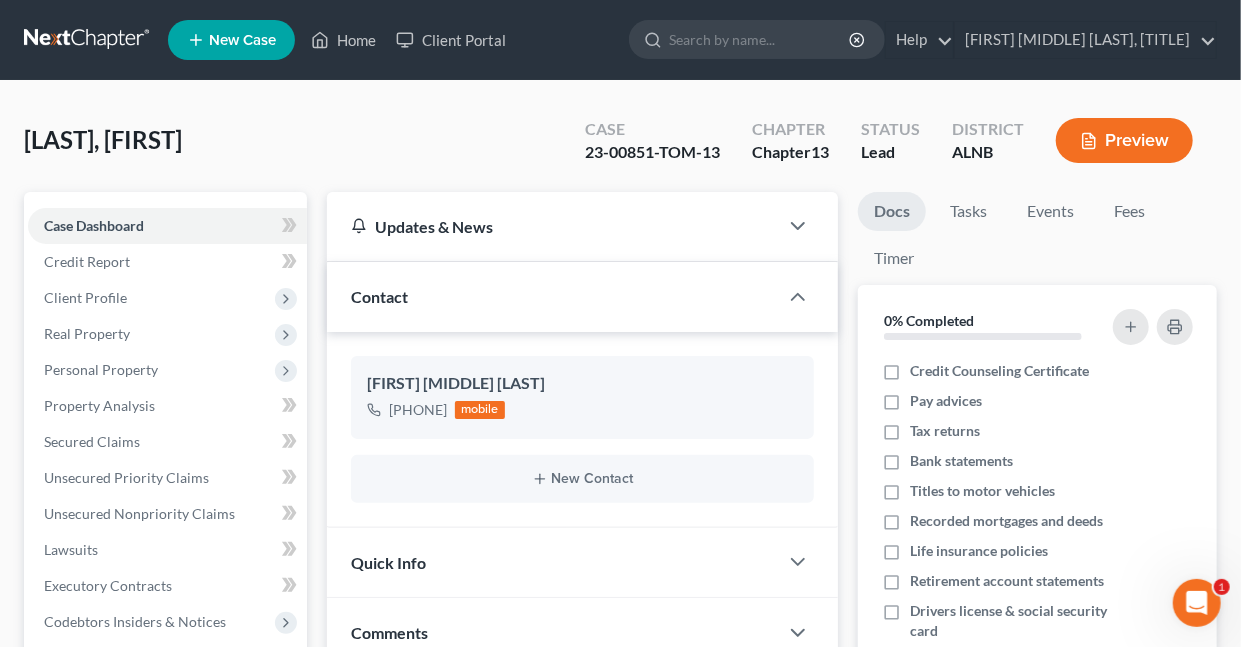 click on "Preview" at bounding box center (1124, 140) 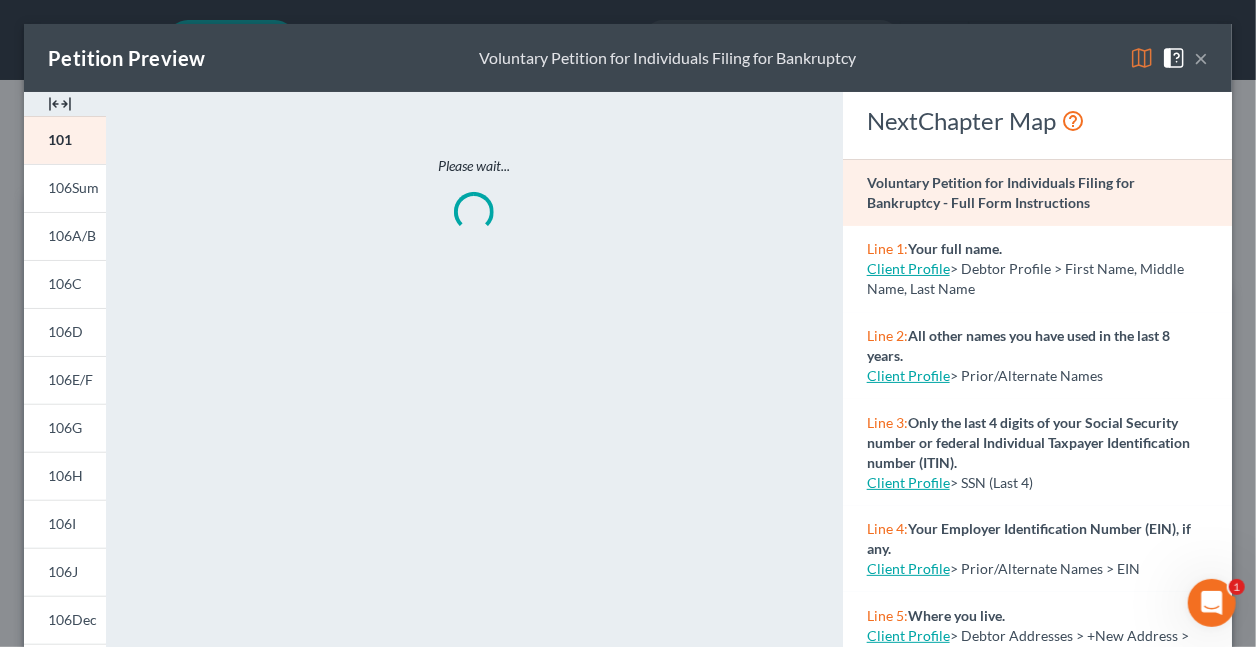 click at bounding box center (1142, 58) 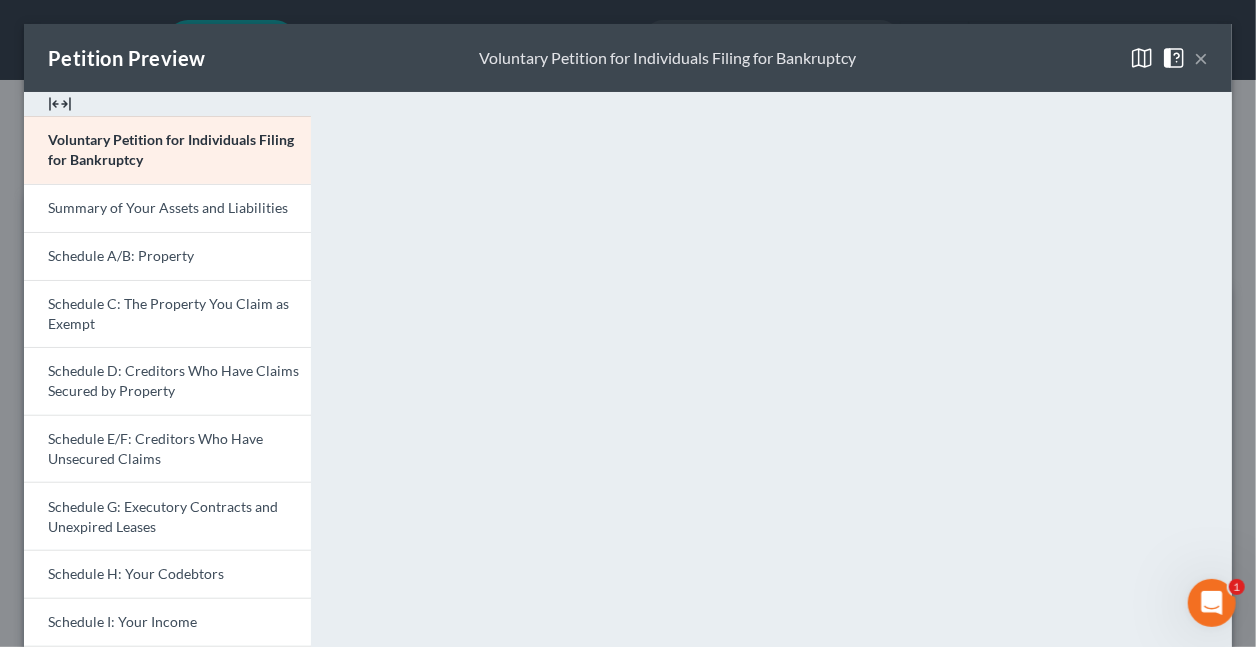 click on "×" at bounding box center [1201, 58] 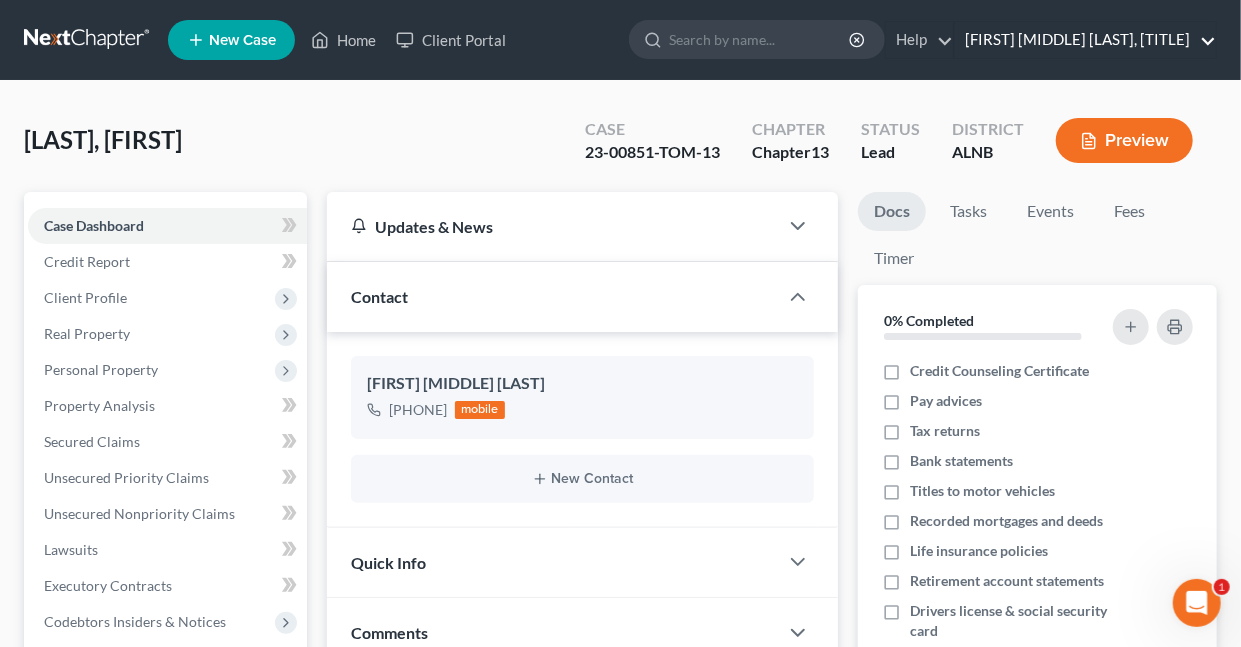 click on "Daisy M. Holder, Attorney at Law" at bounding box center (1085, 40) 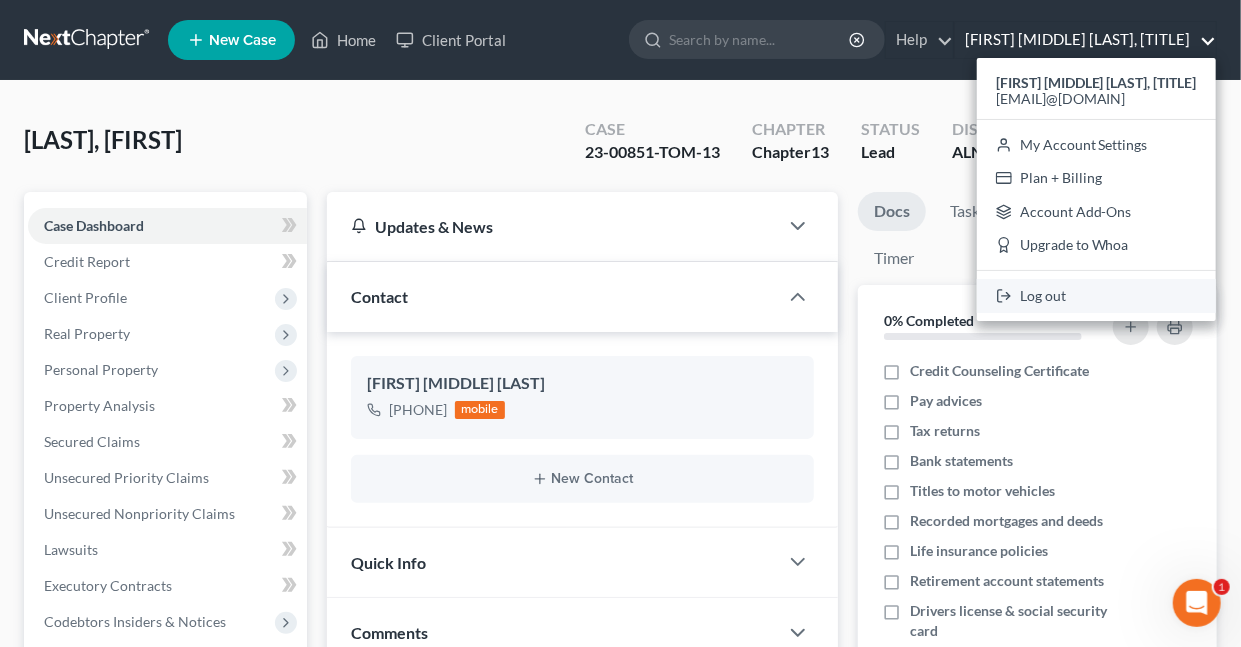click on "Log out" at bounding box center [1096, 296] 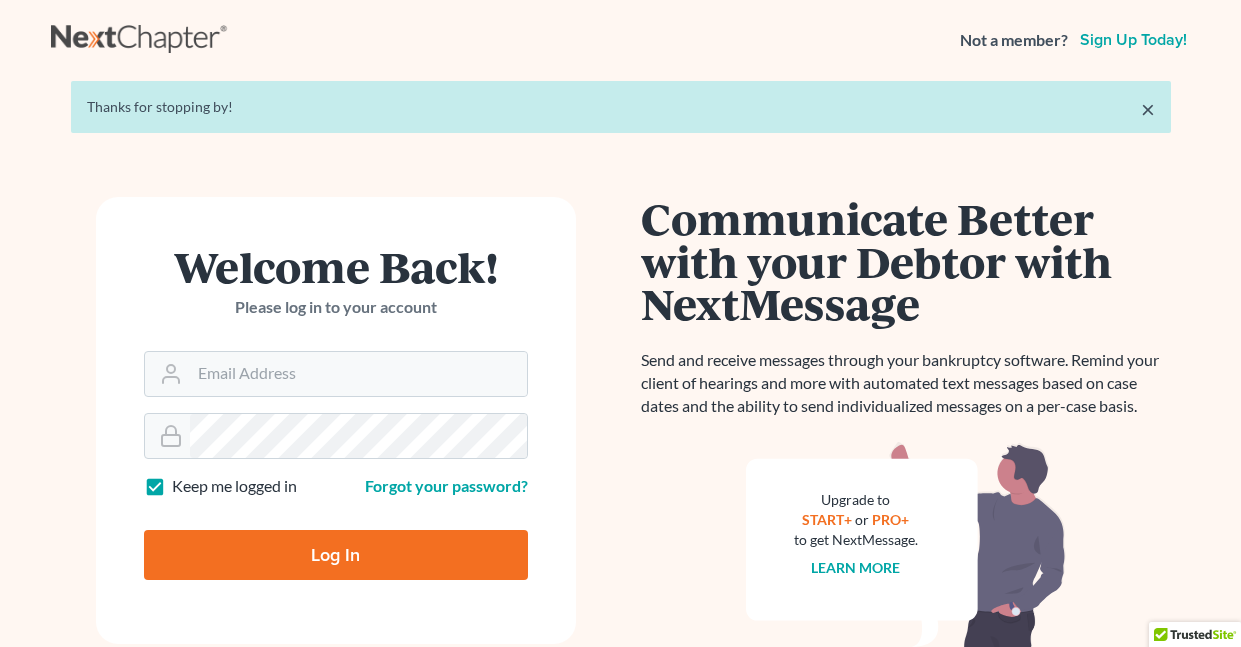 scroll, scrollTop: 0, scrollLeft: 0, axis: both 